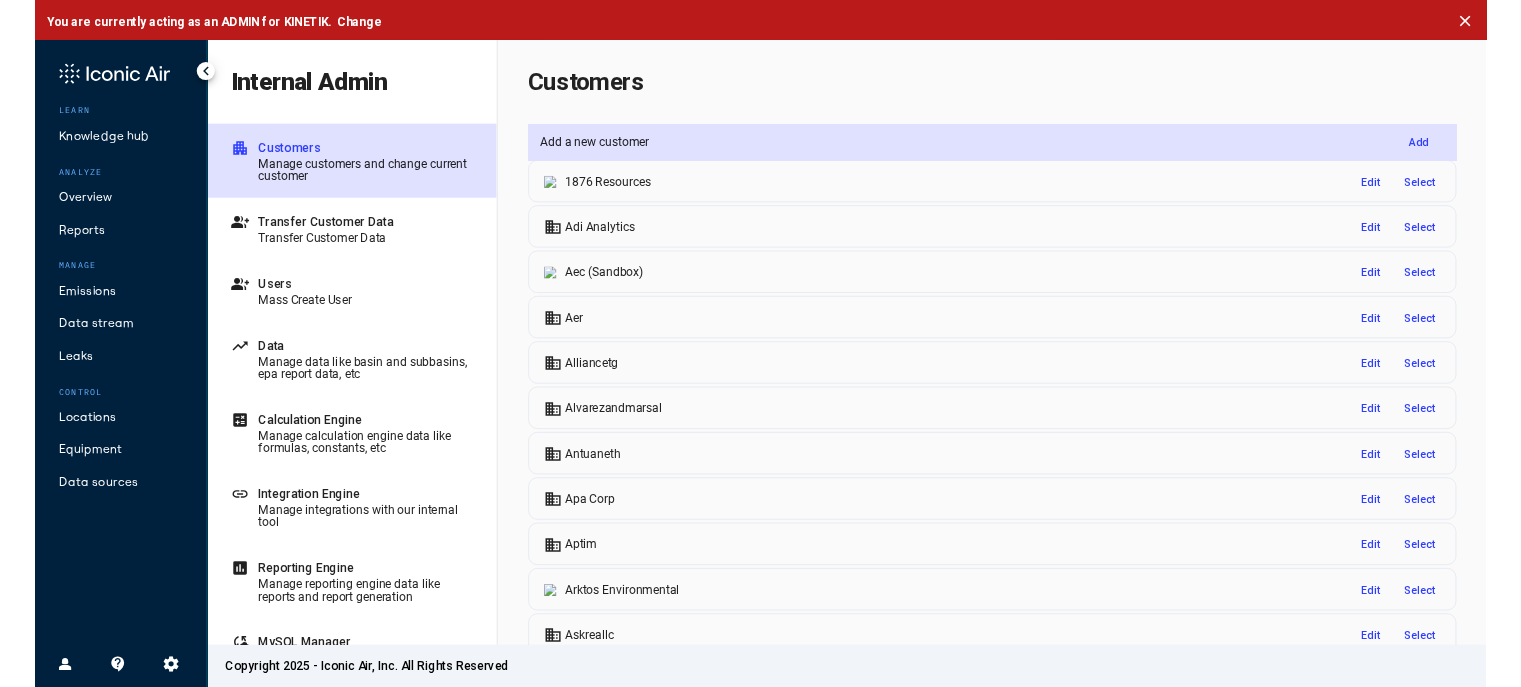scroll, scrollTop: 0, scrollLeft: 0, axis: both 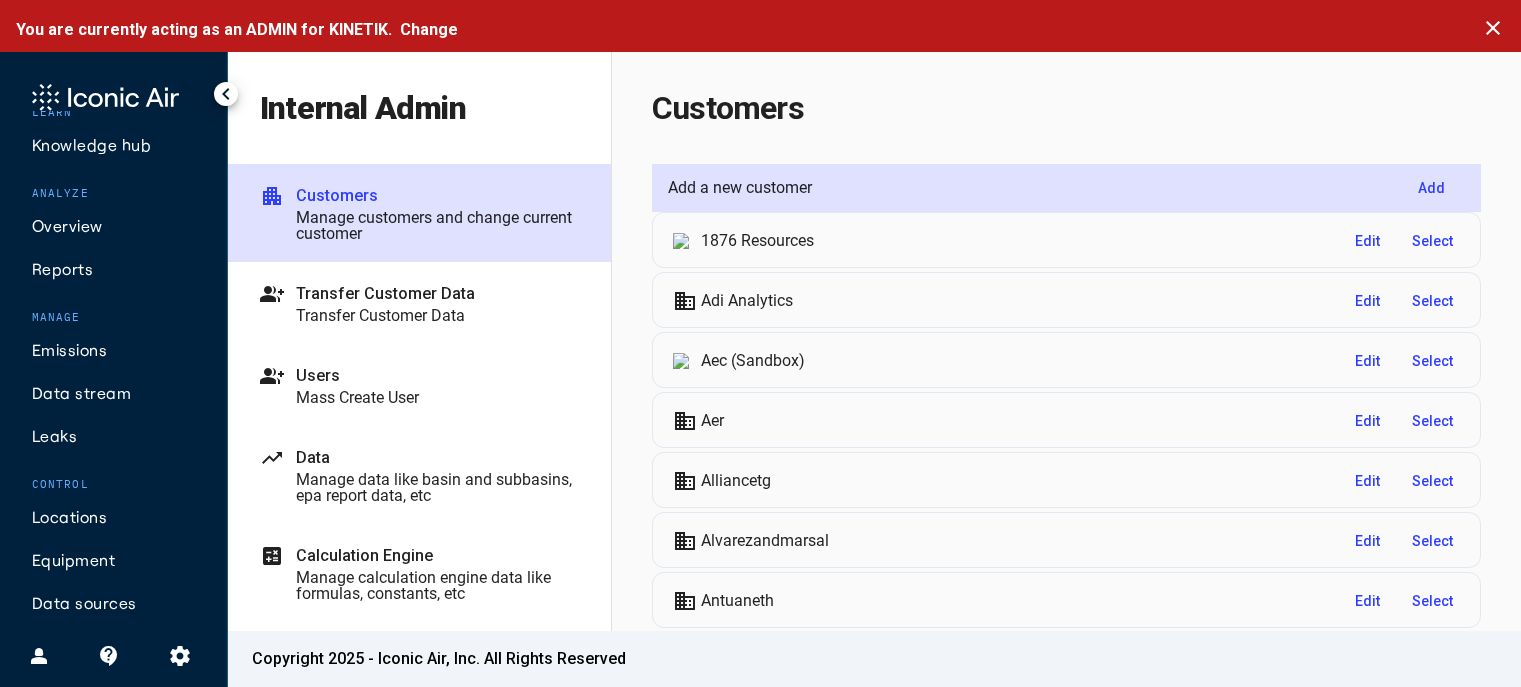 click on "settings" 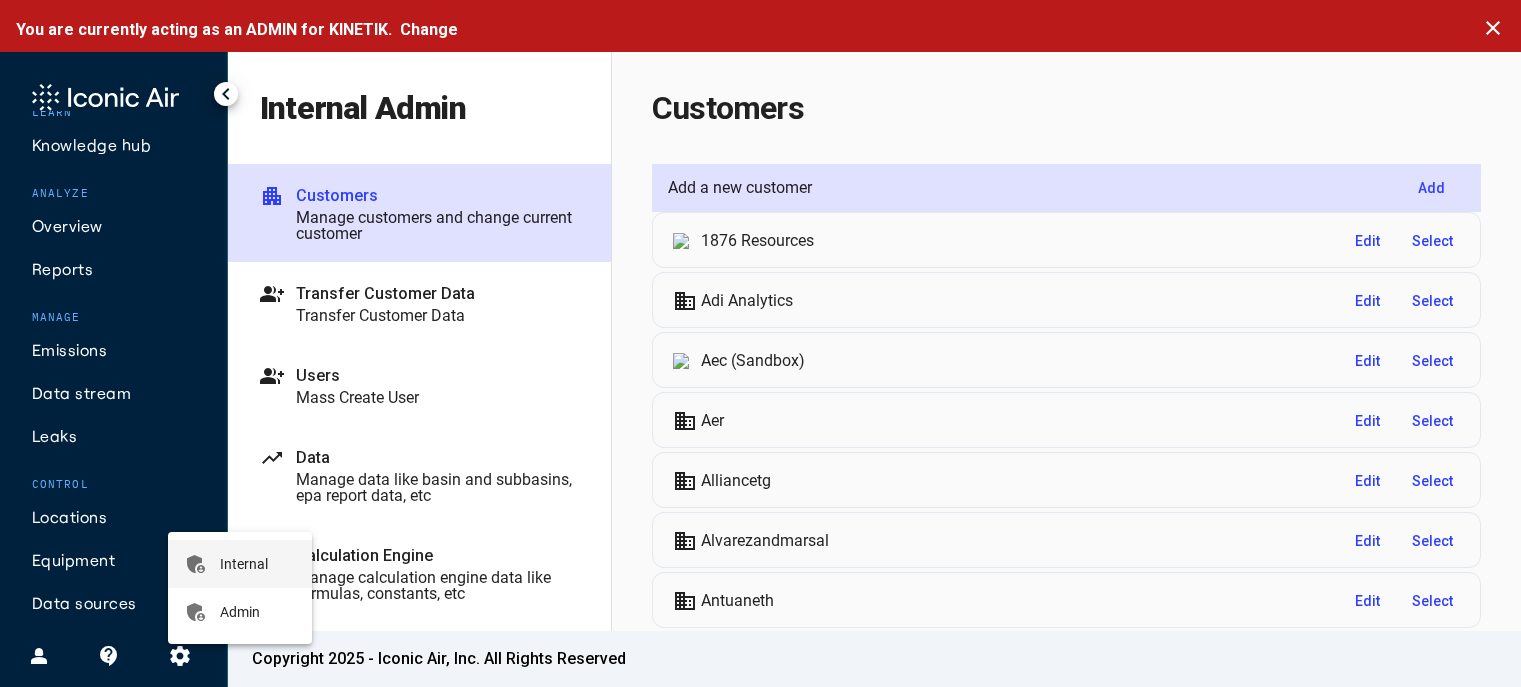 click on "admin_panel_settings Internal" at bounding box center [240, 564] 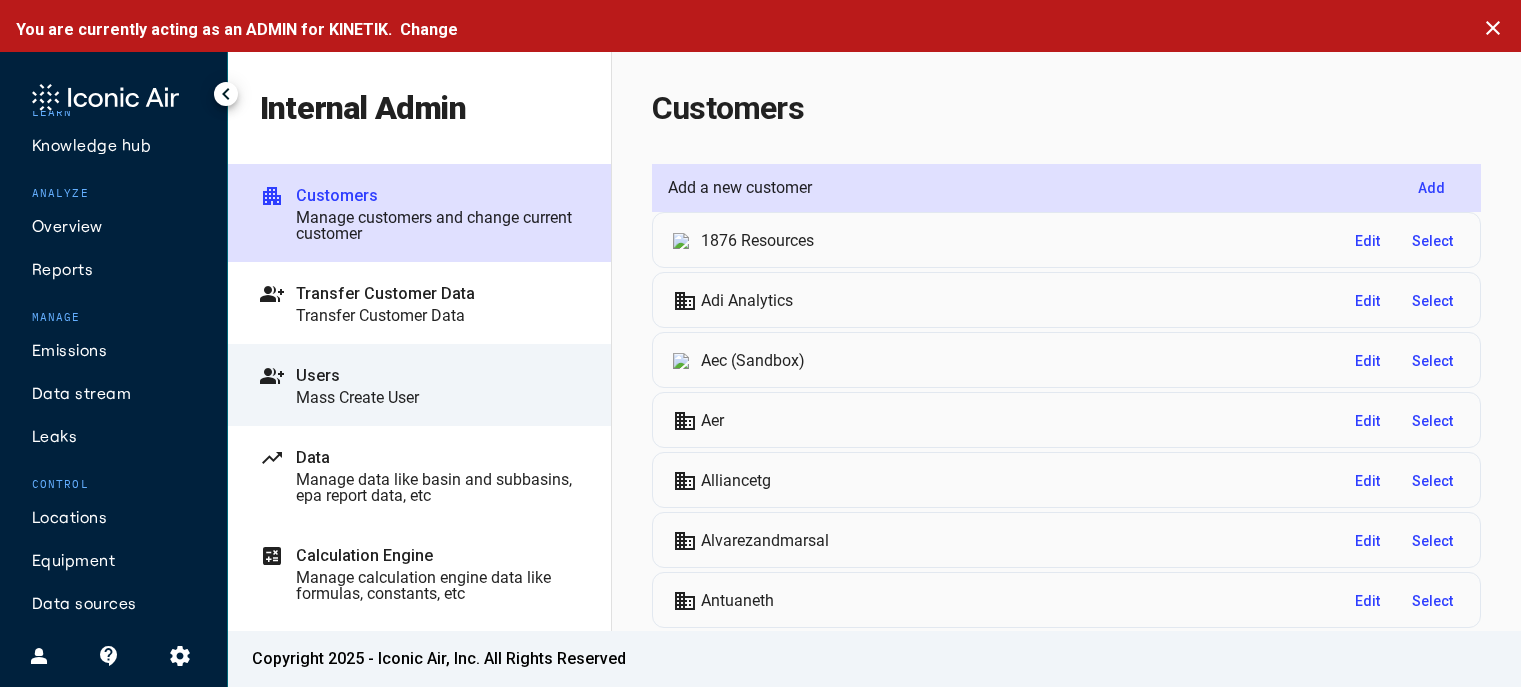 click on "Users" 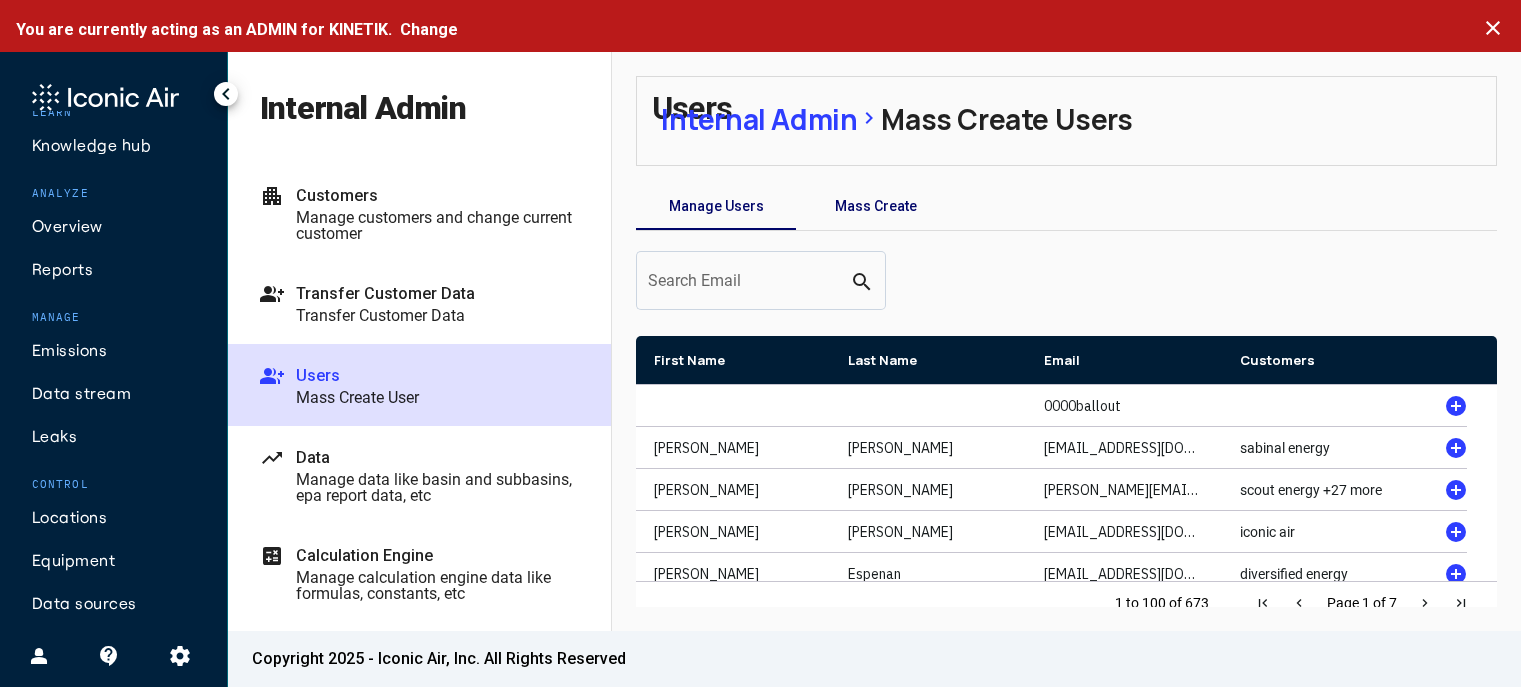 click on "Mass Create" at bounding box center [876, 206] 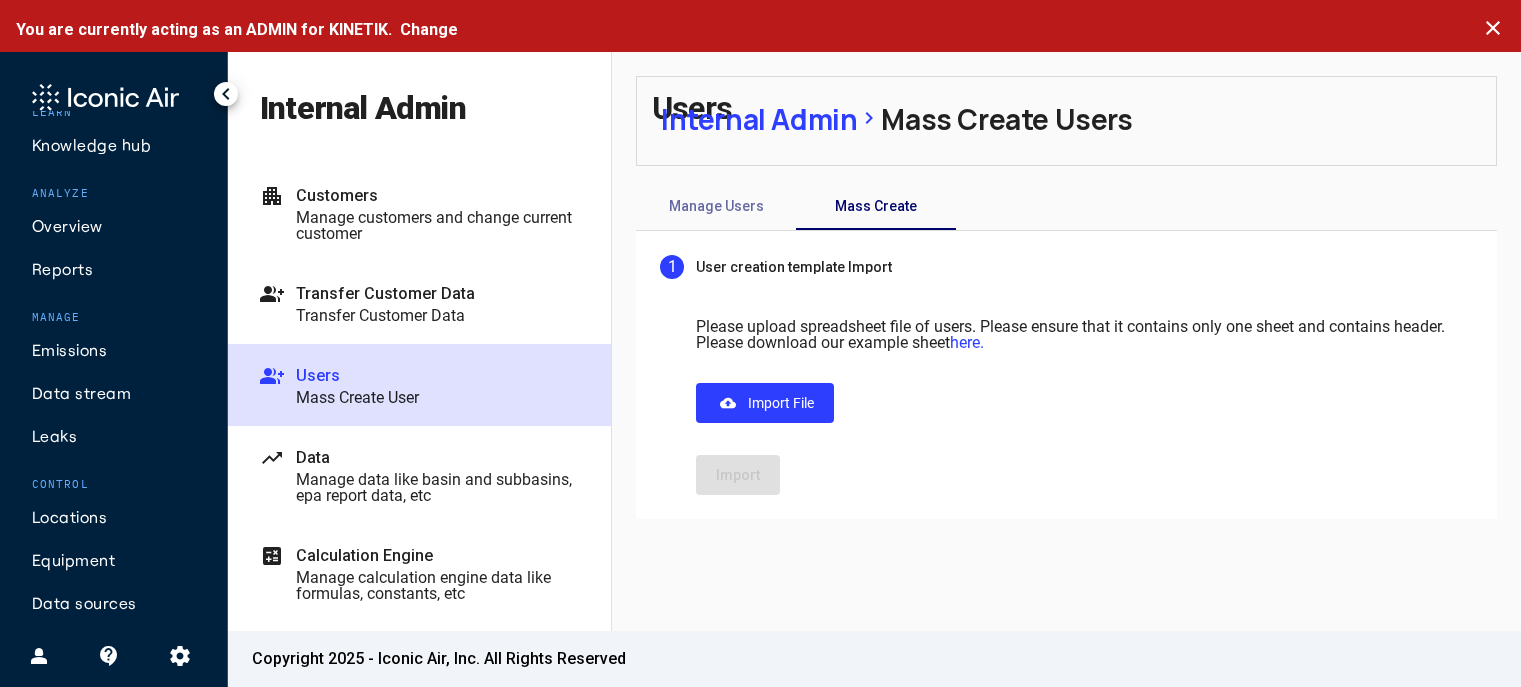 click on "here." at bounding box center [967, 342] 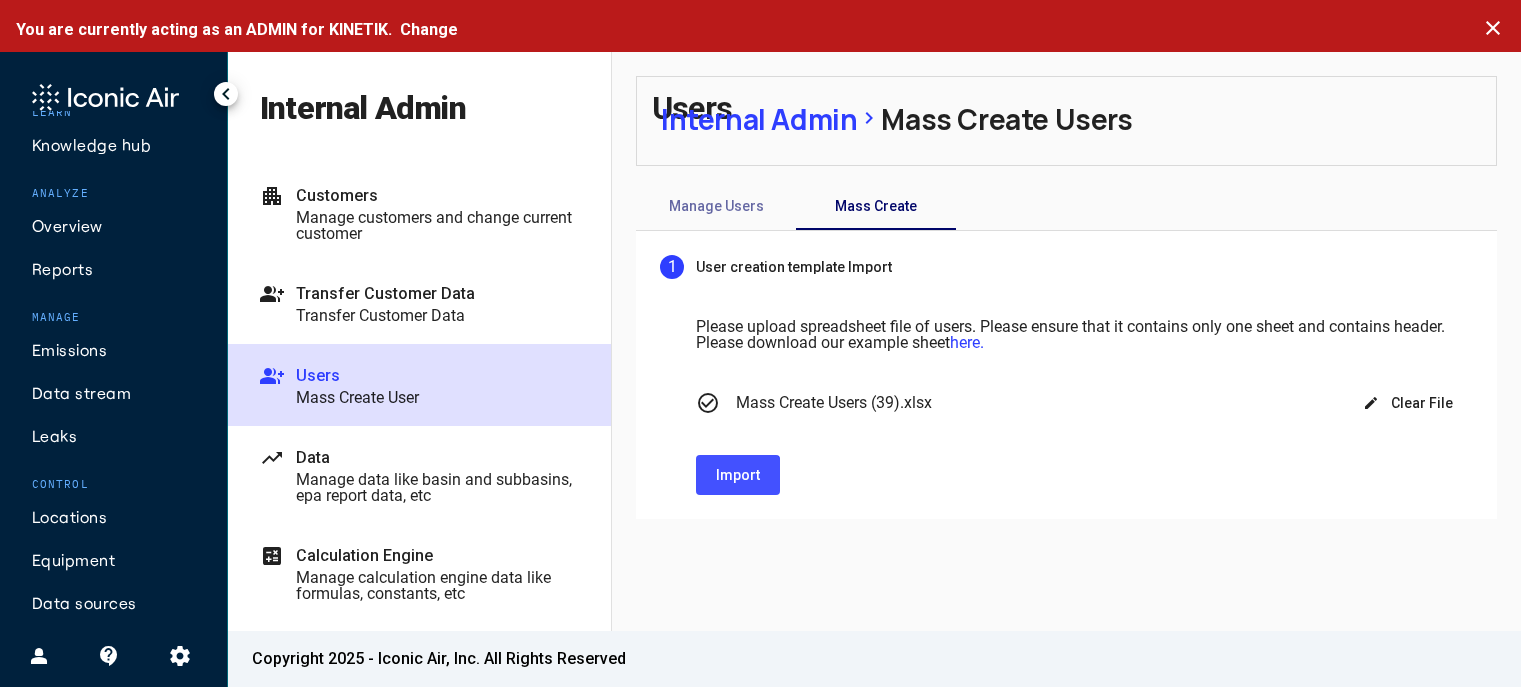 click on "Import" at bounding box center (738, 475) 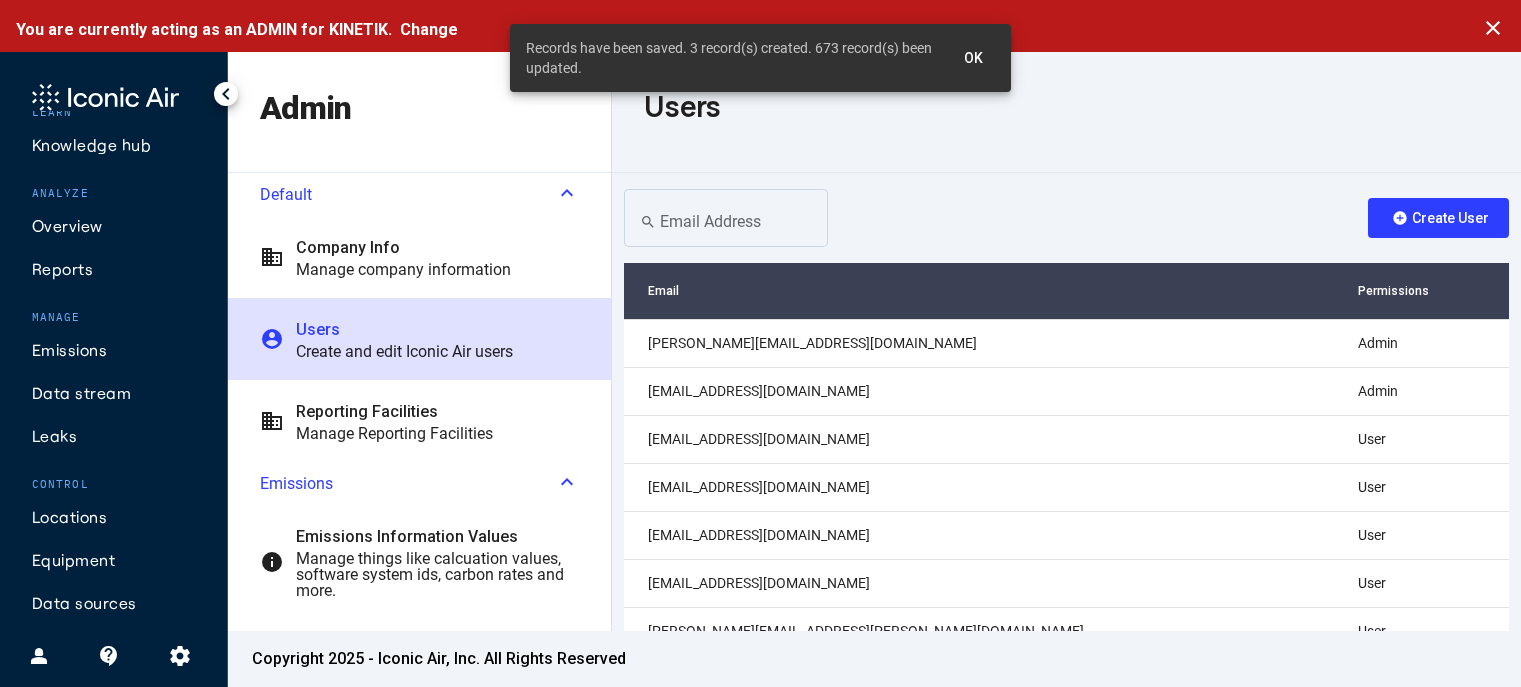 drag, startPoint x: 991, startPoint y: 61, endPoint x: 1035, endPoint y: 103, distance: 60.827625 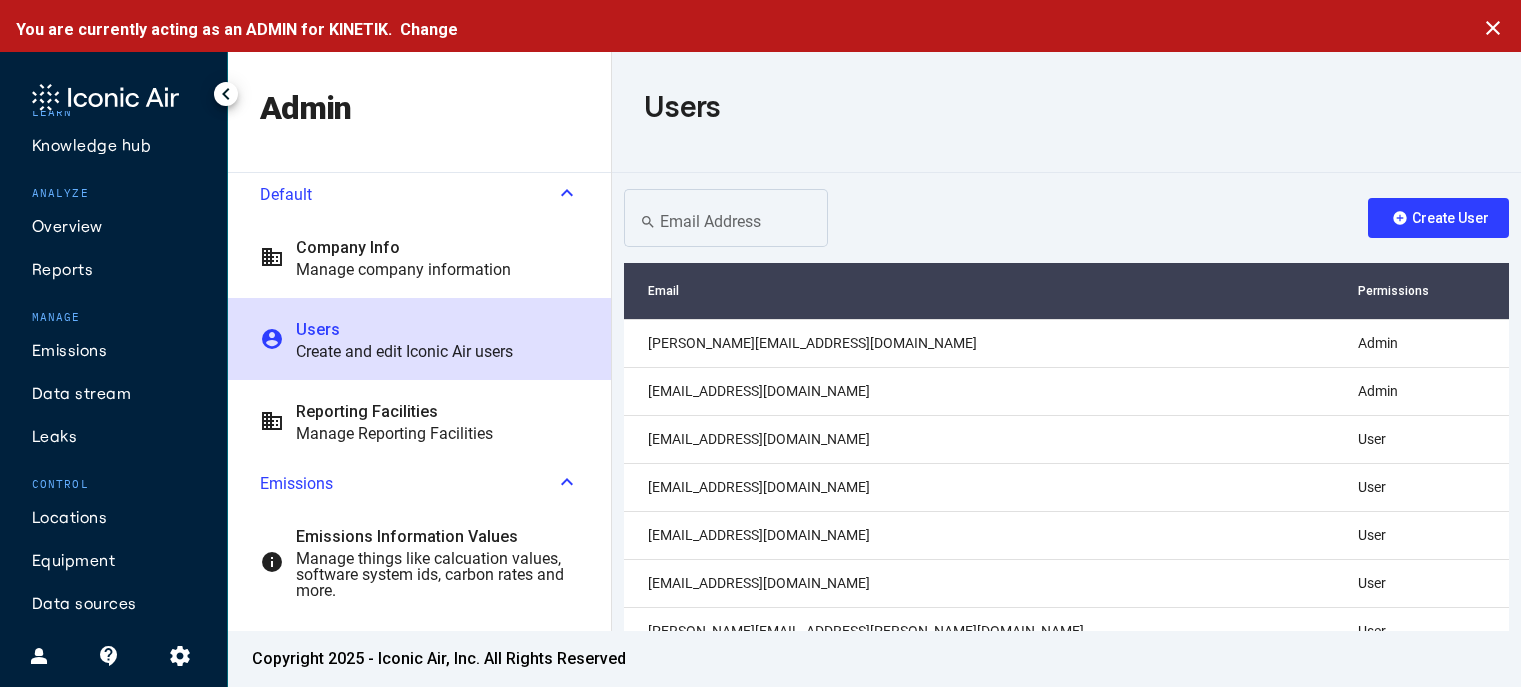 click on "settings" 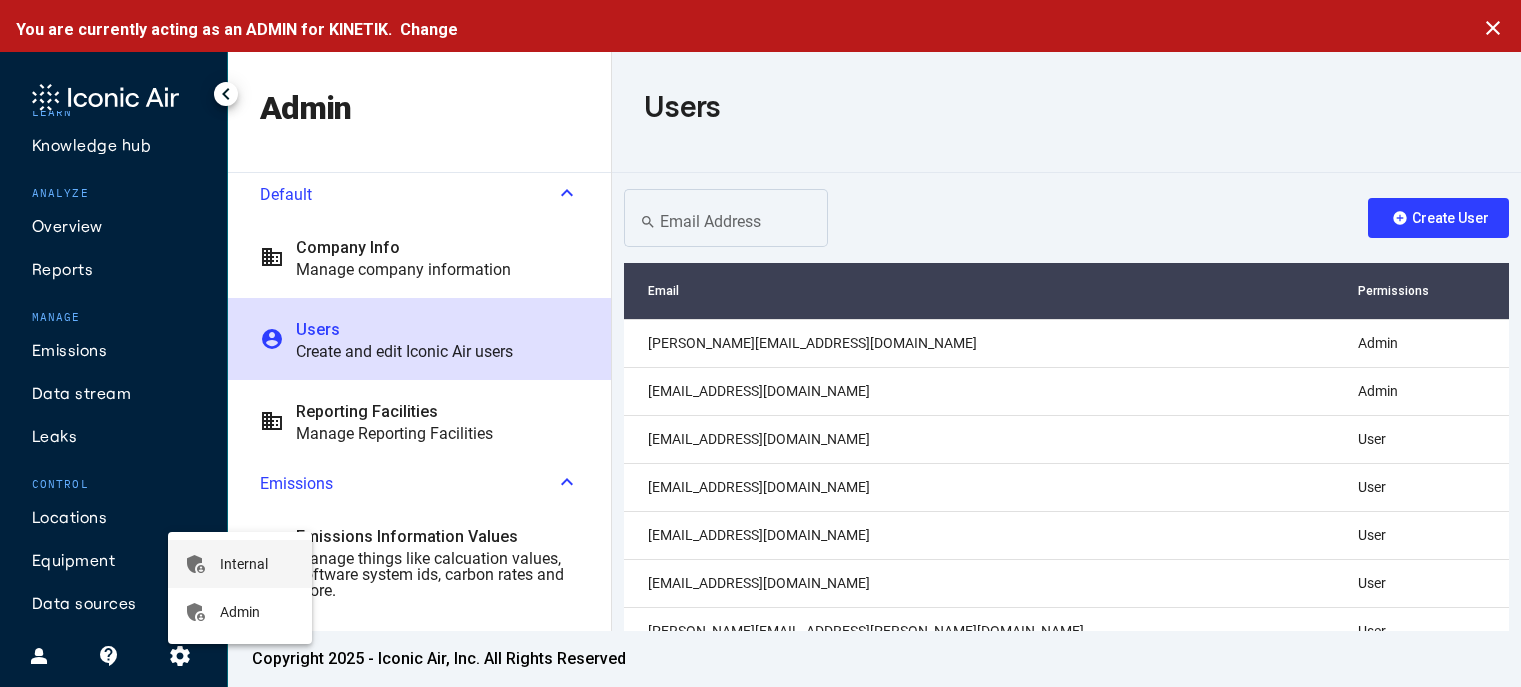 click on "Internal" at bounding box center [244, 564] 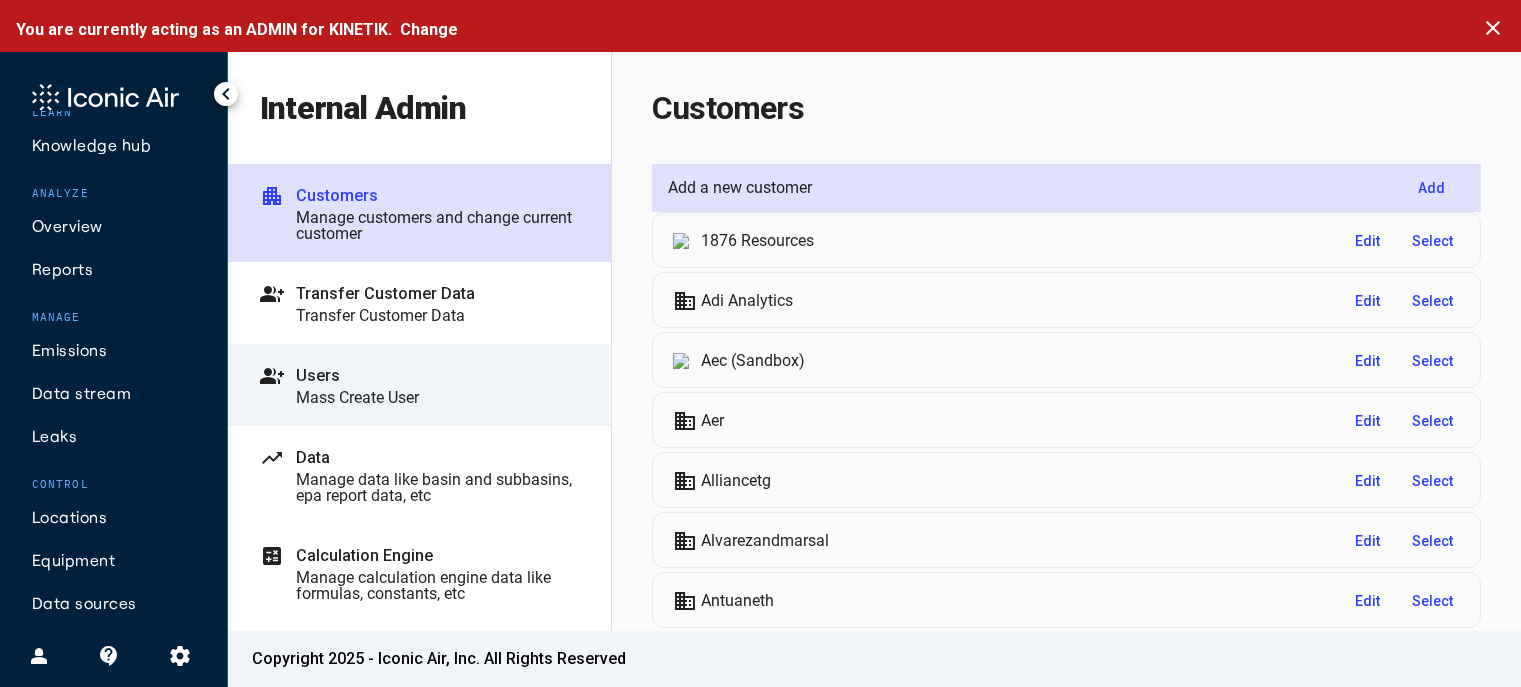 click on "Users" 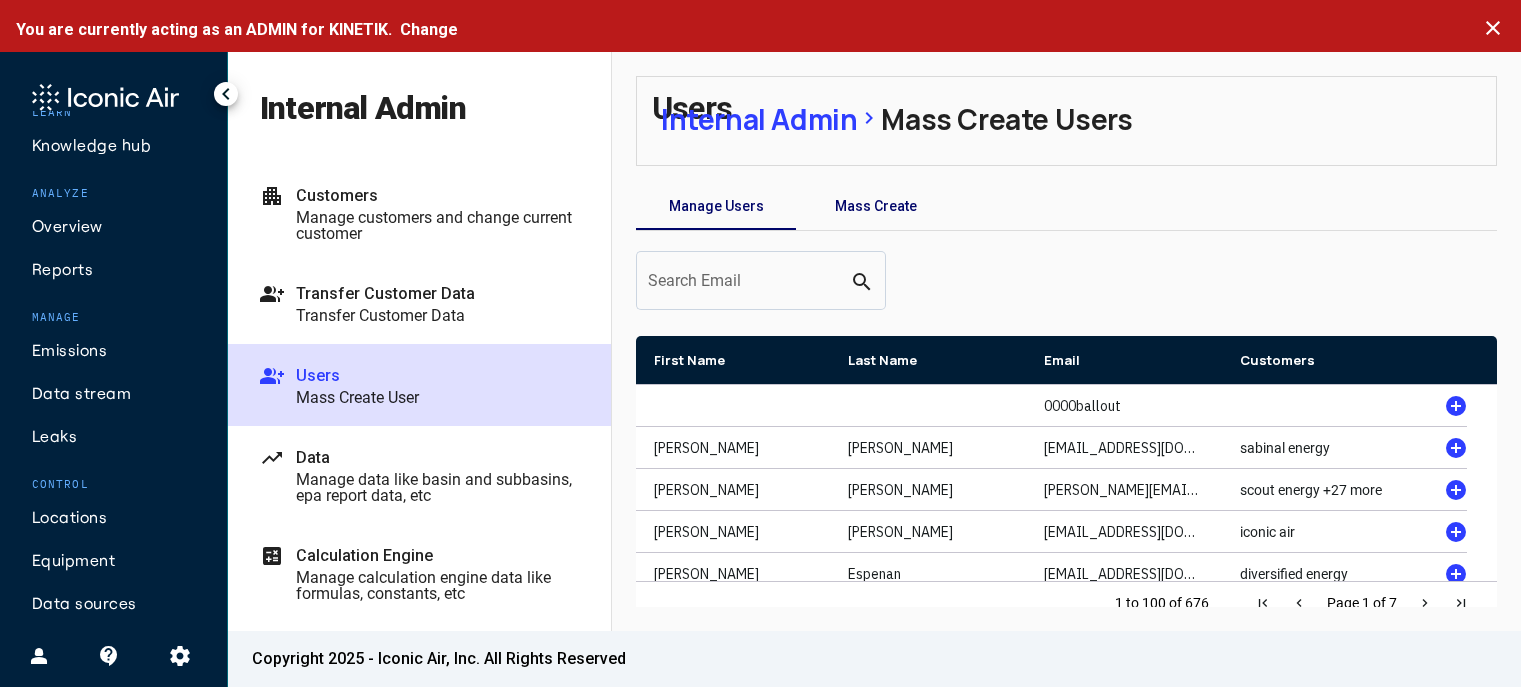 click on "Mass Create" at bounding box center [876, 206] 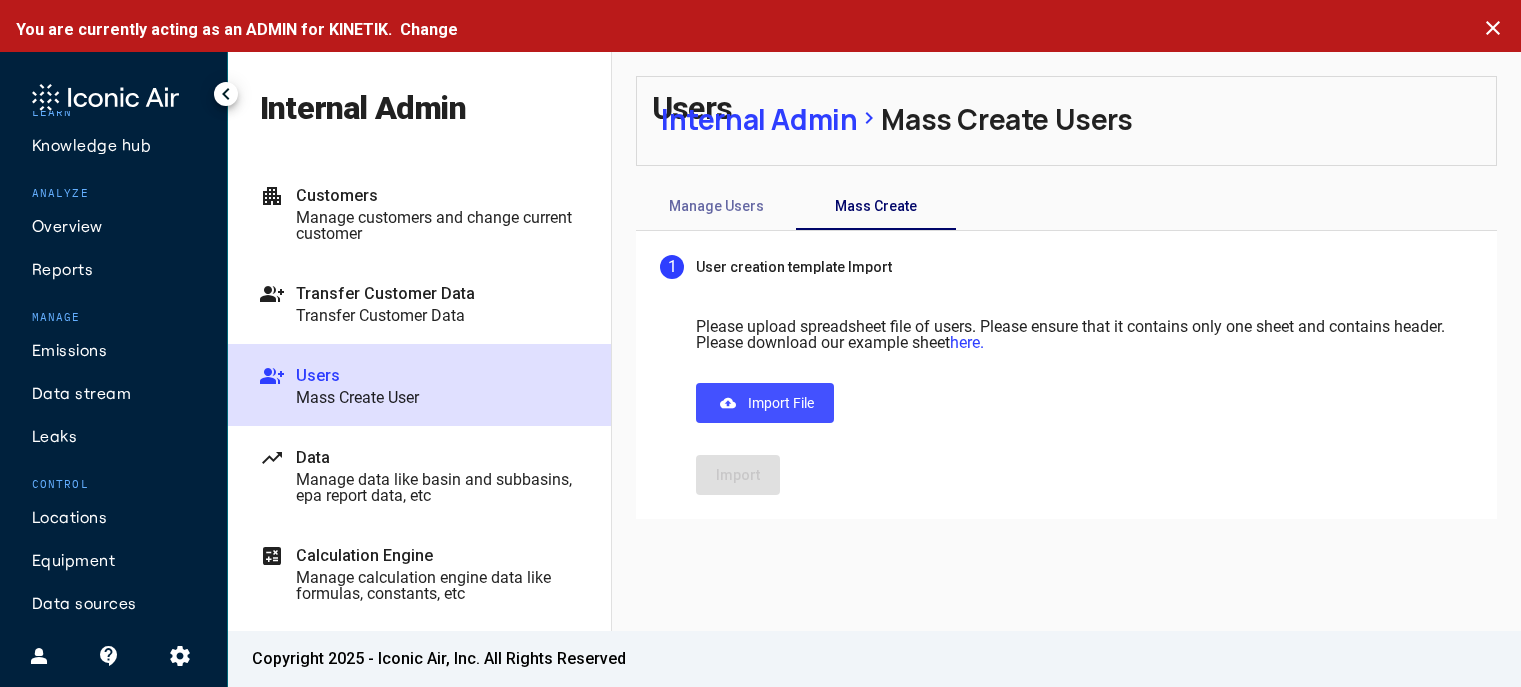 click on "Import File" at bounding box center [781, 403] 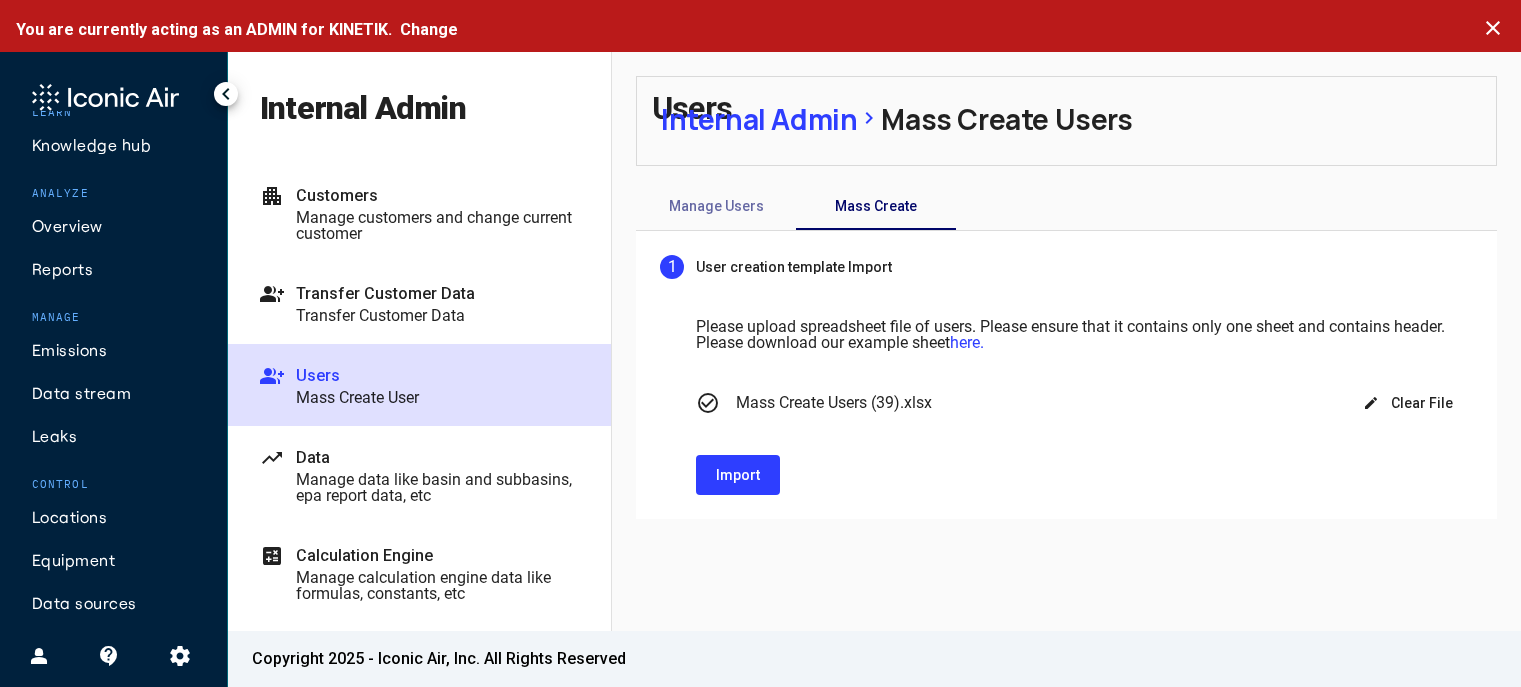 click on "Import" at bounding box center (1084, 467) 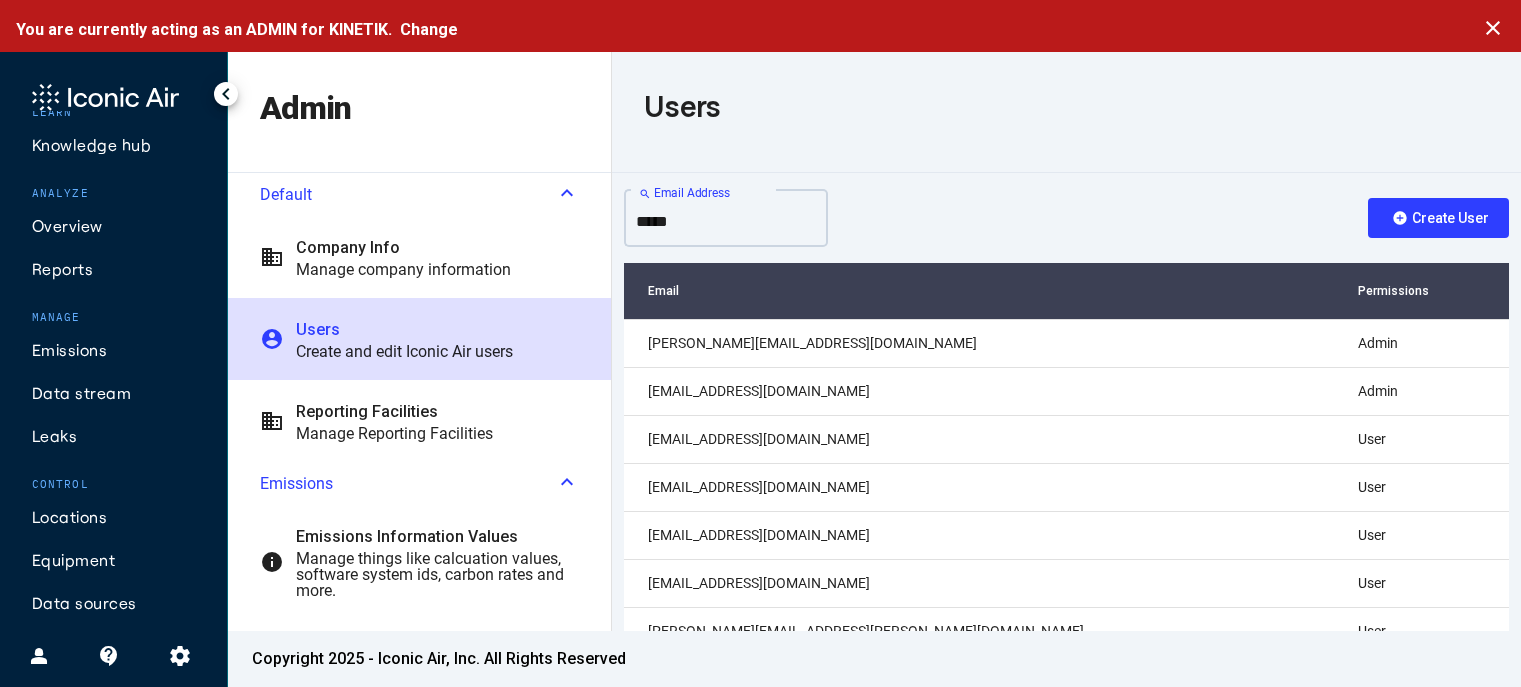 click on "search Email Address" at bounding box center (726, 222) 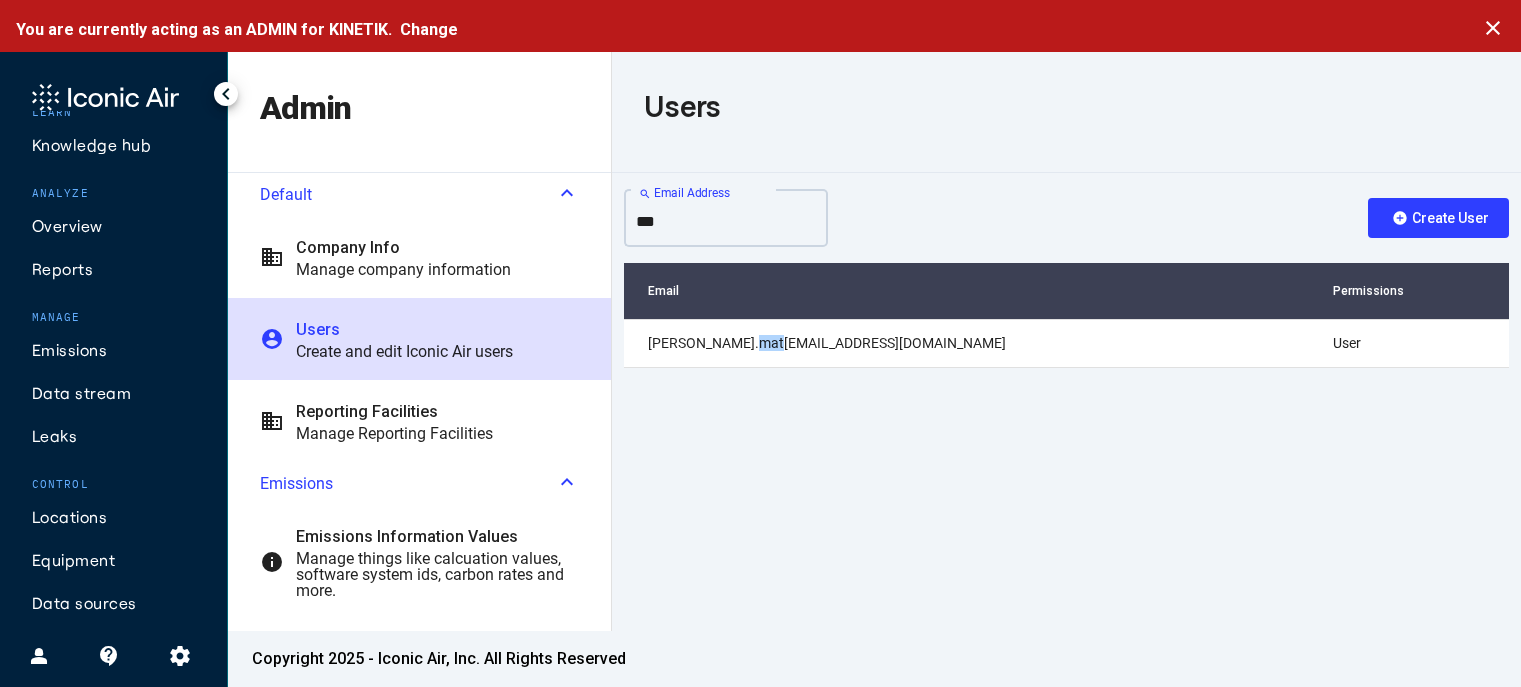 type on "***" 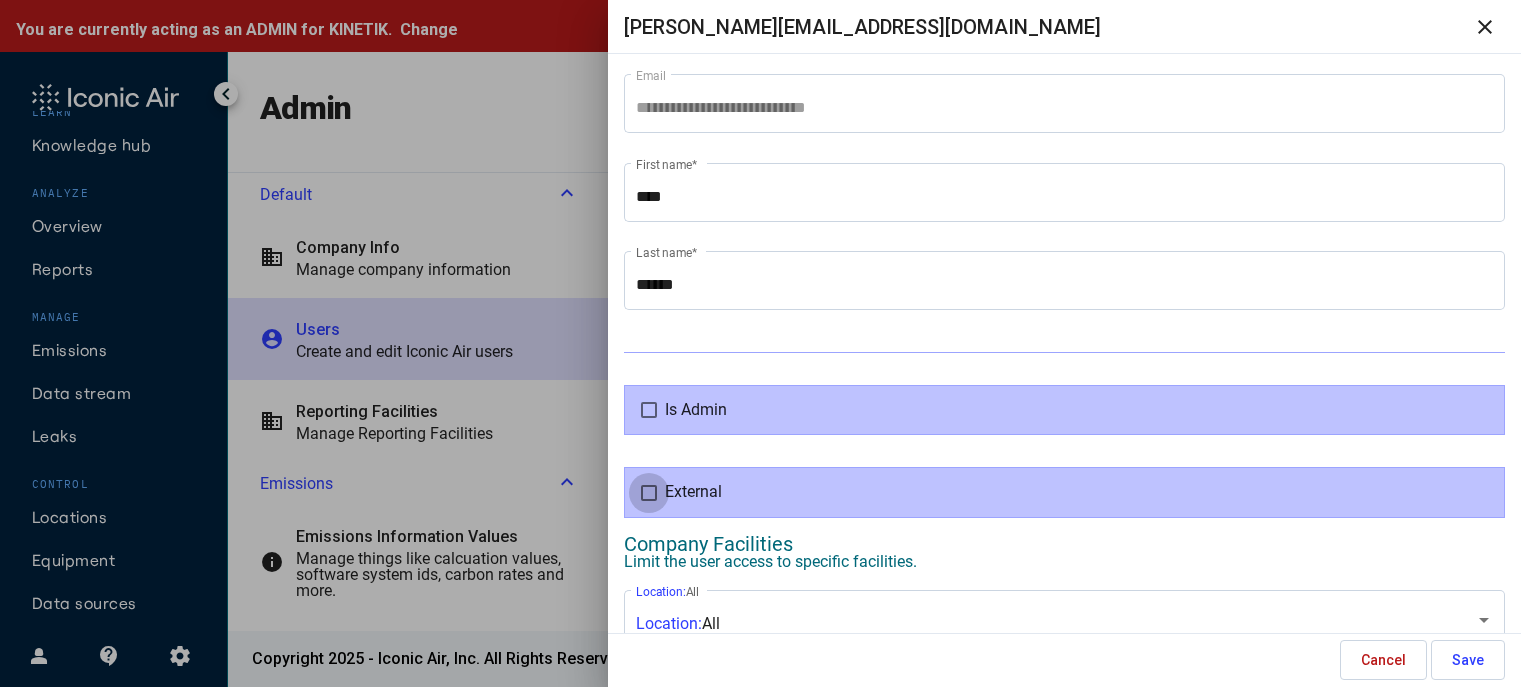 click at bounding box center [649, 493] 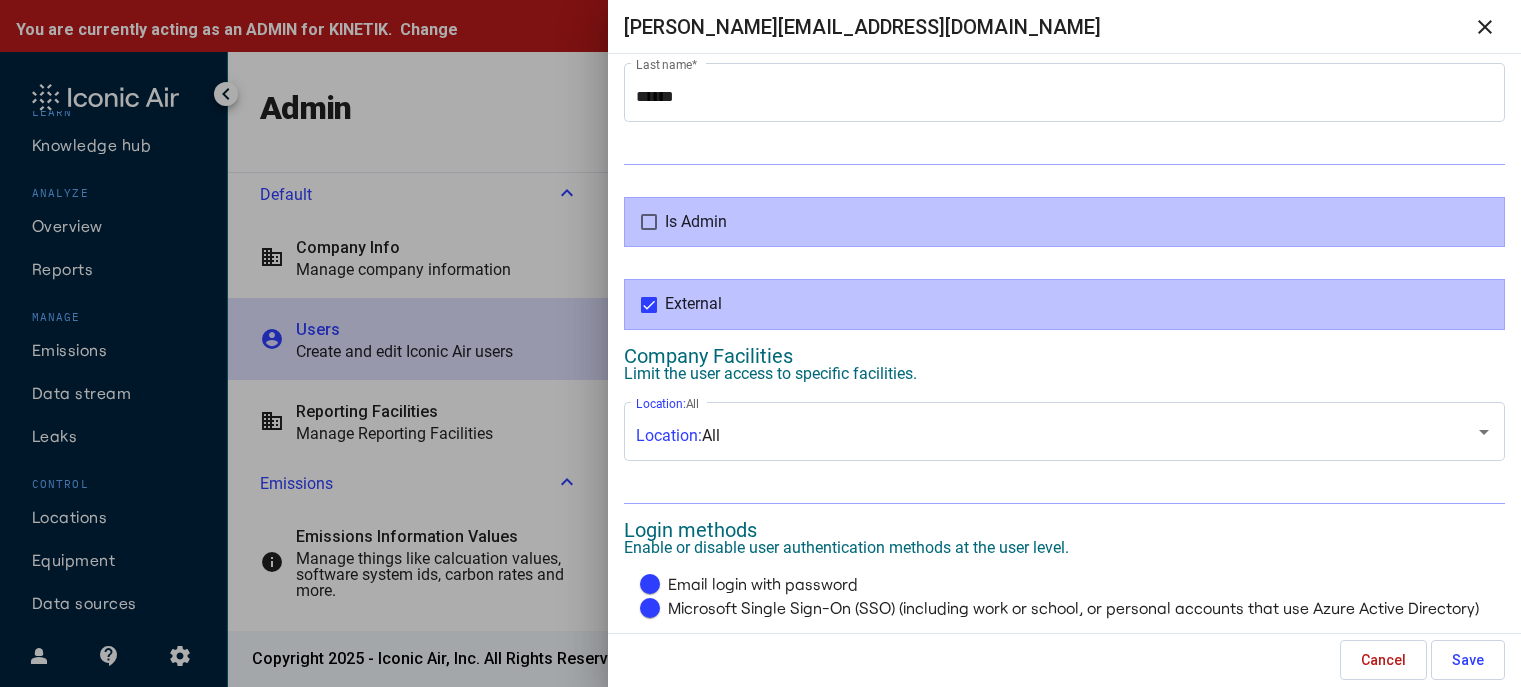 scroll, scrollTop: 300, scrollLeft: 0, axis: vertical 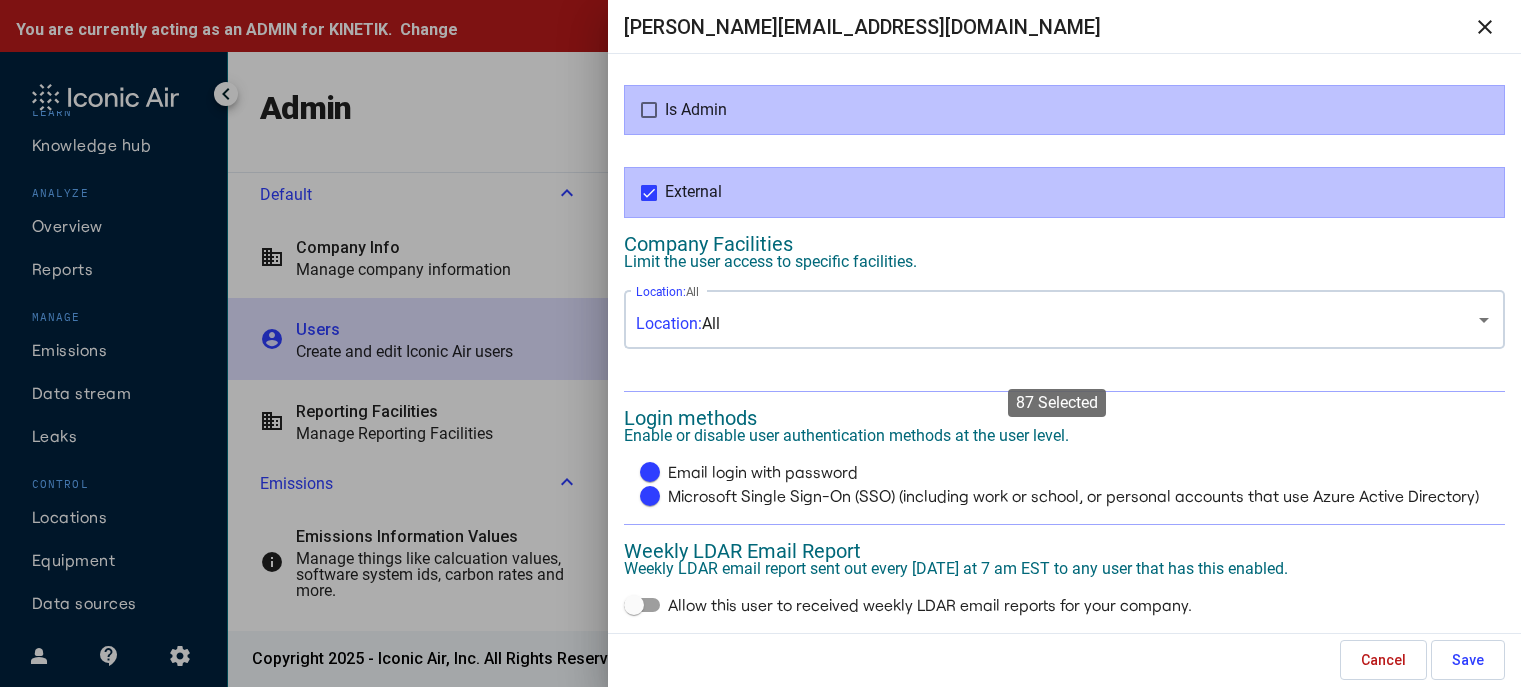 click on "Location:   All" at bounding box center (1056, 324) 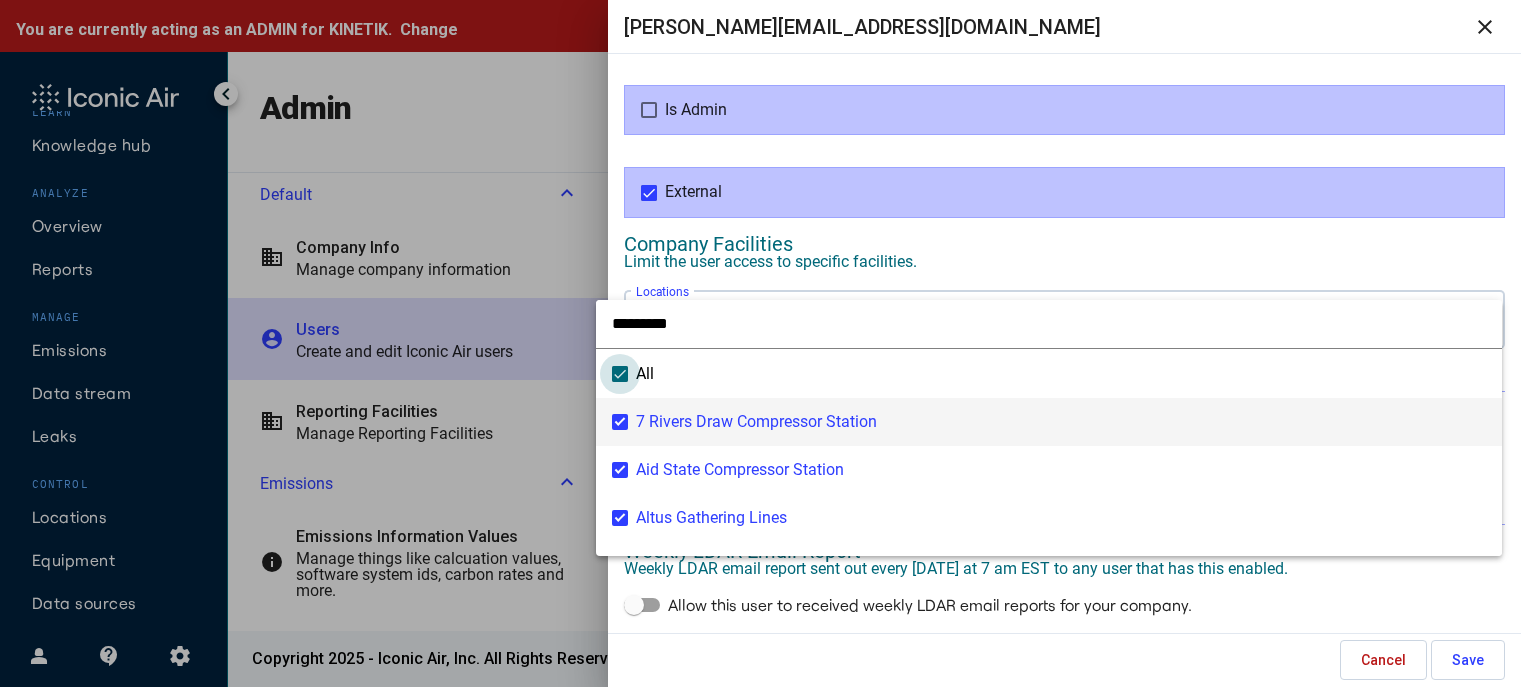 click on "All" at bounding box center (645, 374) 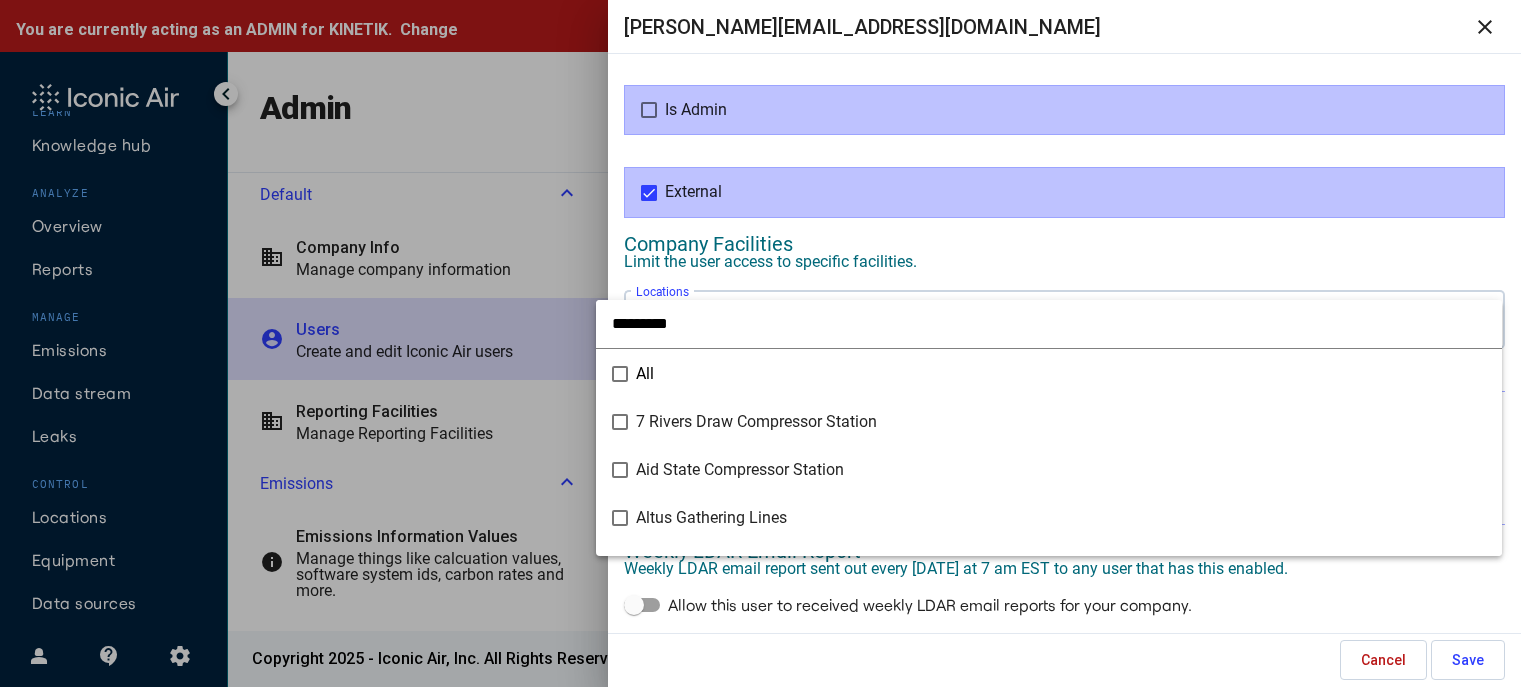 click at bounding box center [1049, 323] 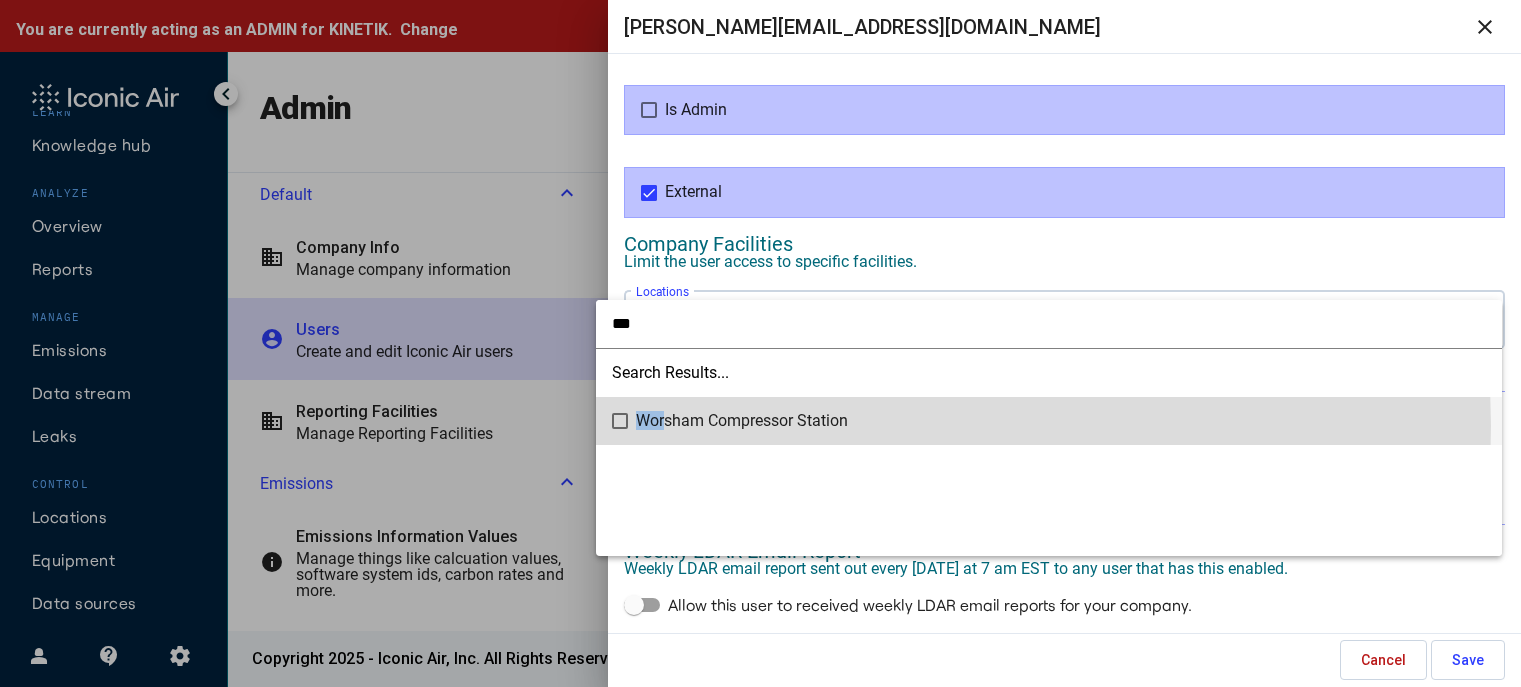 click on "Wor sham Compressor Station" at bounding box center [742, 420] 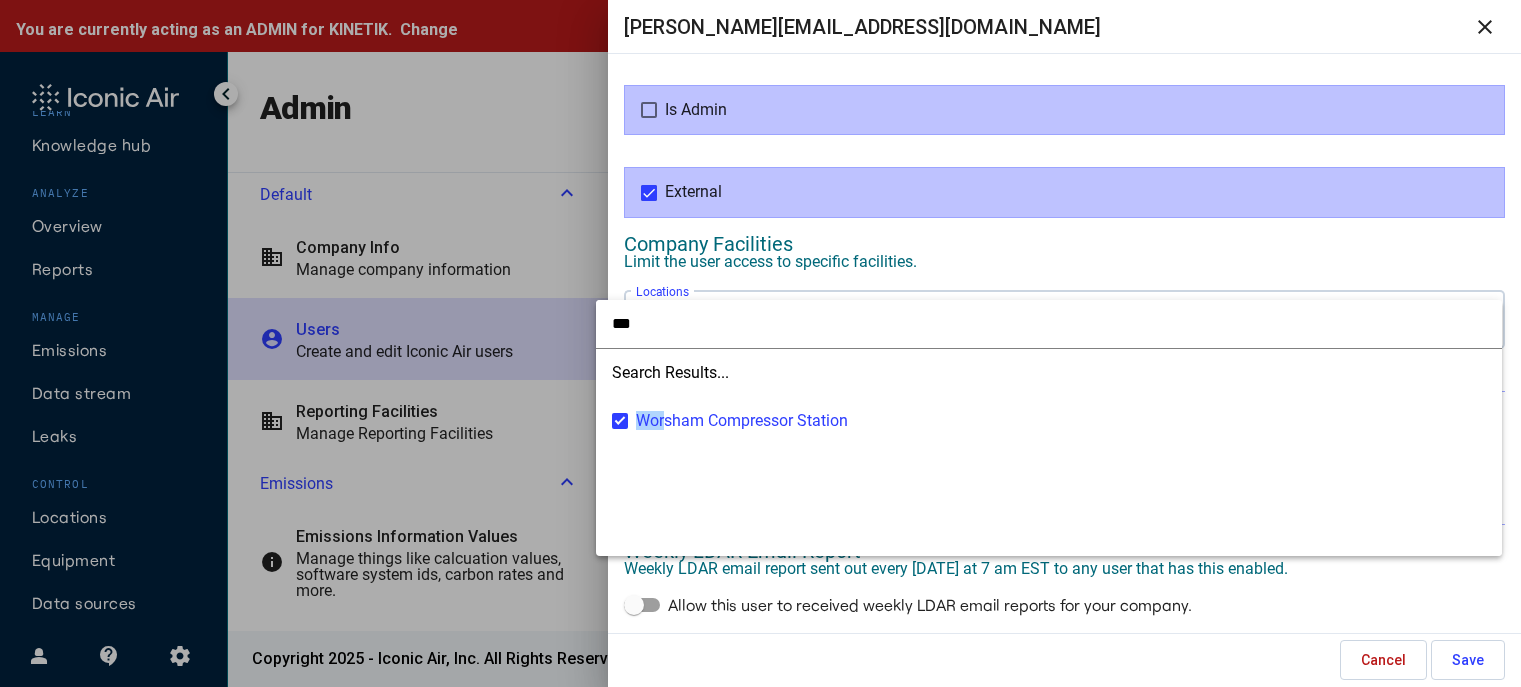 click on "***" at bounding box center [1049, 323] 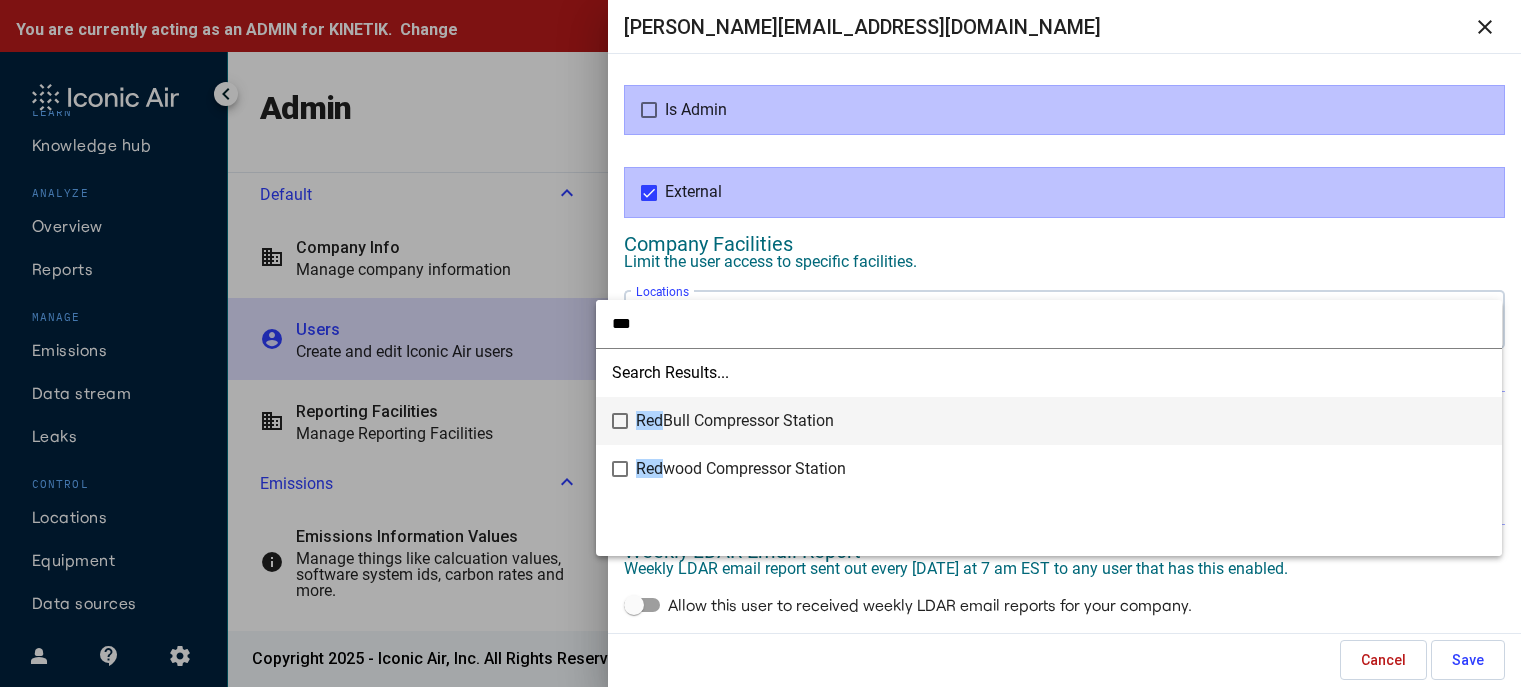 type on "***" 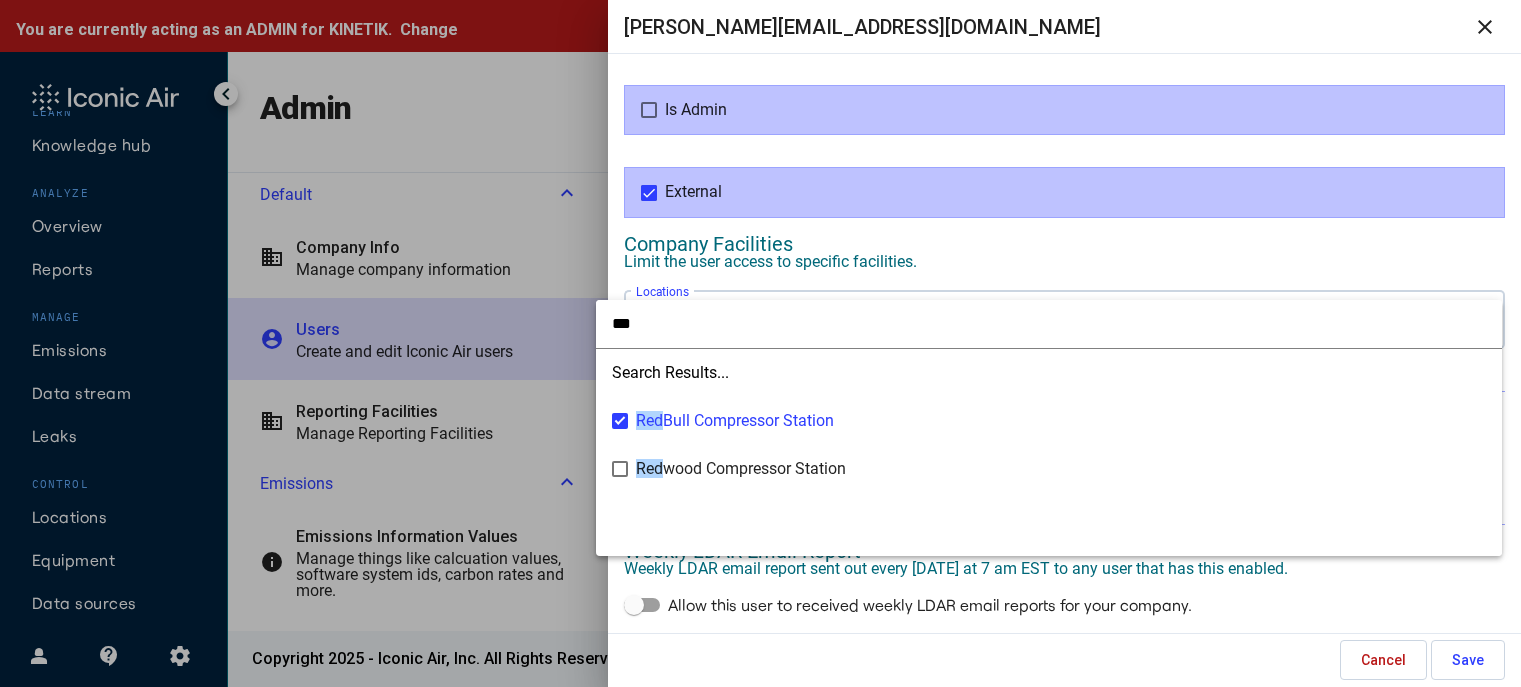 click at bounding box center (760, 343) 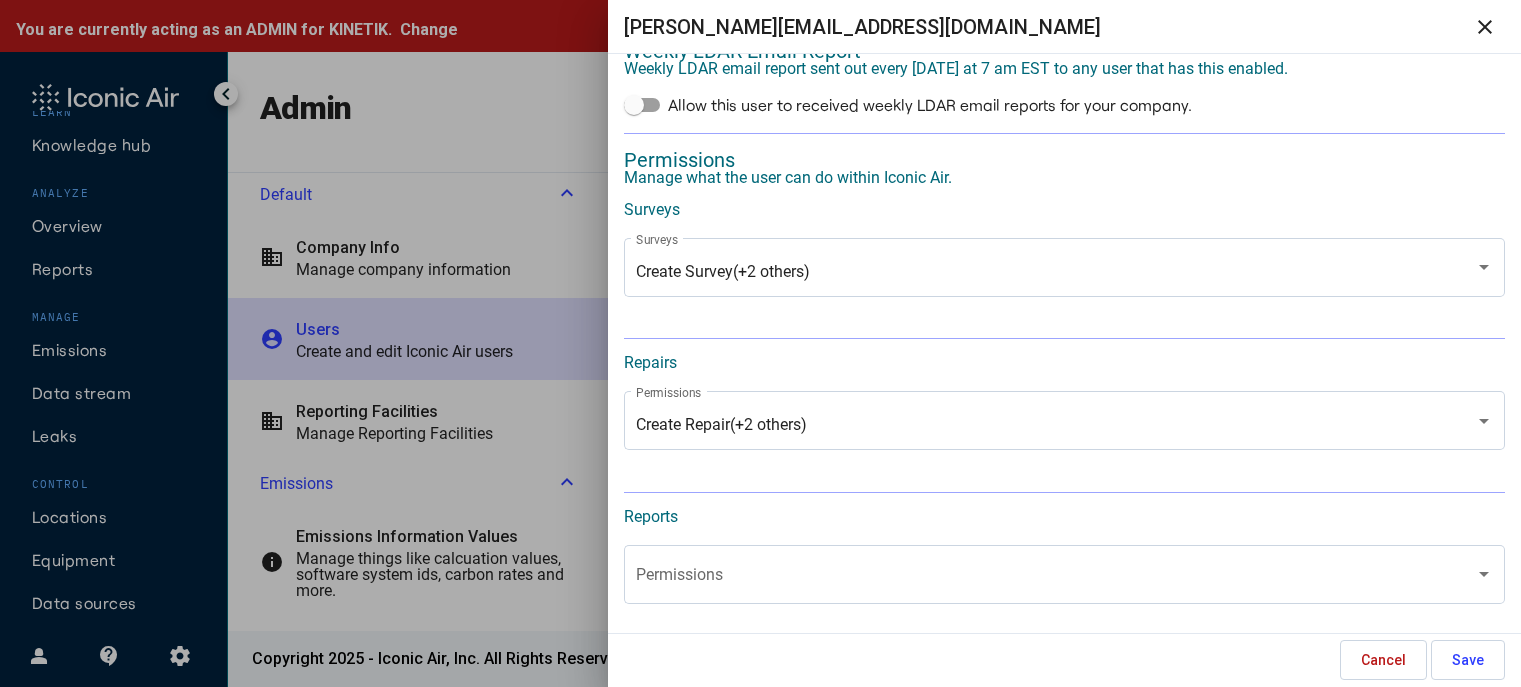 scroll, scrollTop: 1000, scrollLeft: 0, axis: vertical 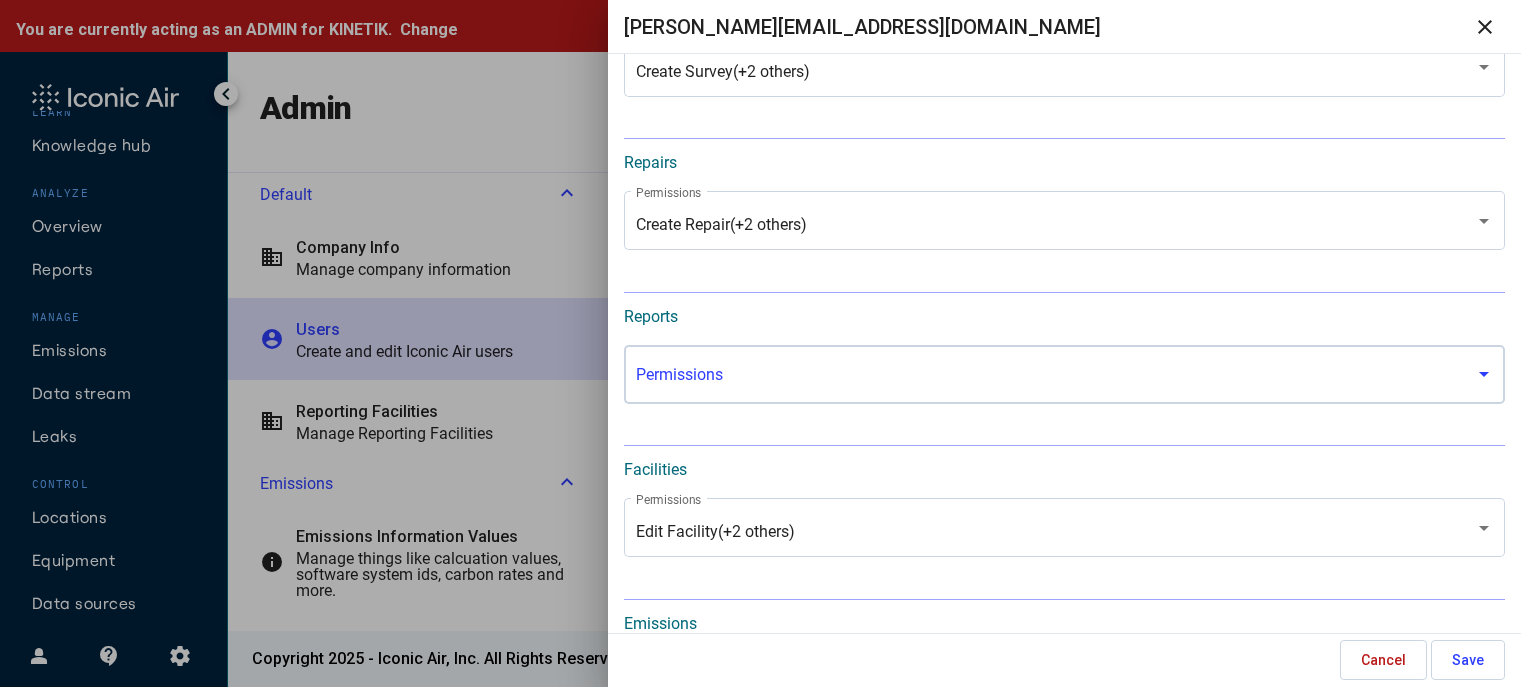 click at bounding box center [1056, 379] 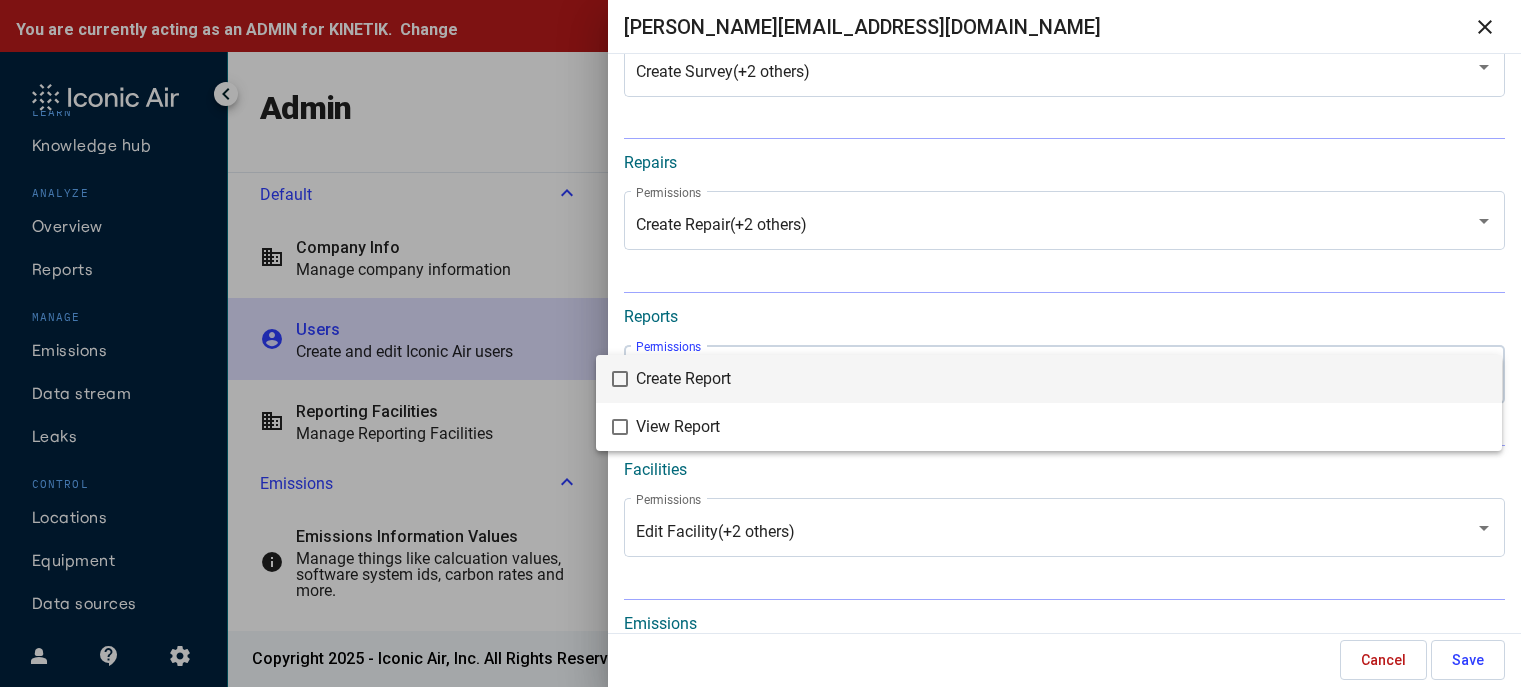 click on "Create Report" at bounding box center [1061, 379] 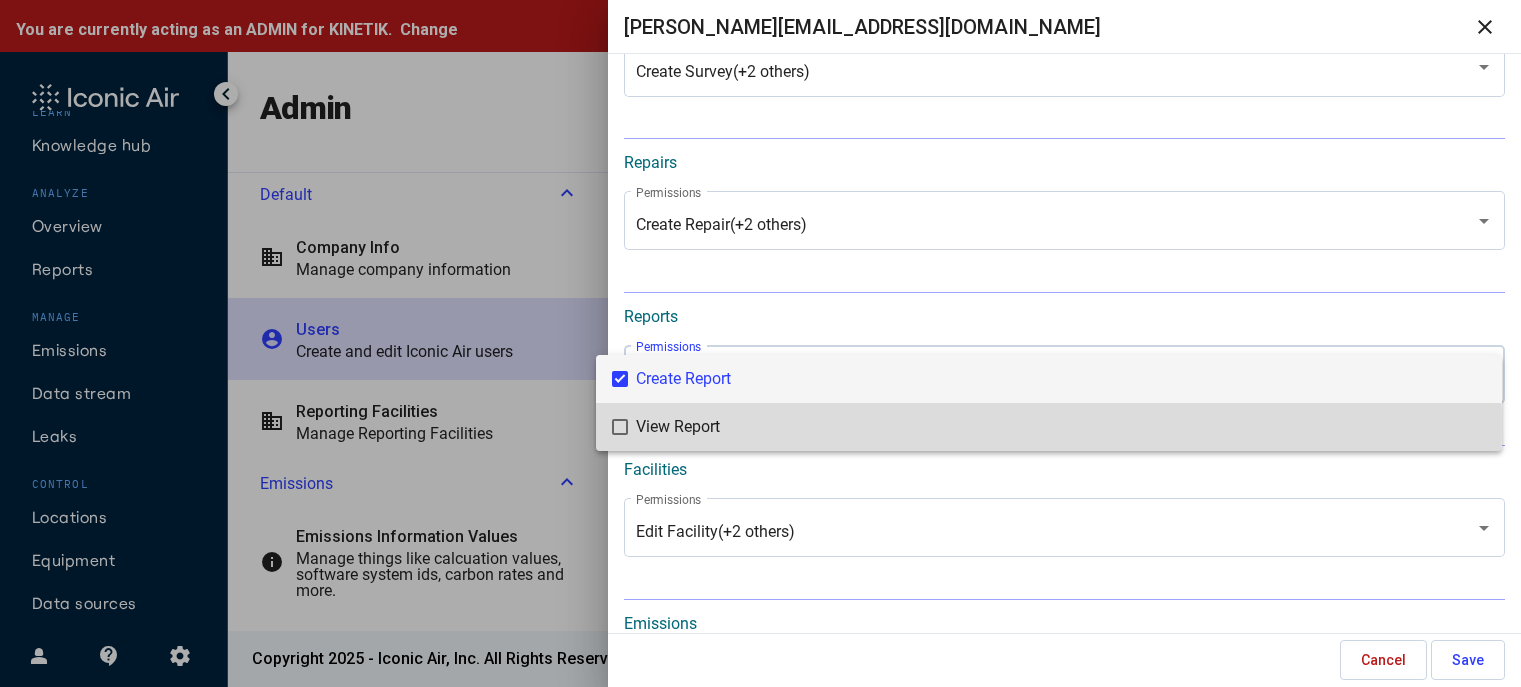click on "View Report" at bounding box center (1061, 427) 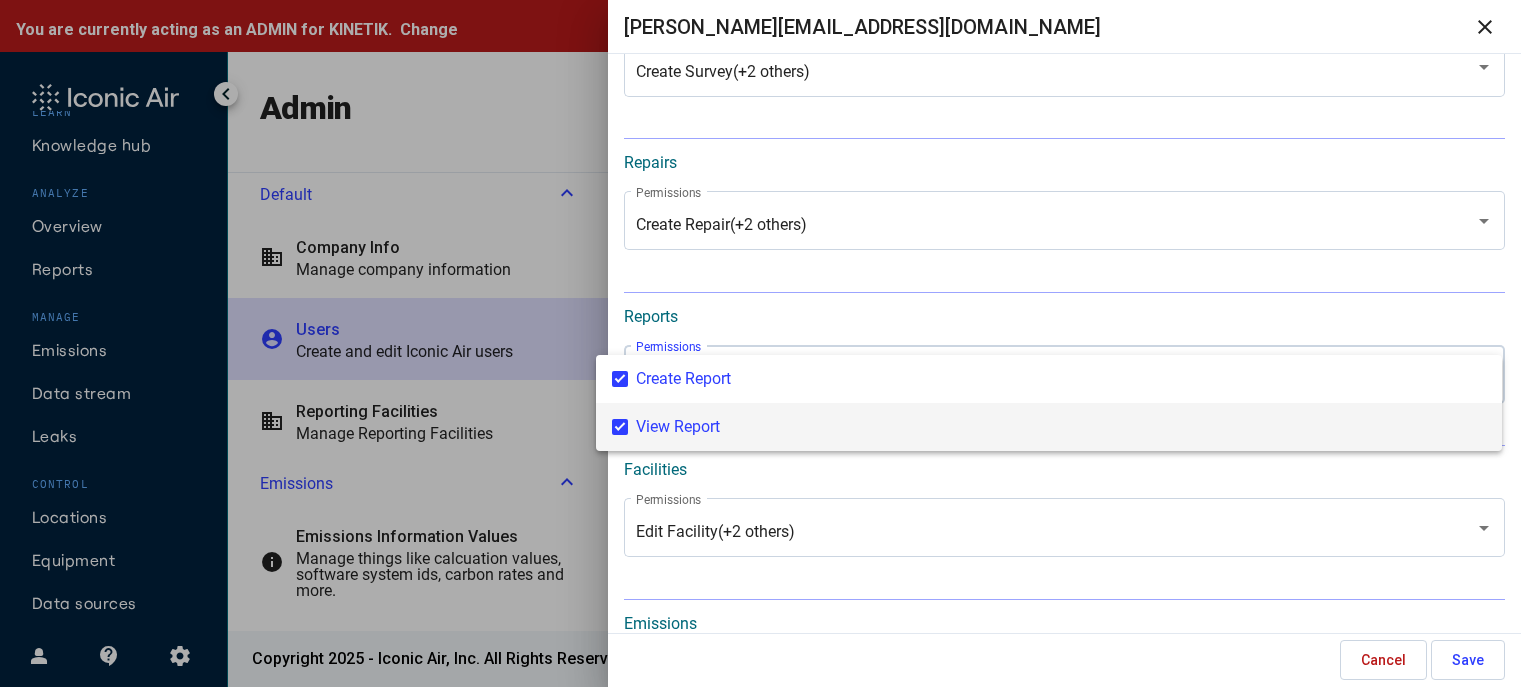 click at bounding box center [760, 343] 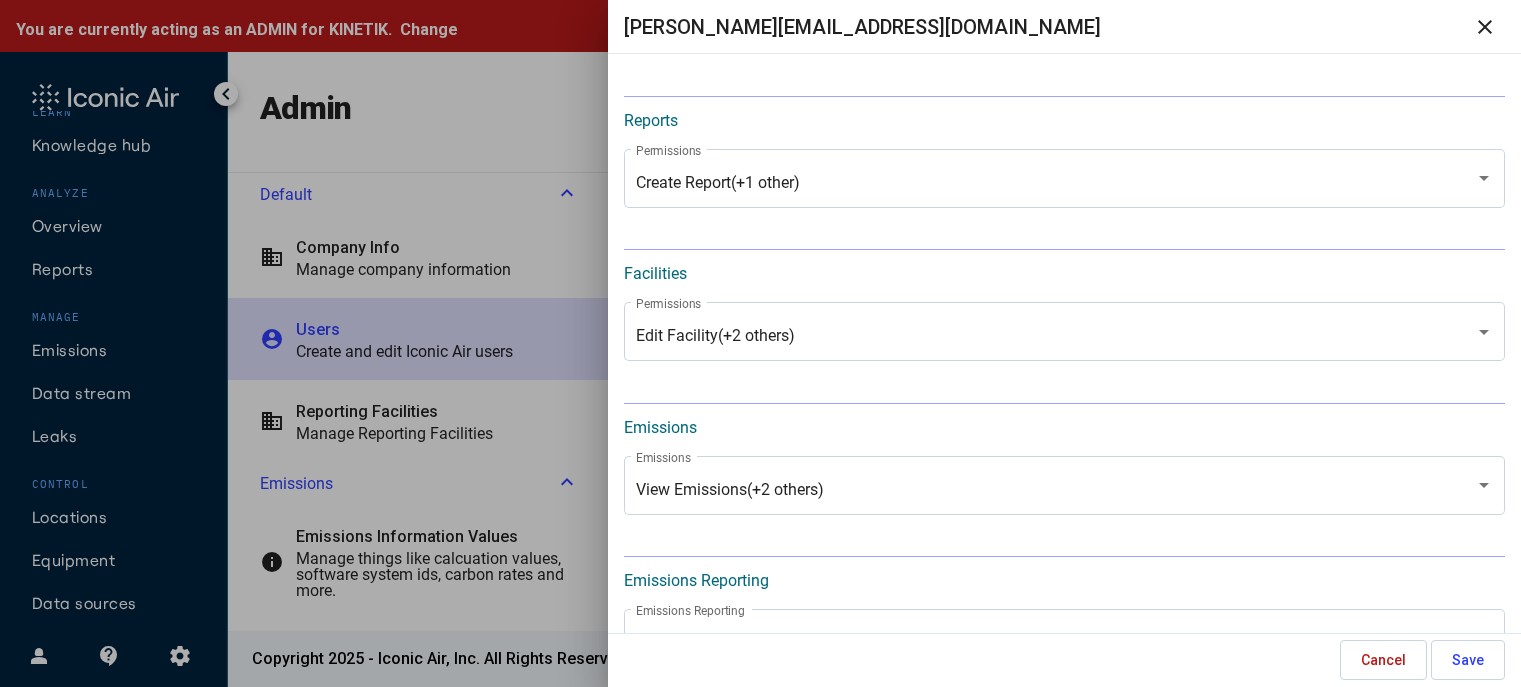scroll, scrollTop: 1200, scrollLeft: 0, axis: vertical 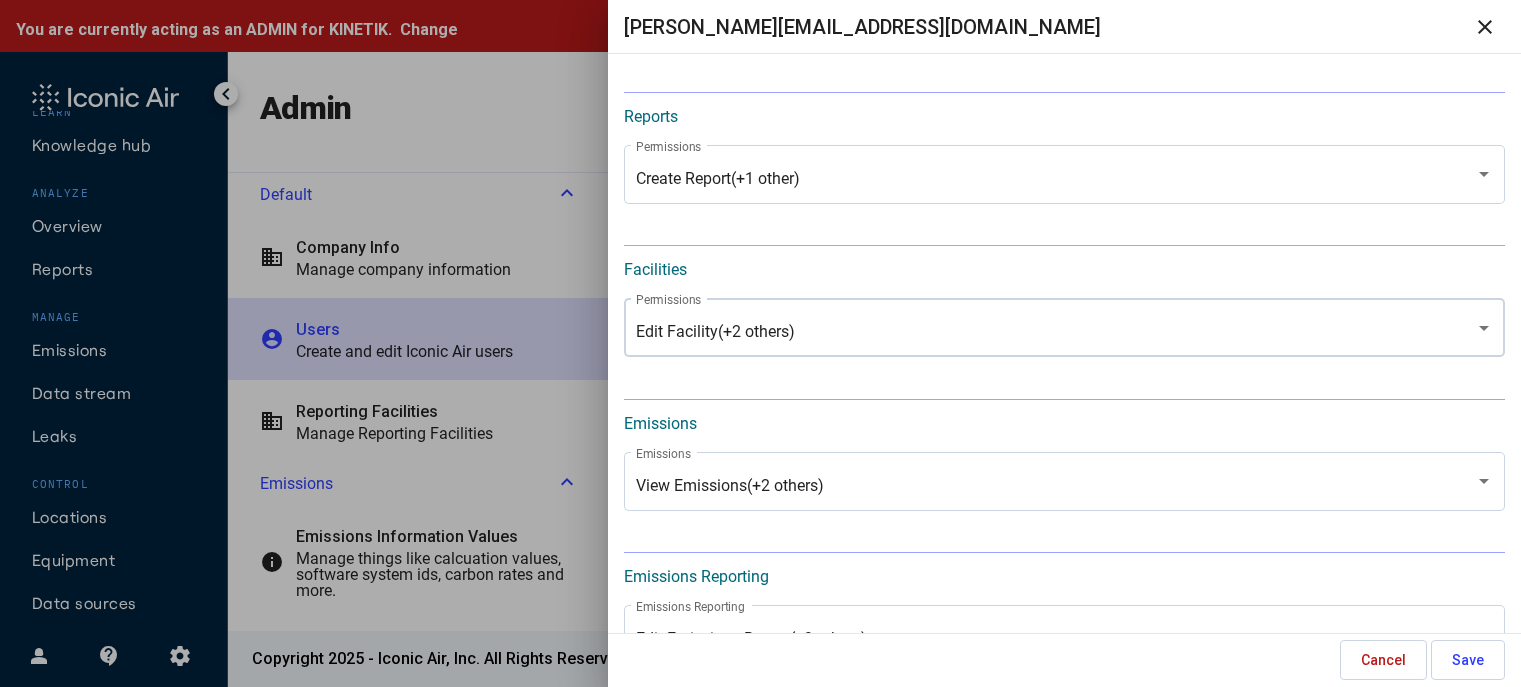 click on "Edit Facility   (+2 others)  Permissions" at bounding box center (1064, 325) 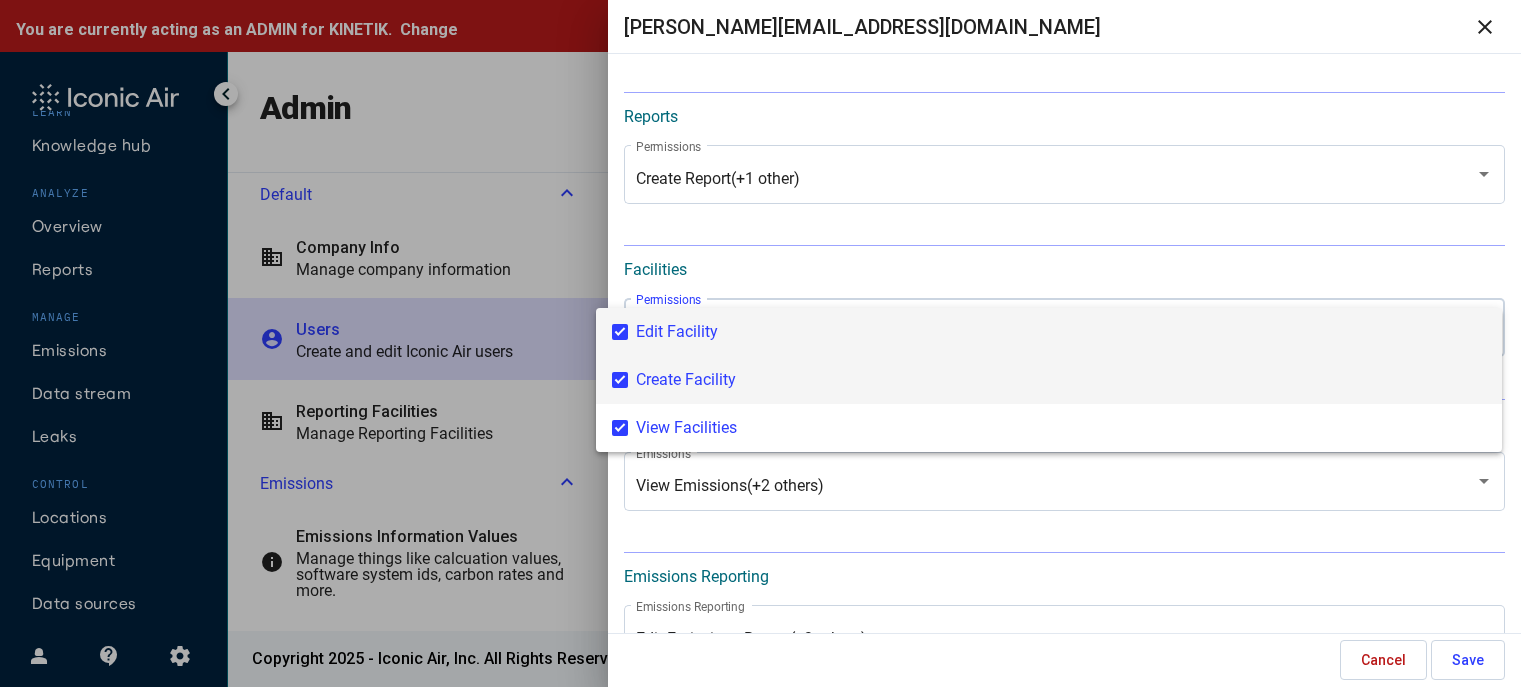 click on "Create Facility" at bounding box center (1061, 380) 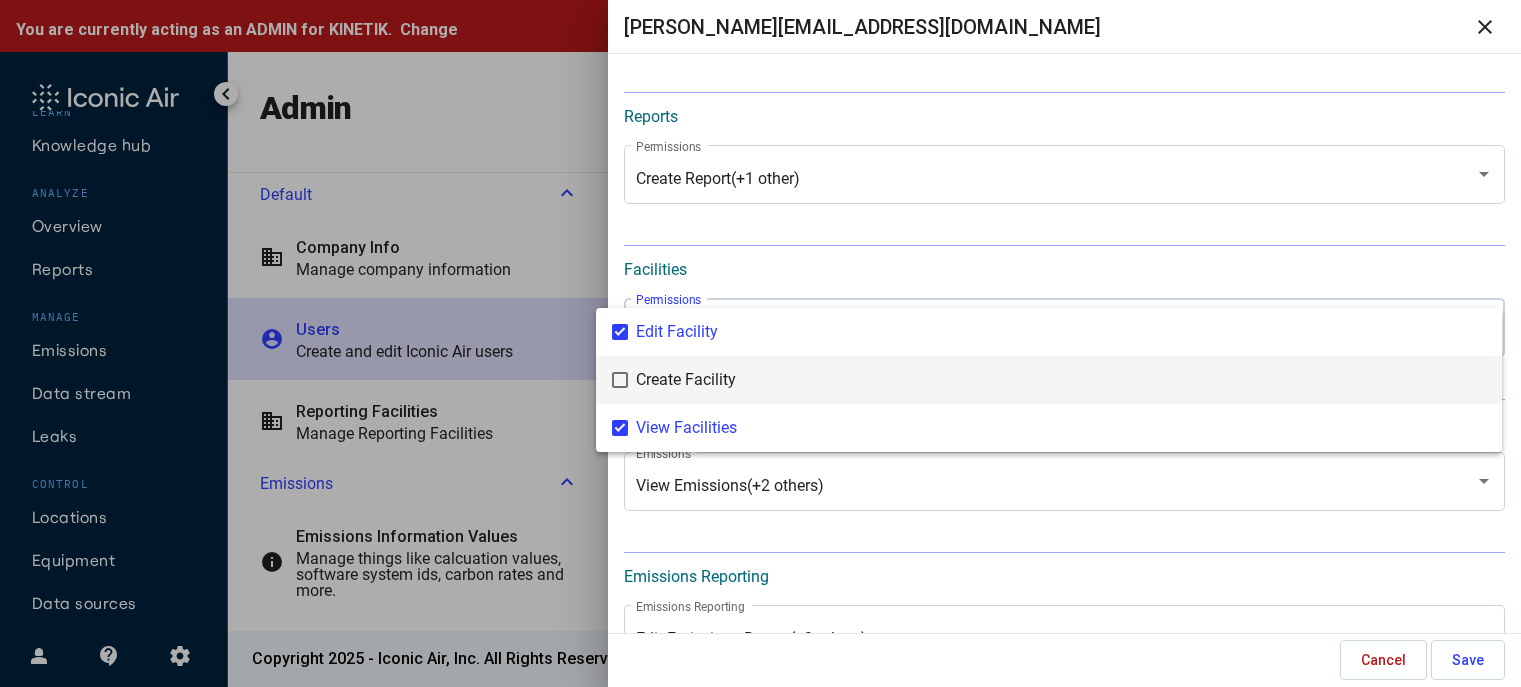 click at bounding box center [760, 343] 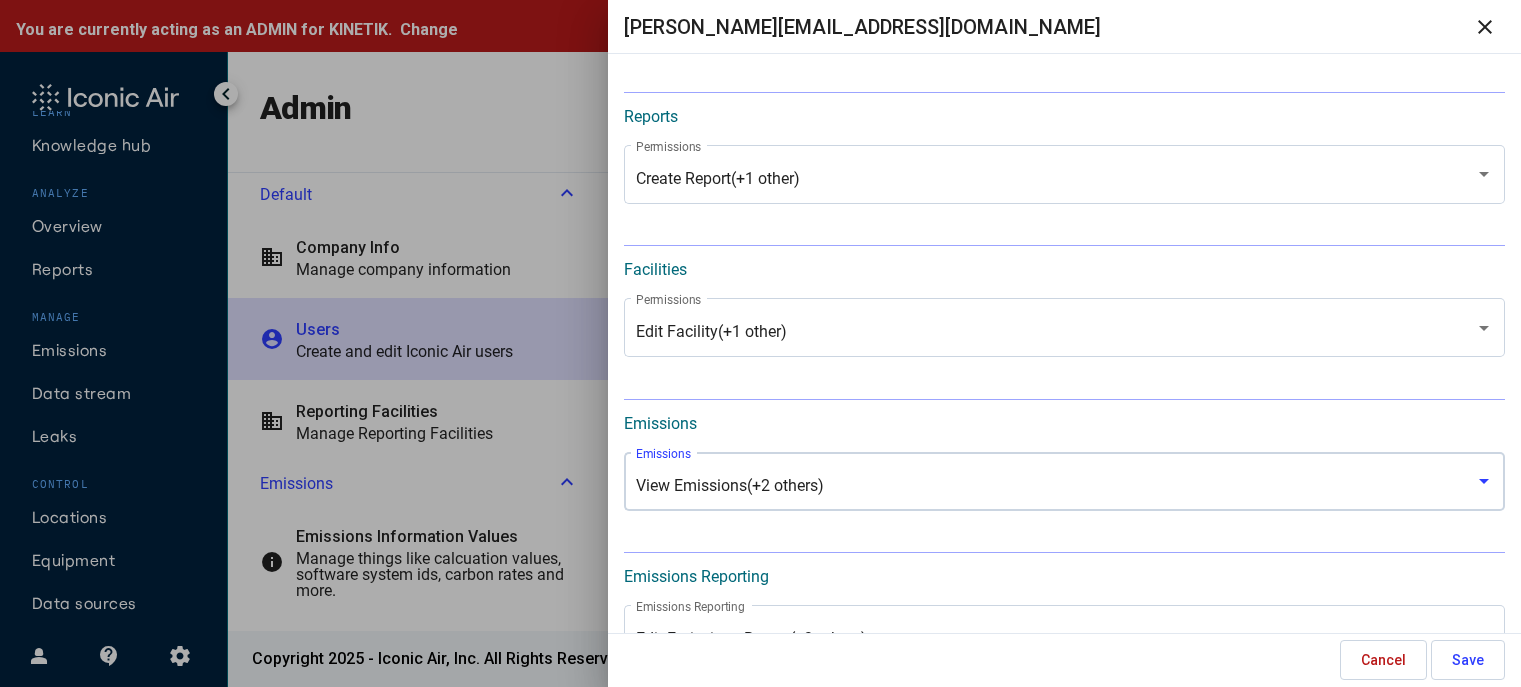 click on "(+2 others)" at bounding box center [785, 485] 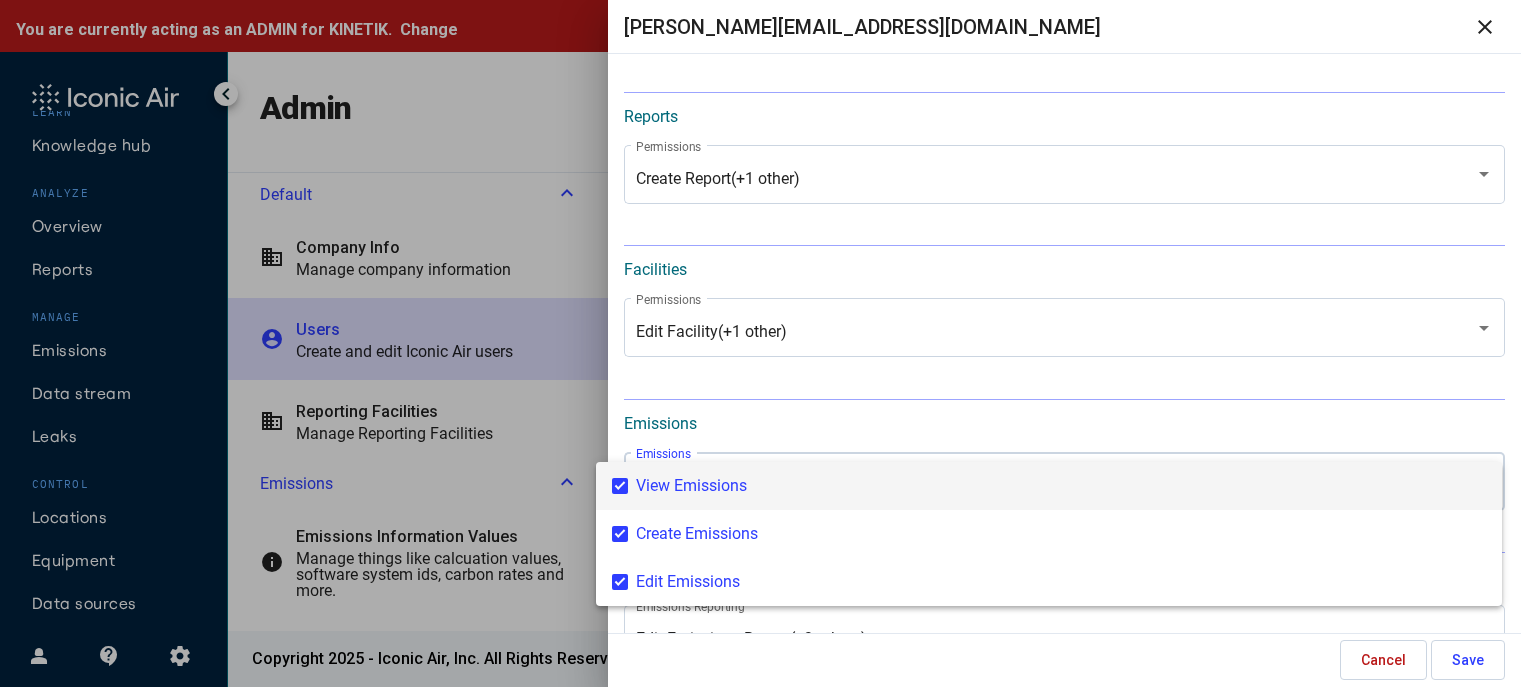 click on "View Emissions" at bounding box center (1061, 486) 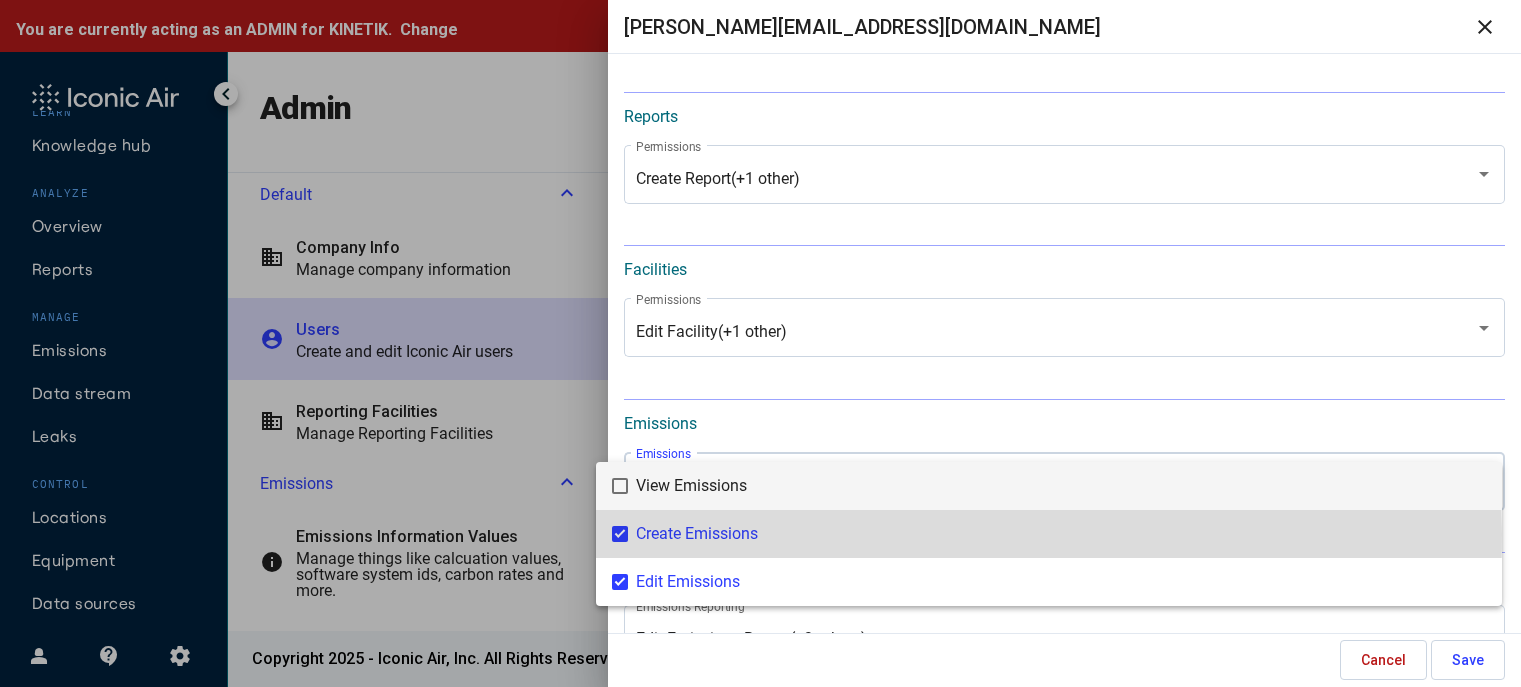 click on "Create Emissions" at bounding box center (1061, 534) 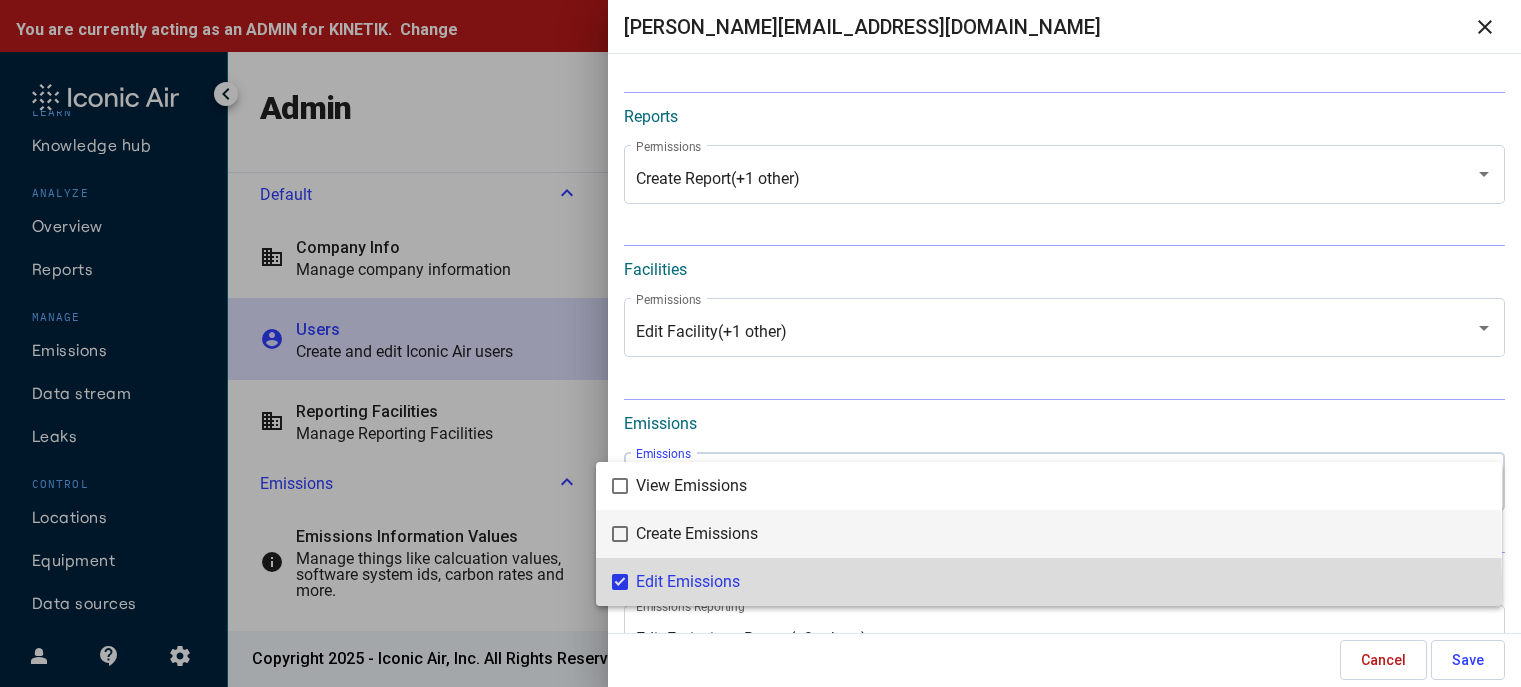 click on "Edit Emissions" at bounding box center (1061, 582) 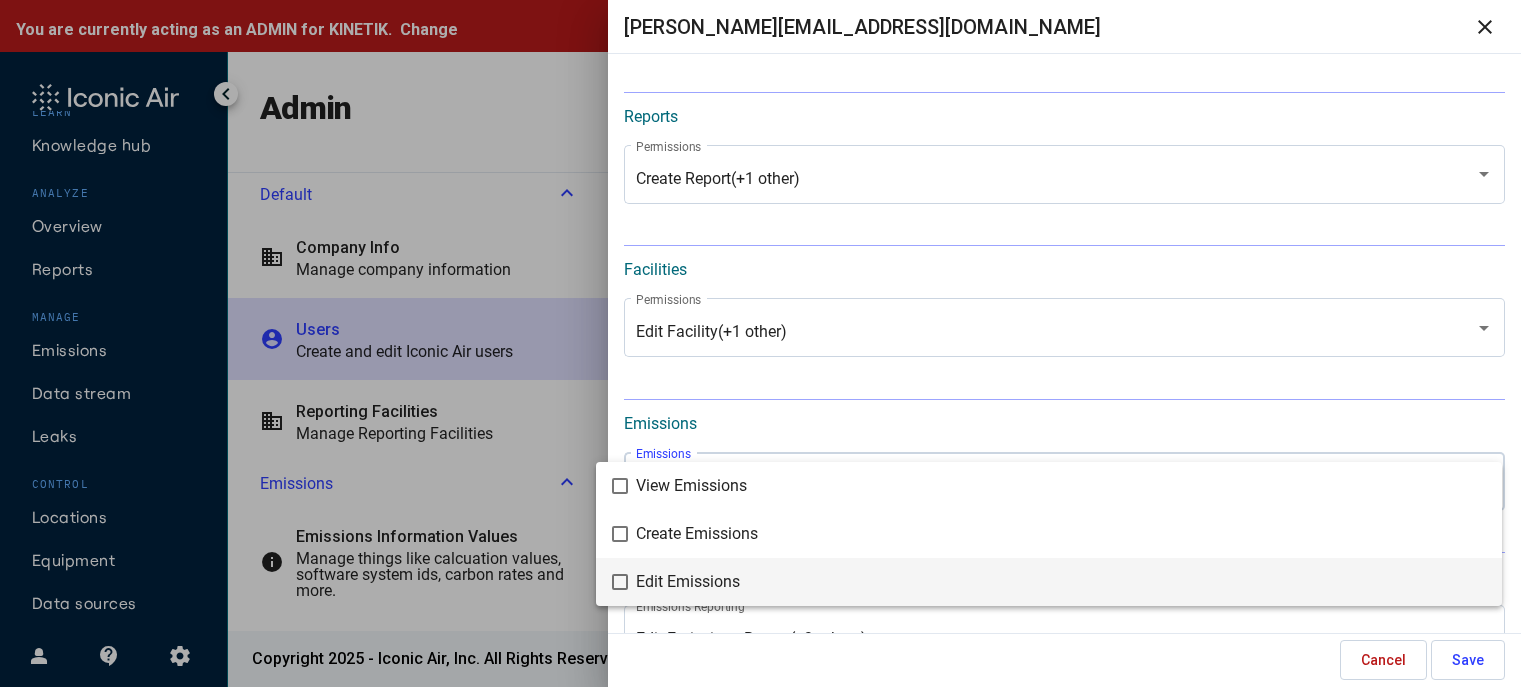 click at bounding box center (760, 343) 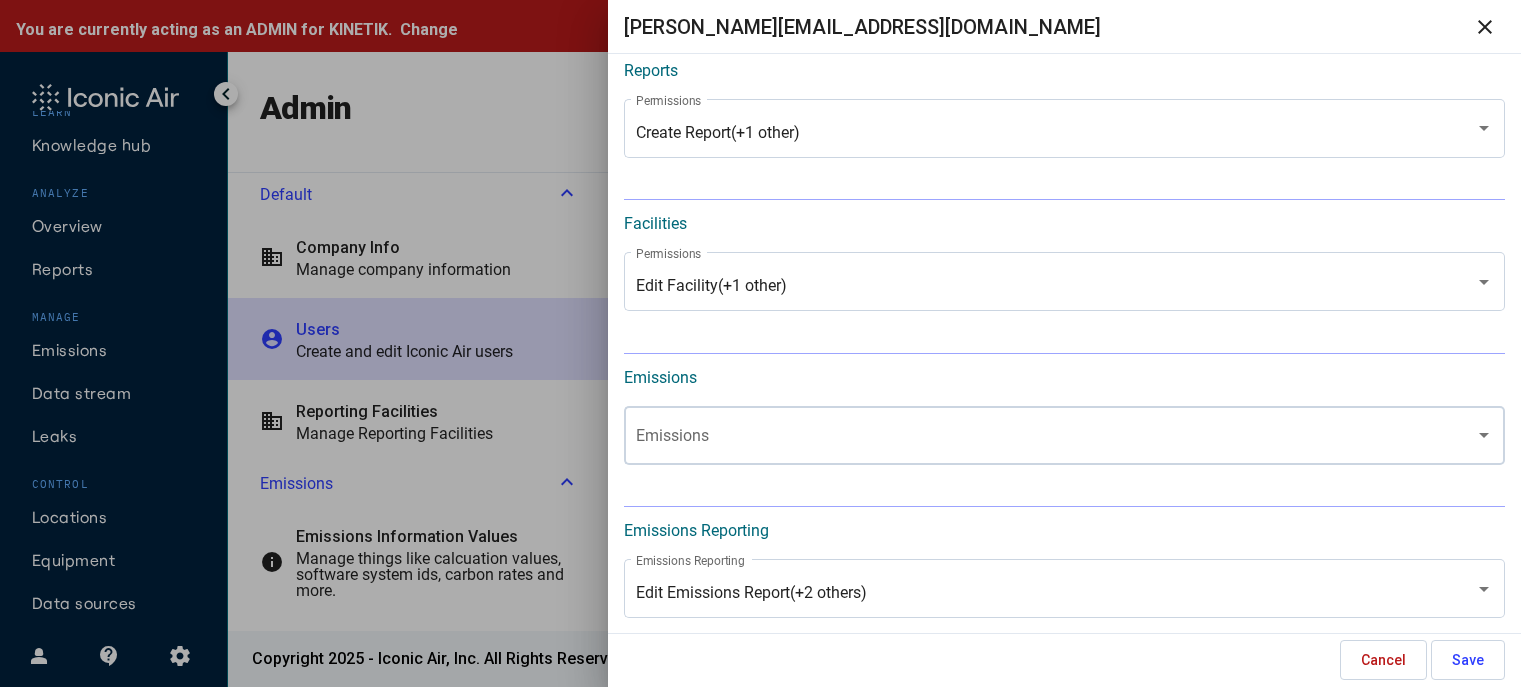 scroll, scrollTop: 1290, scrollLeft: 0, axis: vertical 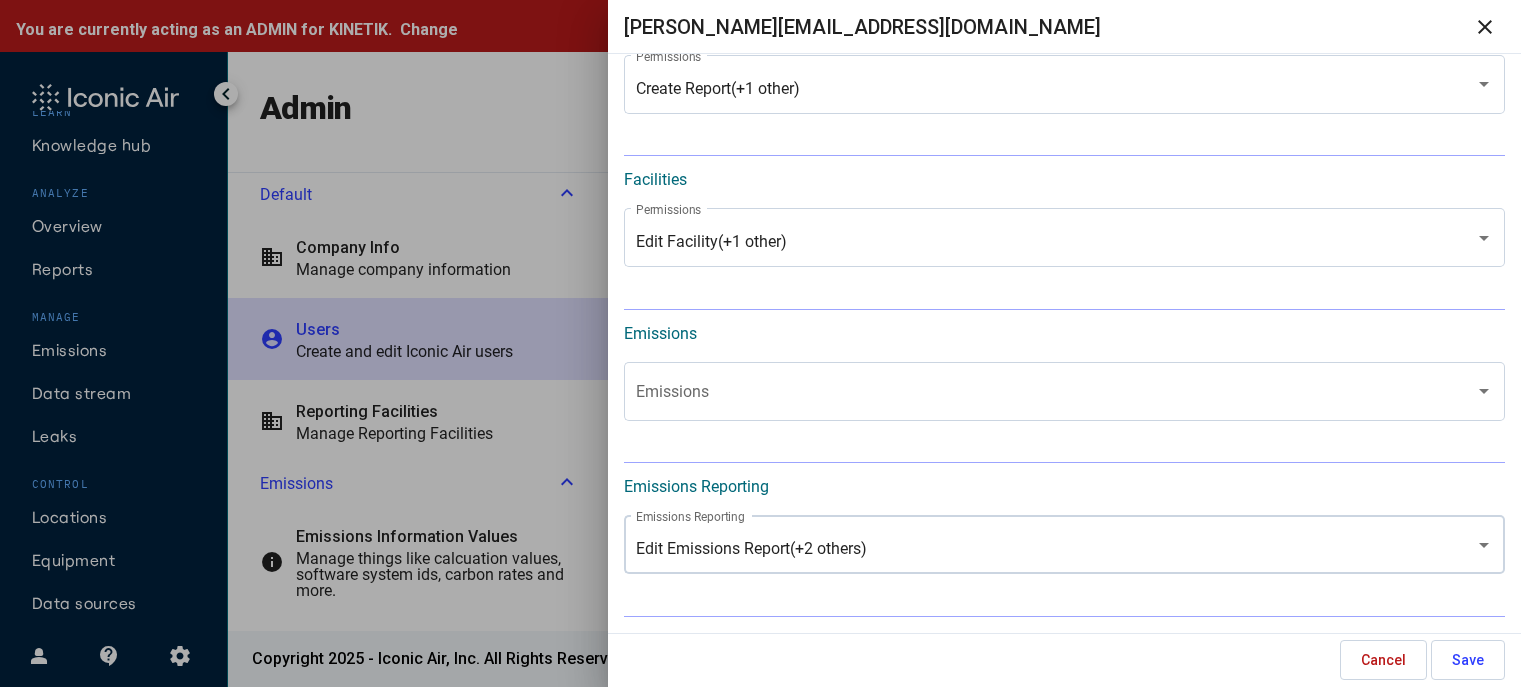 click on "Edit Emissions Report   (+2 others)" at bounding box center (751, 549) 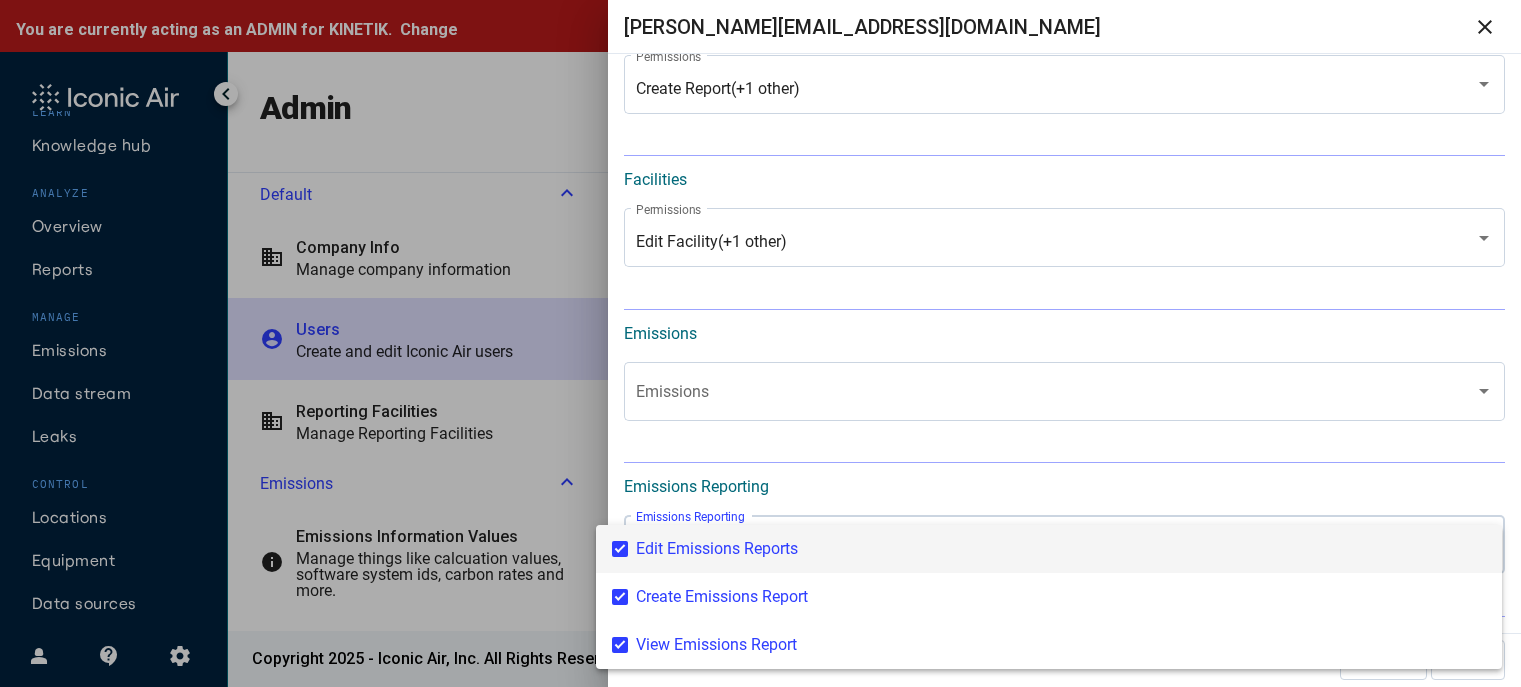 click on "Edit Emissions Reports" at bounding box center [1061, 549] 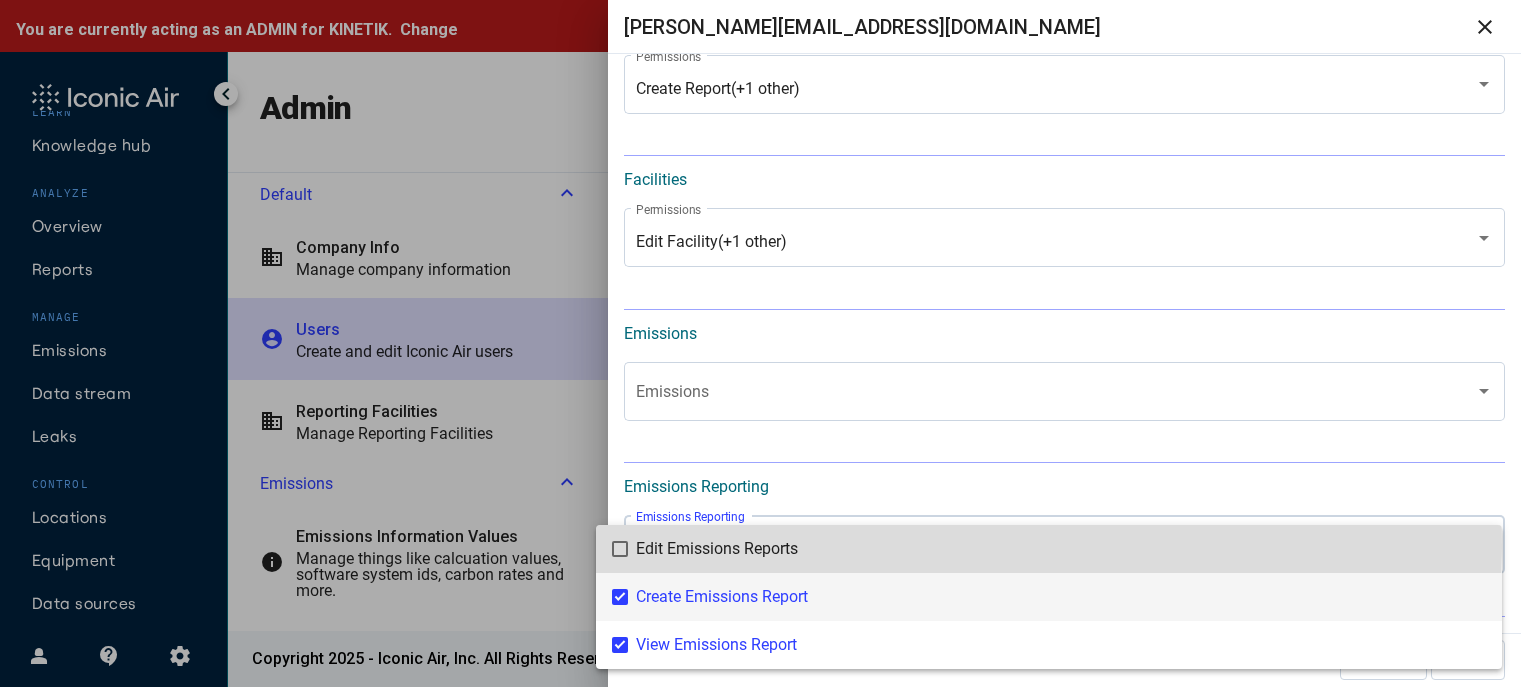 click on "Create Emissions Report" at bounding box center (1061, 597) 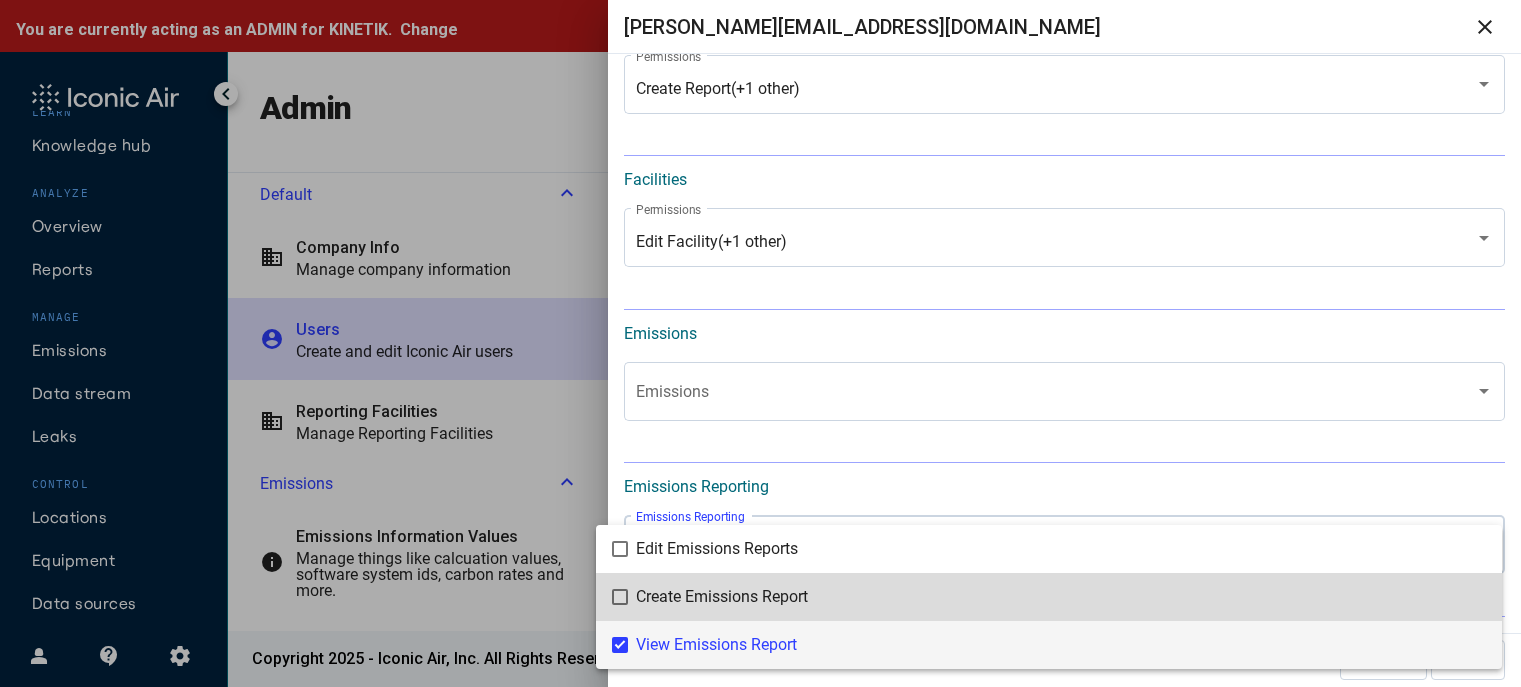 click on "View Emissions Report" at bounding box center [1061, 645] 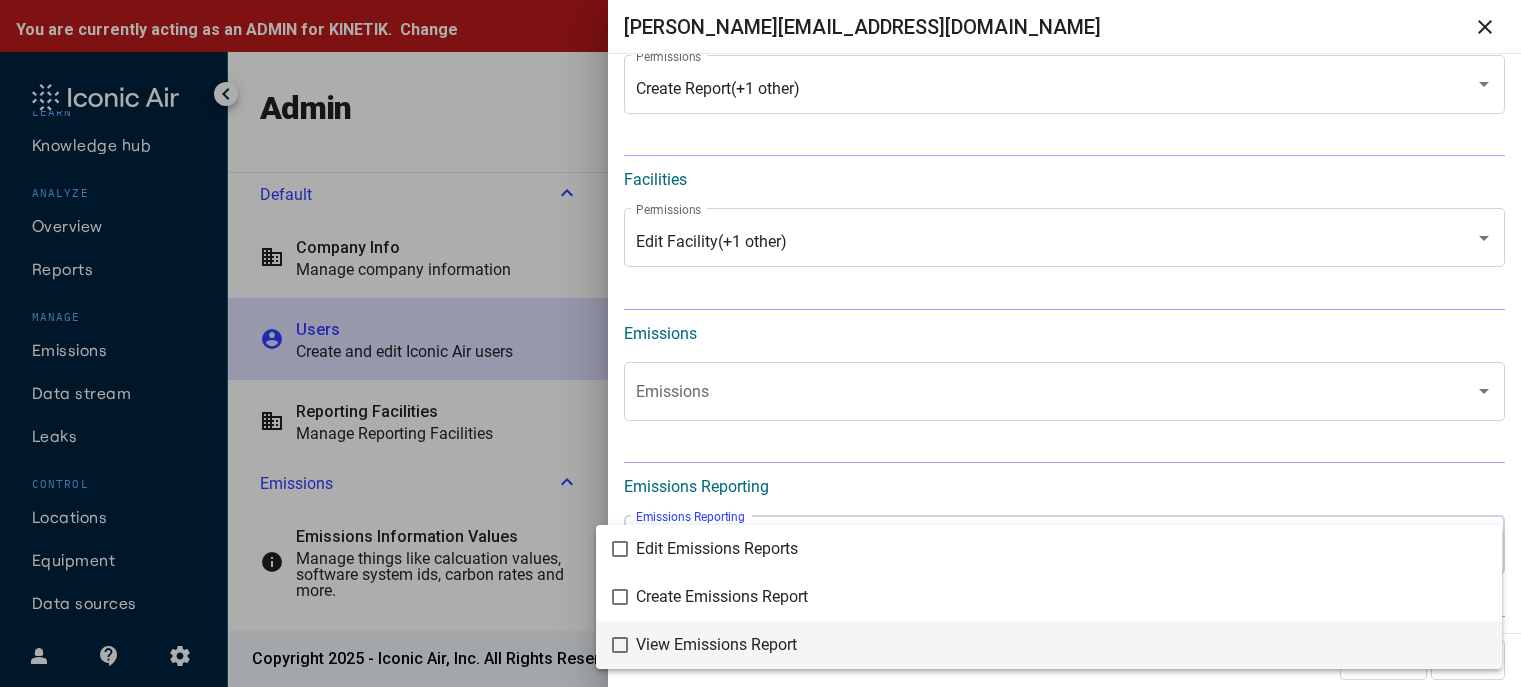 click at bounding box center [760, 343] 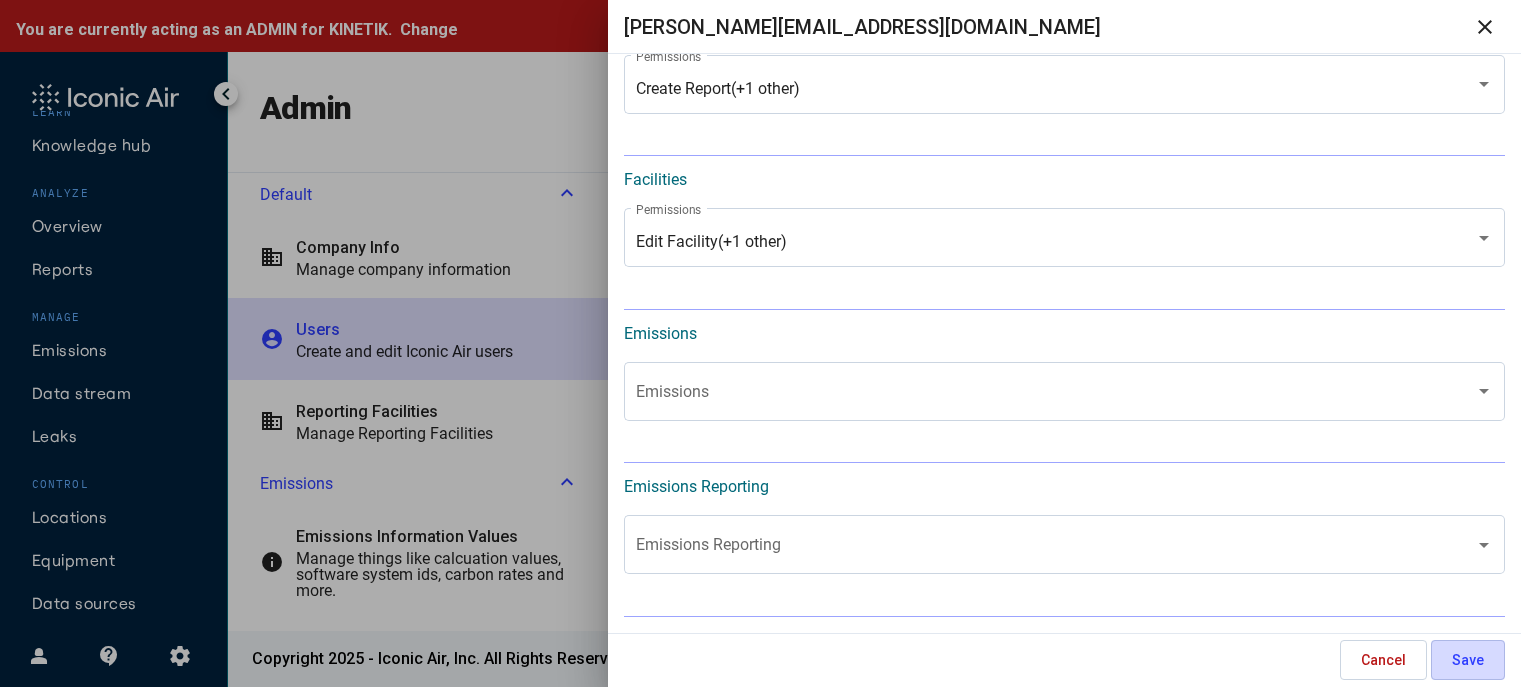 click on "Save" at bounding box center [1468, 660] 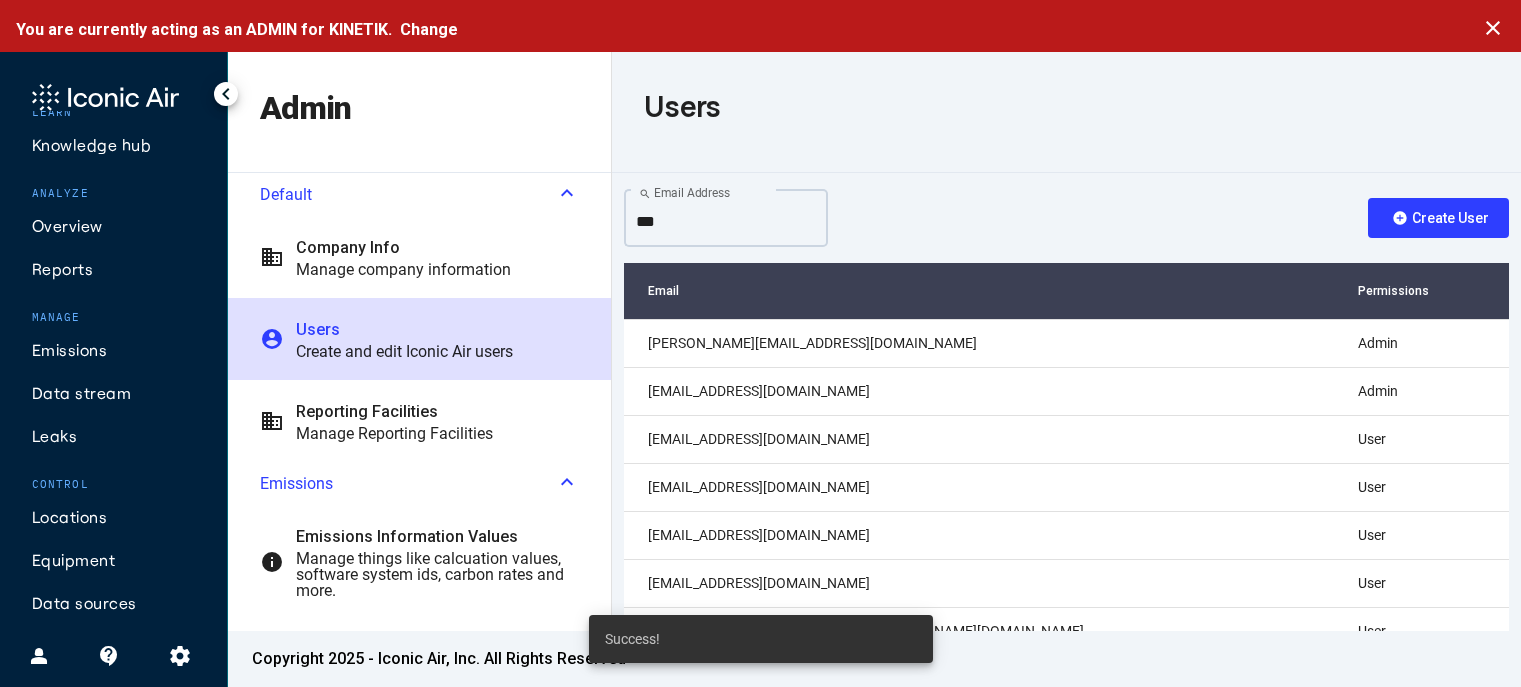 click on "***" at bounding box center [726, 222] 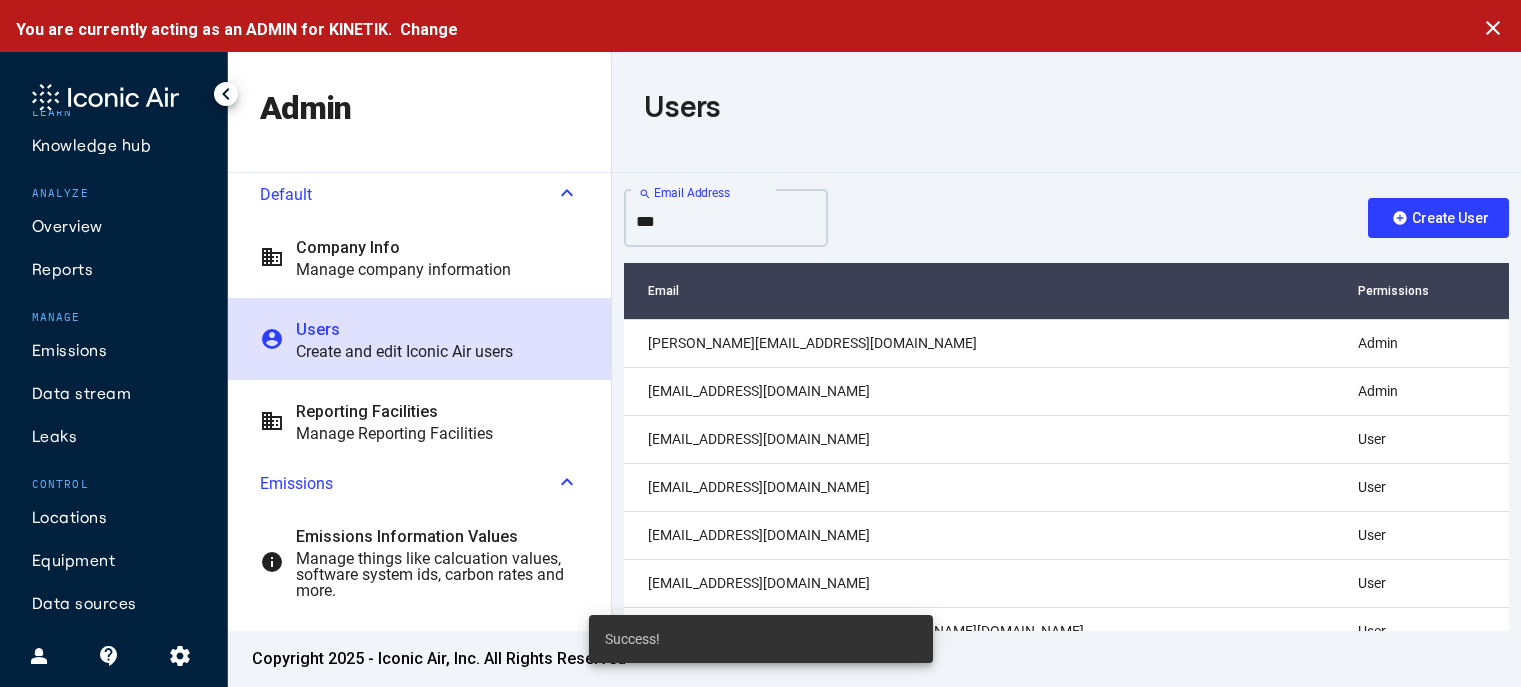 click on "***" at bounding box center [726, 222] 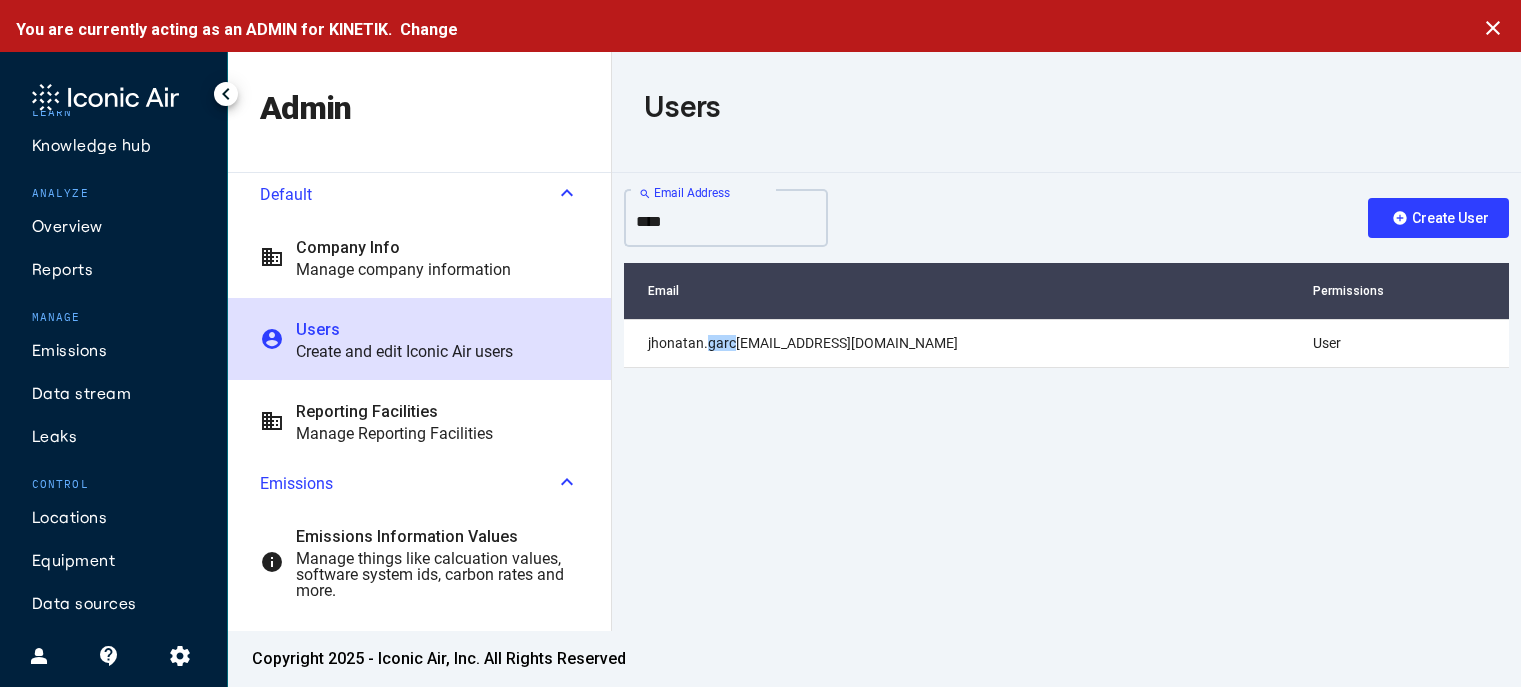 type on "****" 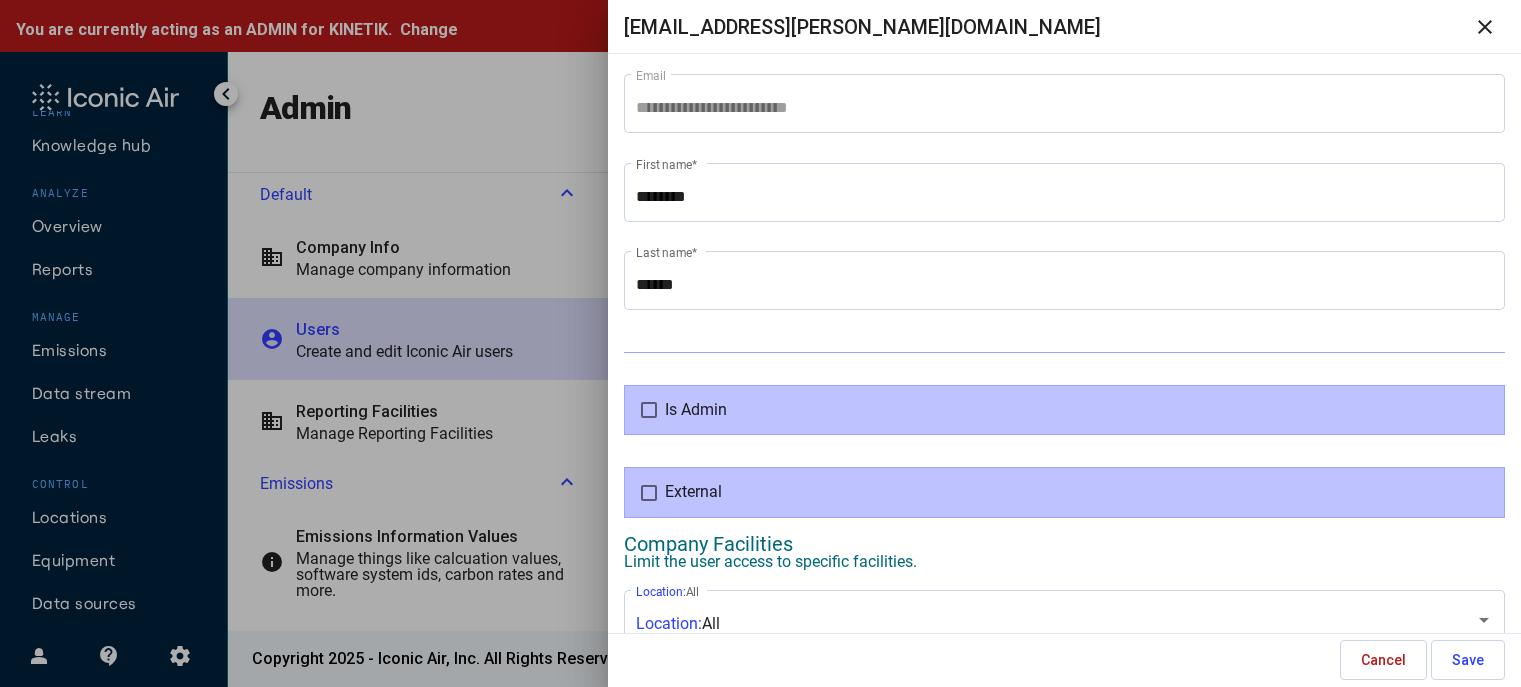 click at bounding box center [649, 493] 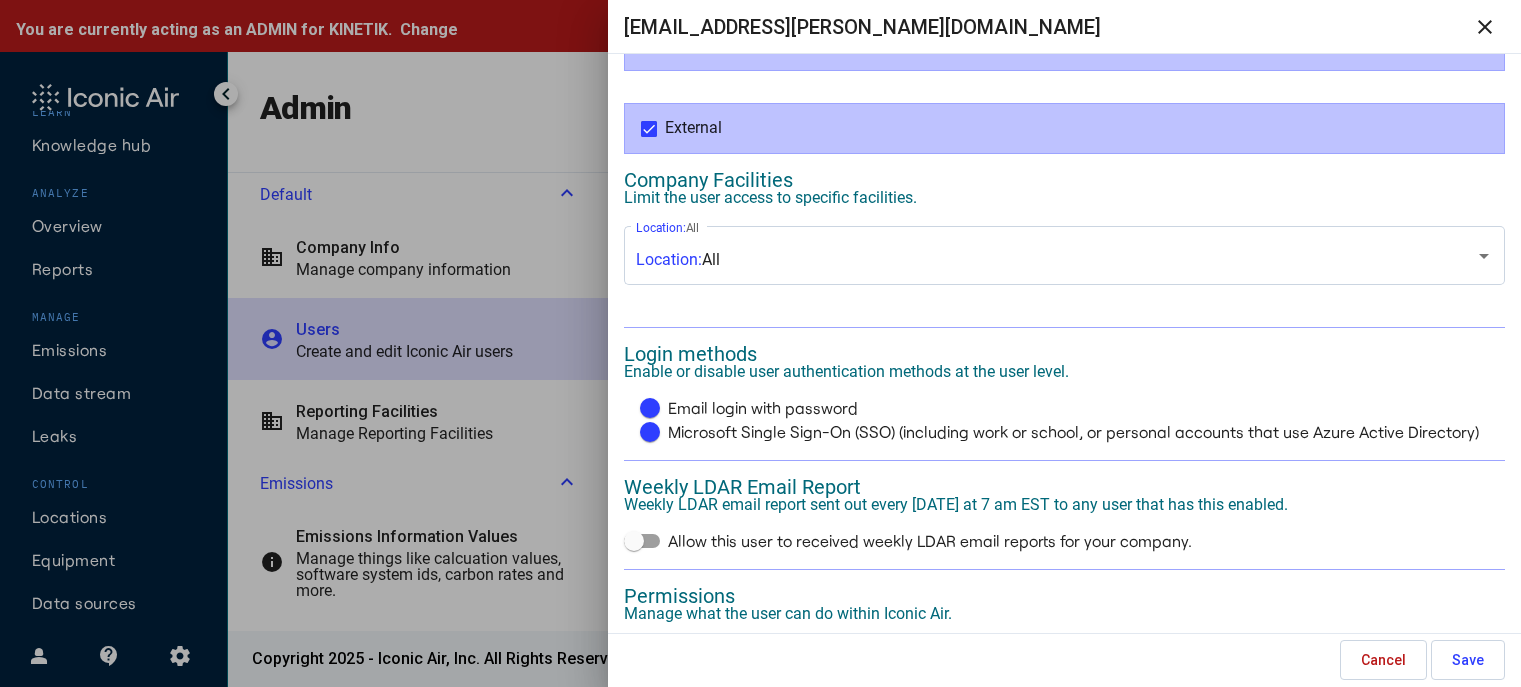 scroll, scrollTop: 400, scrollLeft: 0, axis: vertical 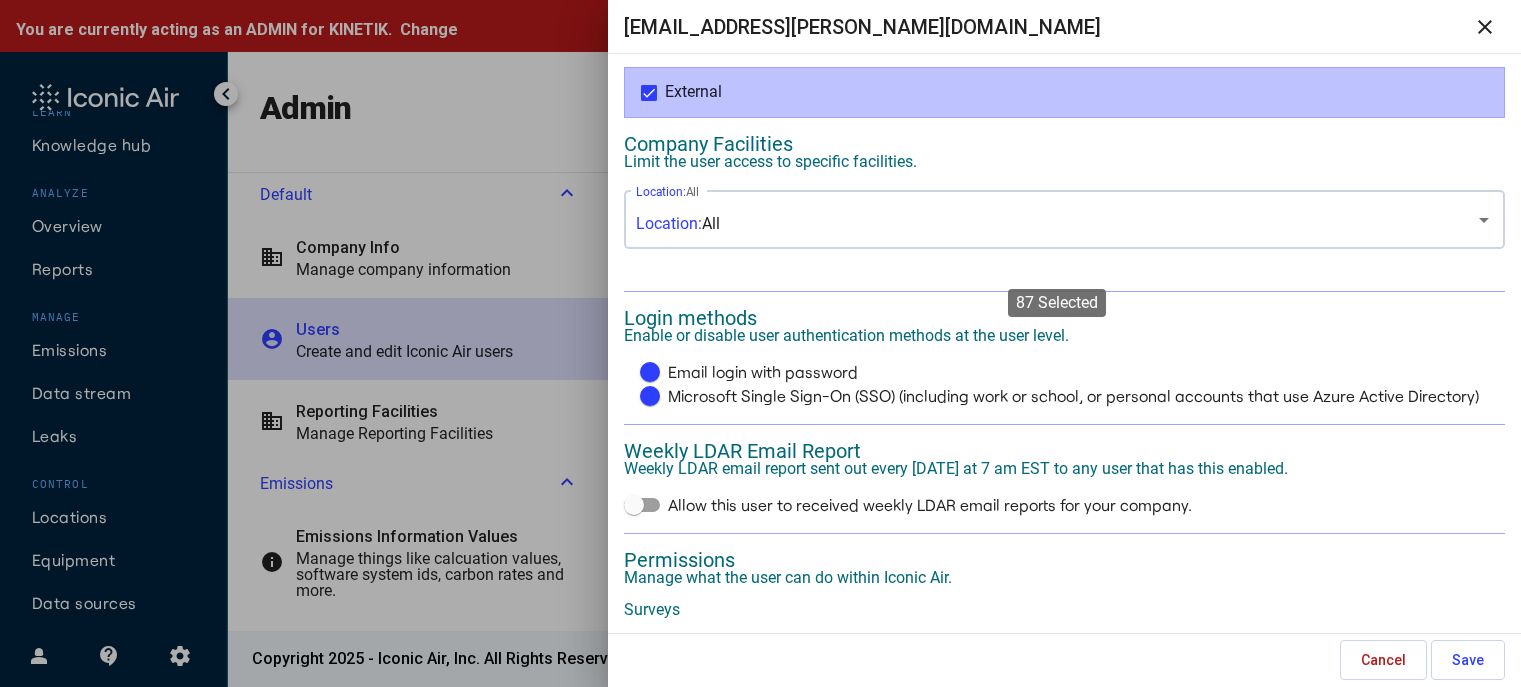 click on "Location:   All" at bounding box center [1056, 224] 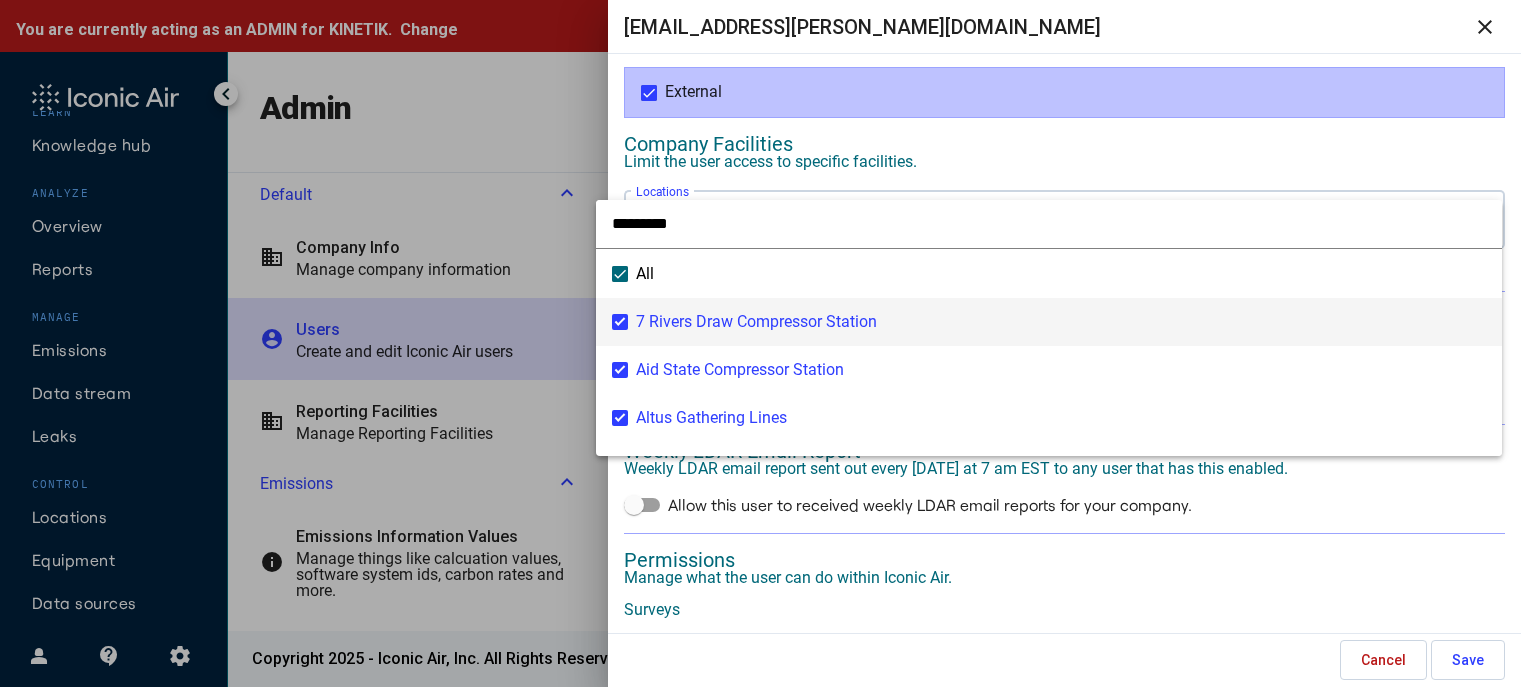 click on "All" at bounding box center [645, 274] 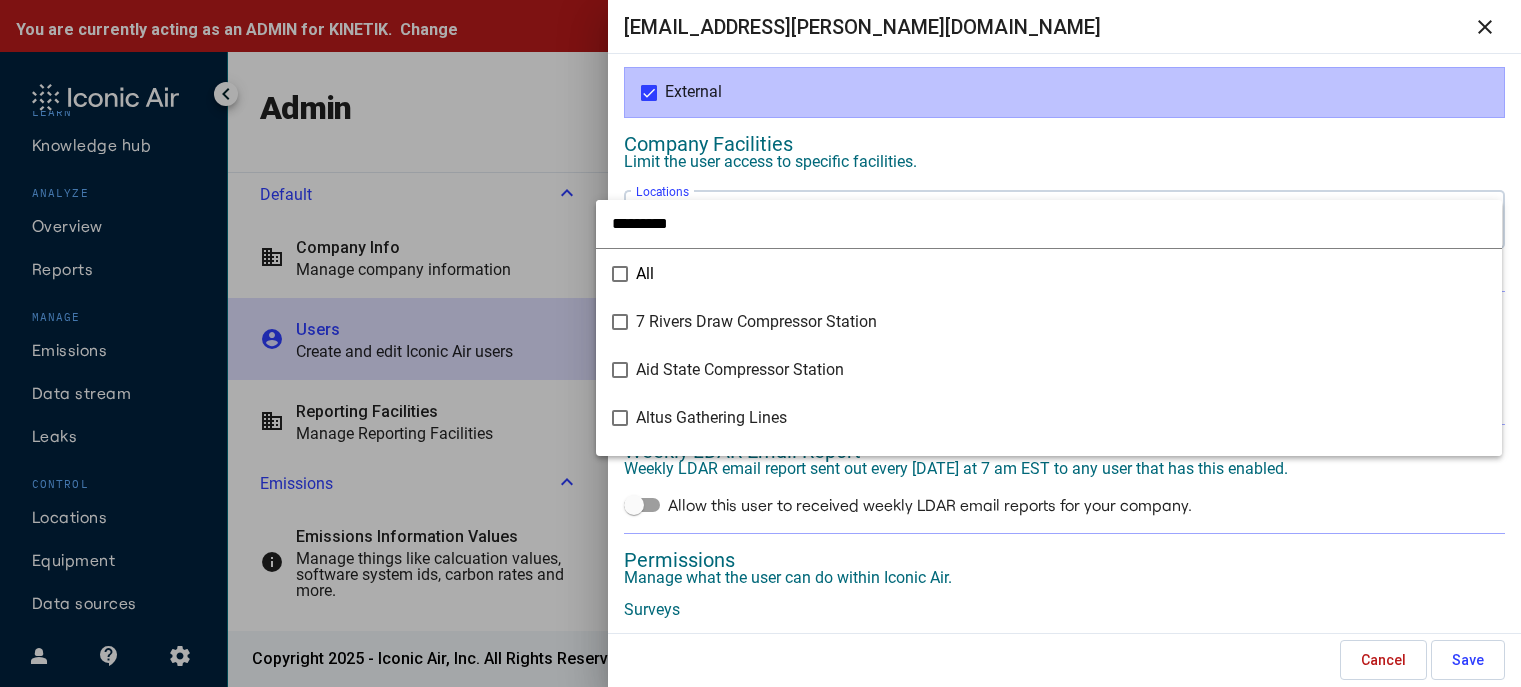 click at bounding box center [1049, 223] 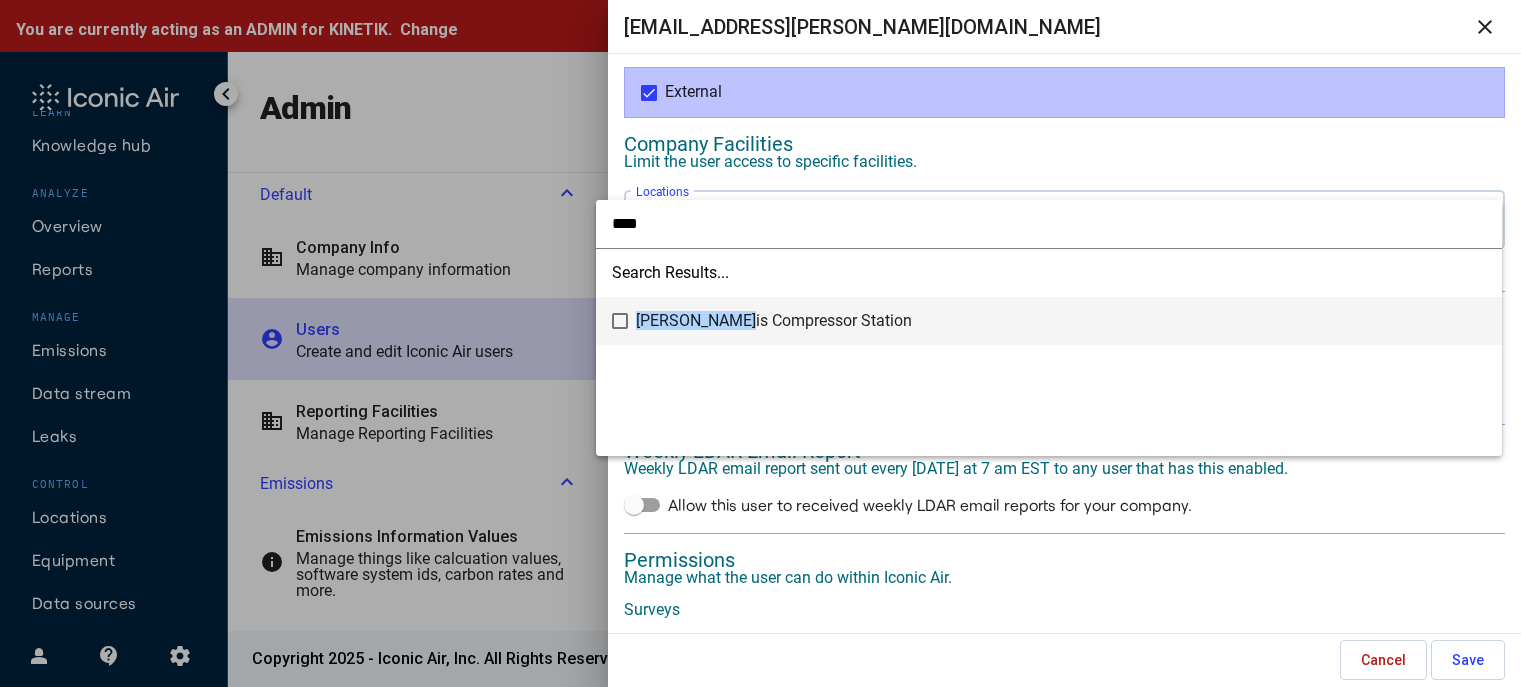 click on "[PERSON_NAME] is Compressor Station" at bounding box center [774, 320] 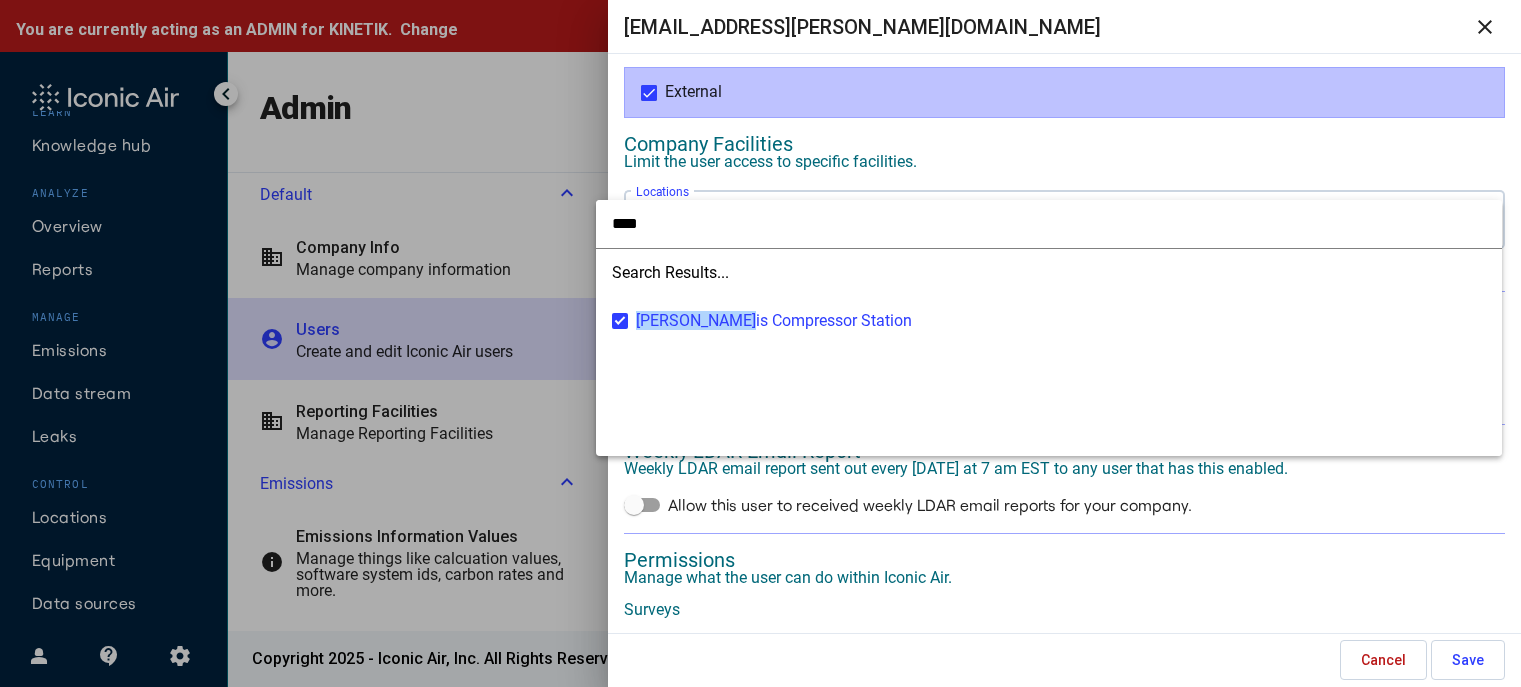click on "****" at bounding box center [1049, 224] 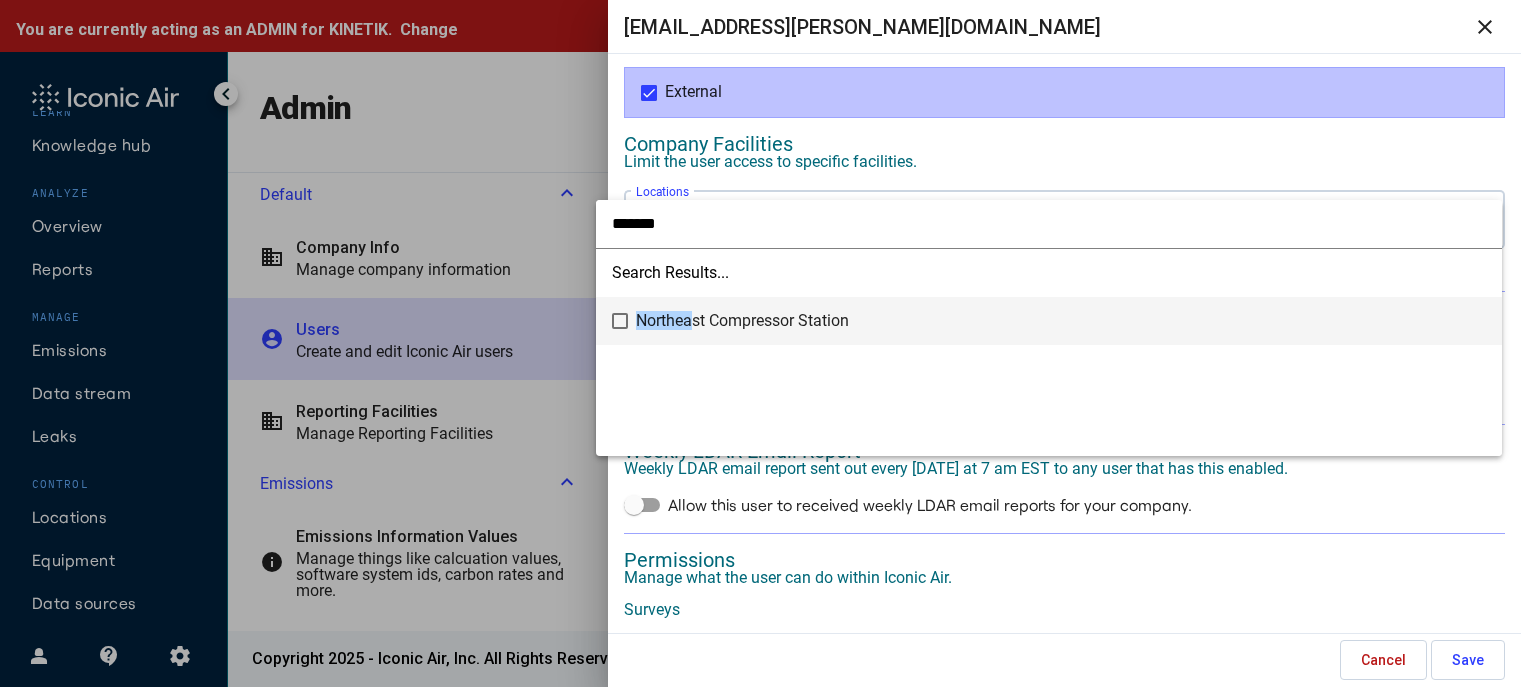 click on "[GEOGRAPHIC_DATA]" at bounding box center [742, 320] 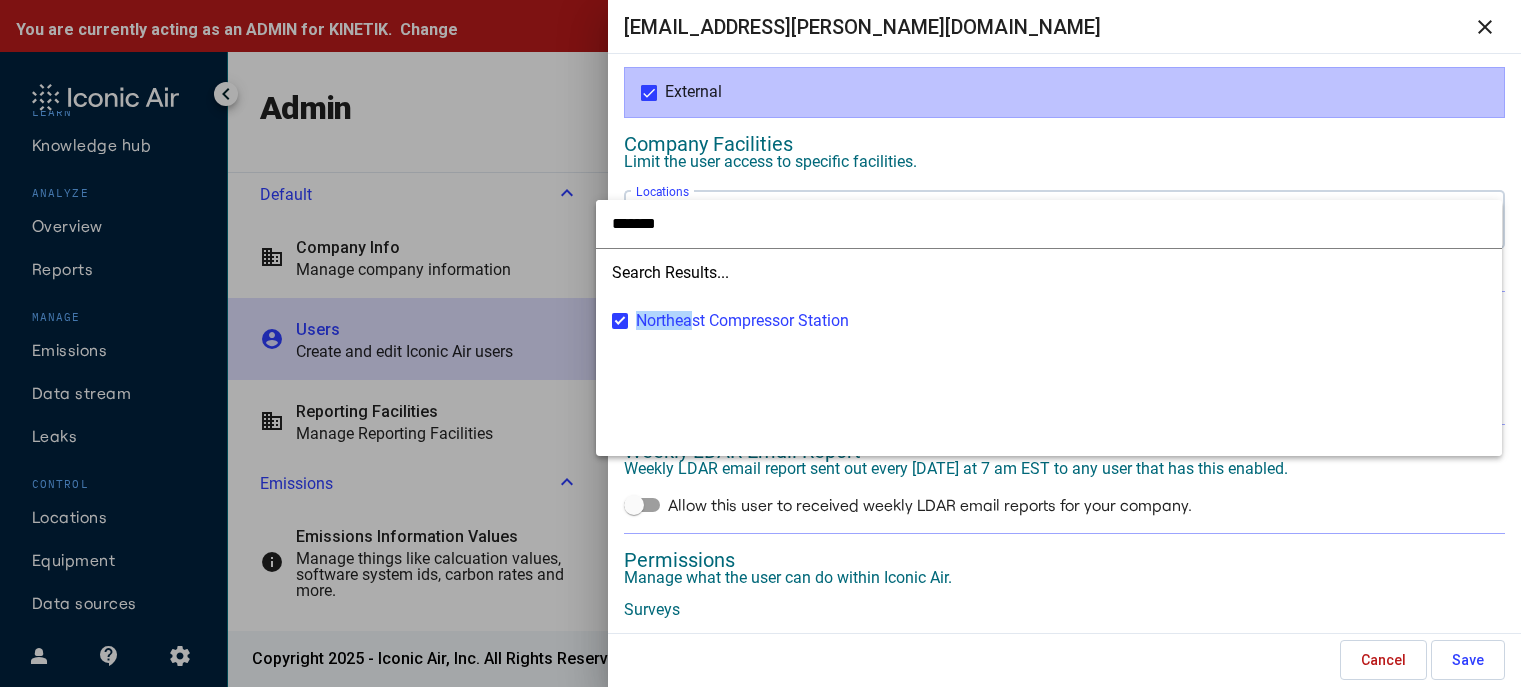 click on "*******" at bounding box center (1049, 223) 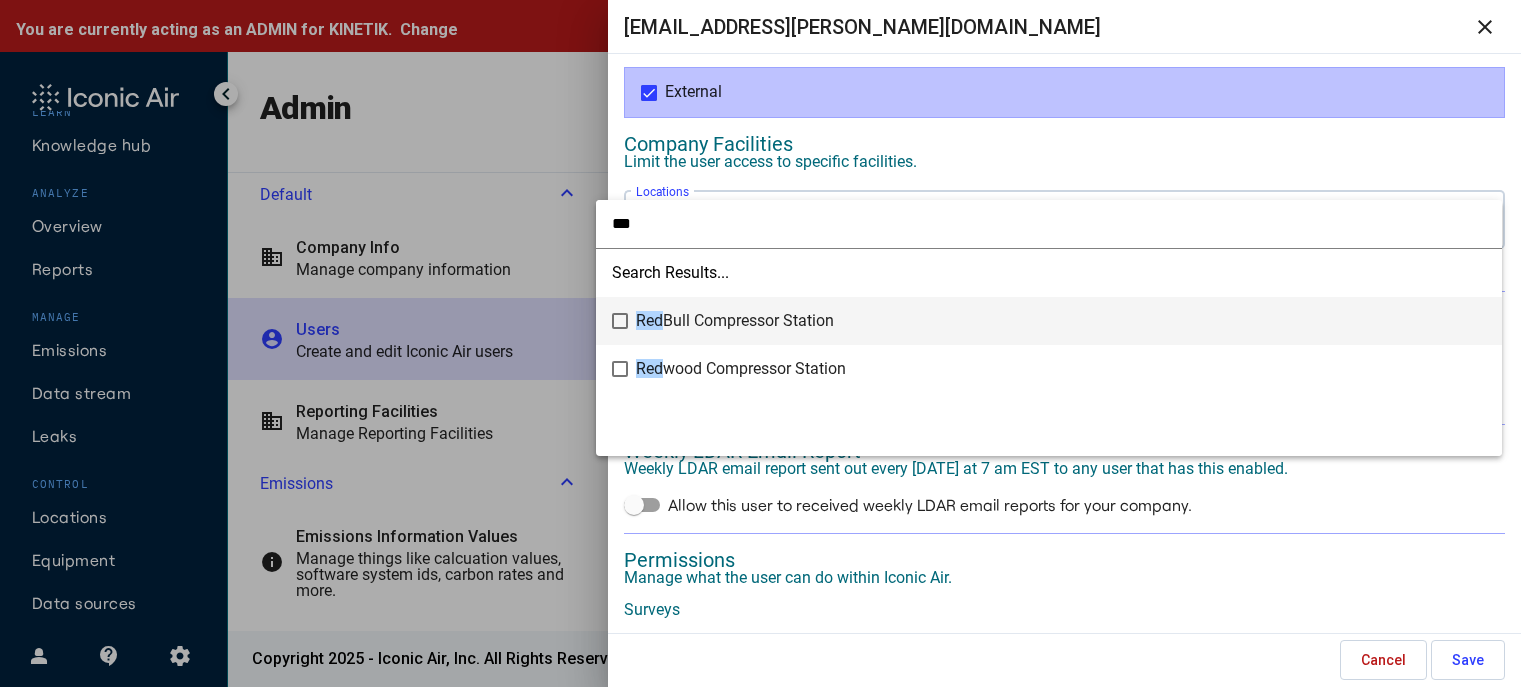 type on "***" 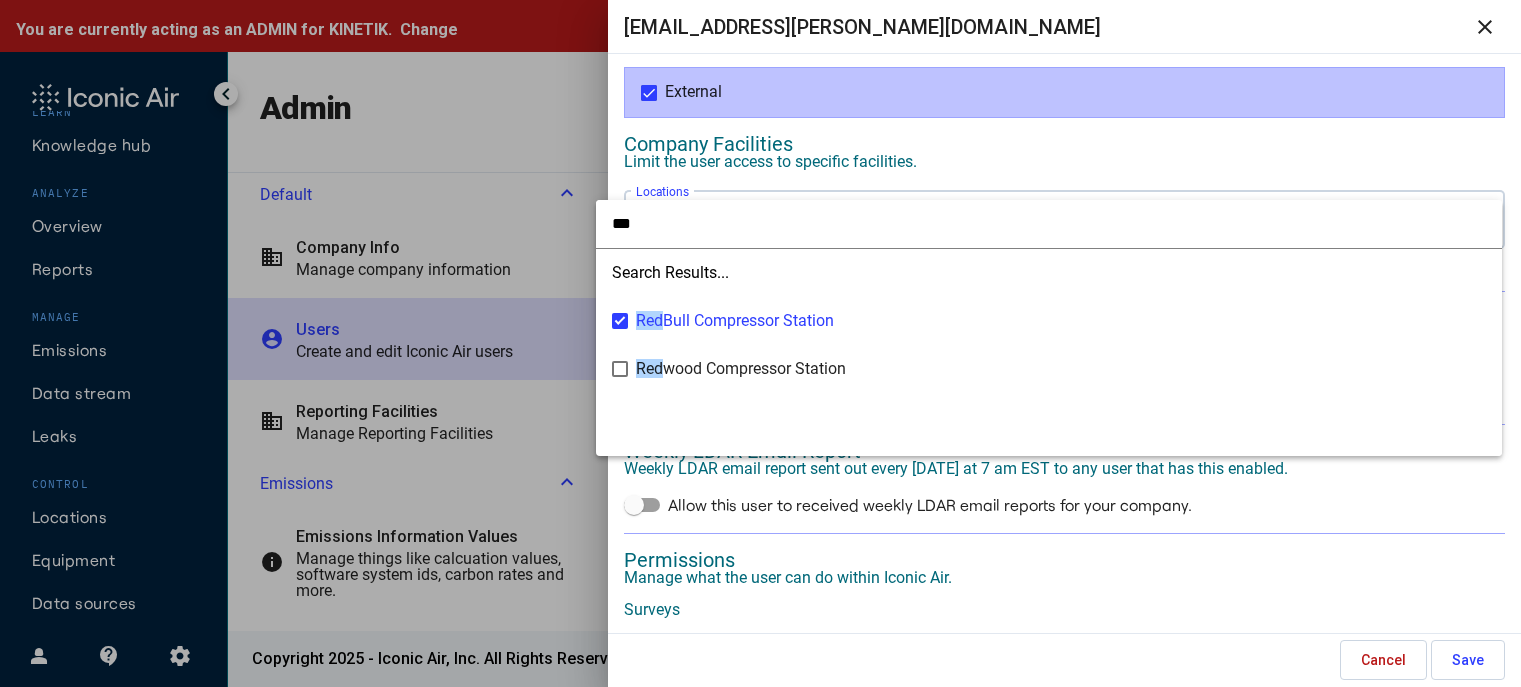 click at bounding box center (760, 343) 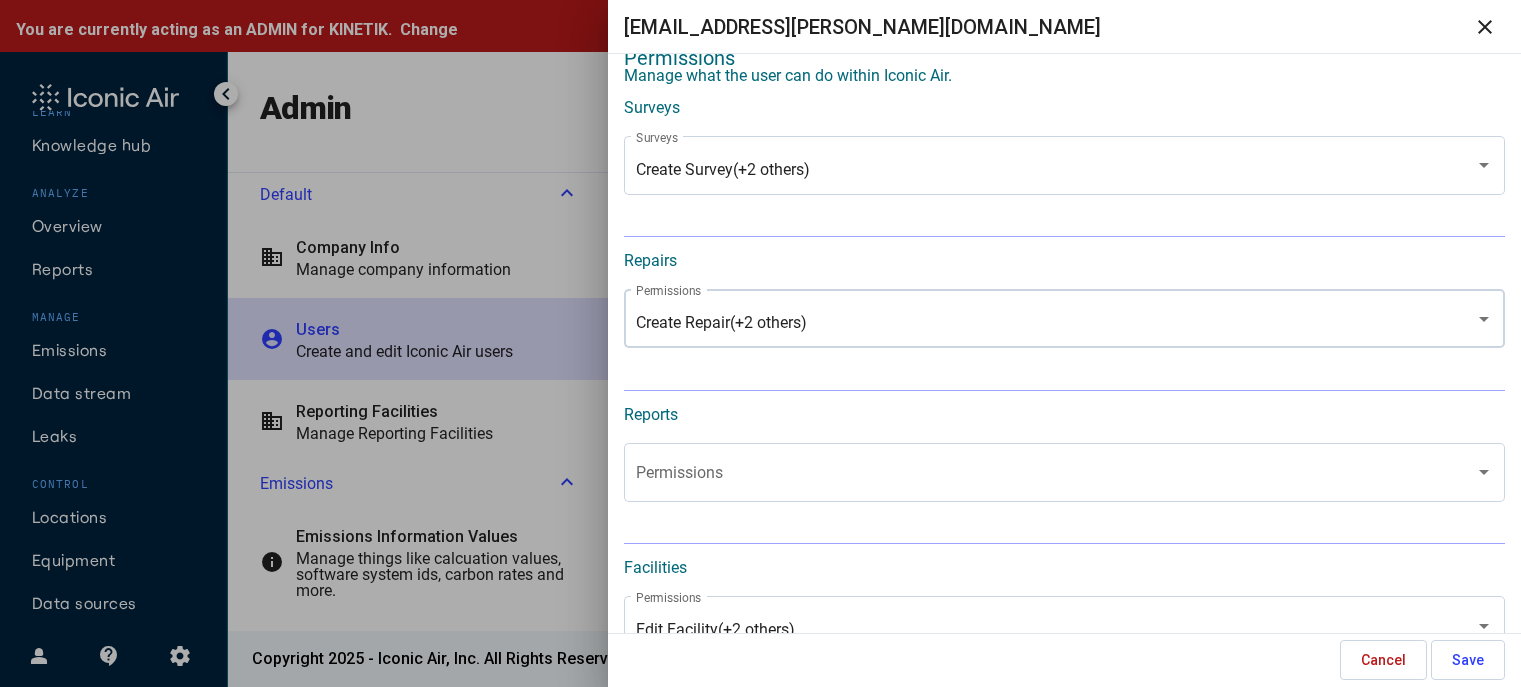 scroll, scrollTop: 1000, scrollLeft: 0, axis: vertical 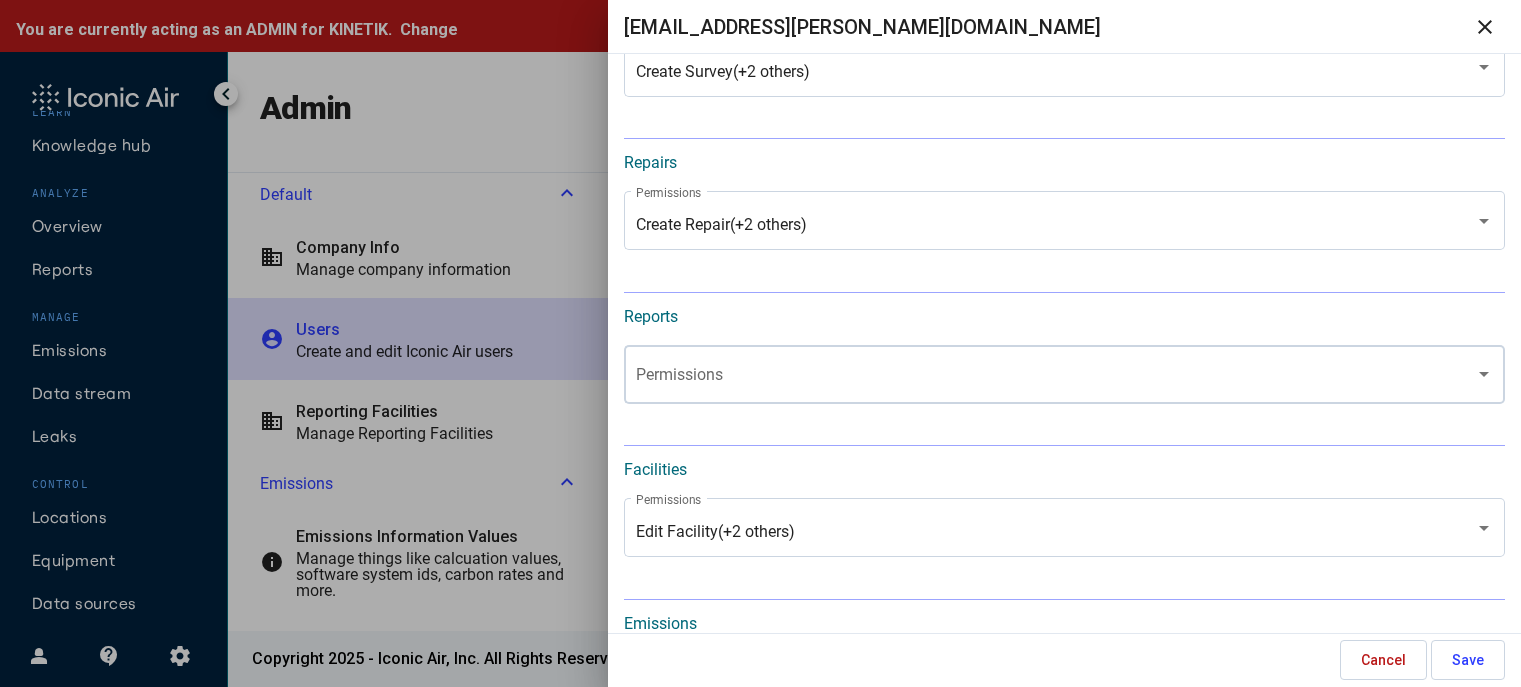 click at bounding box center [1056, 379] 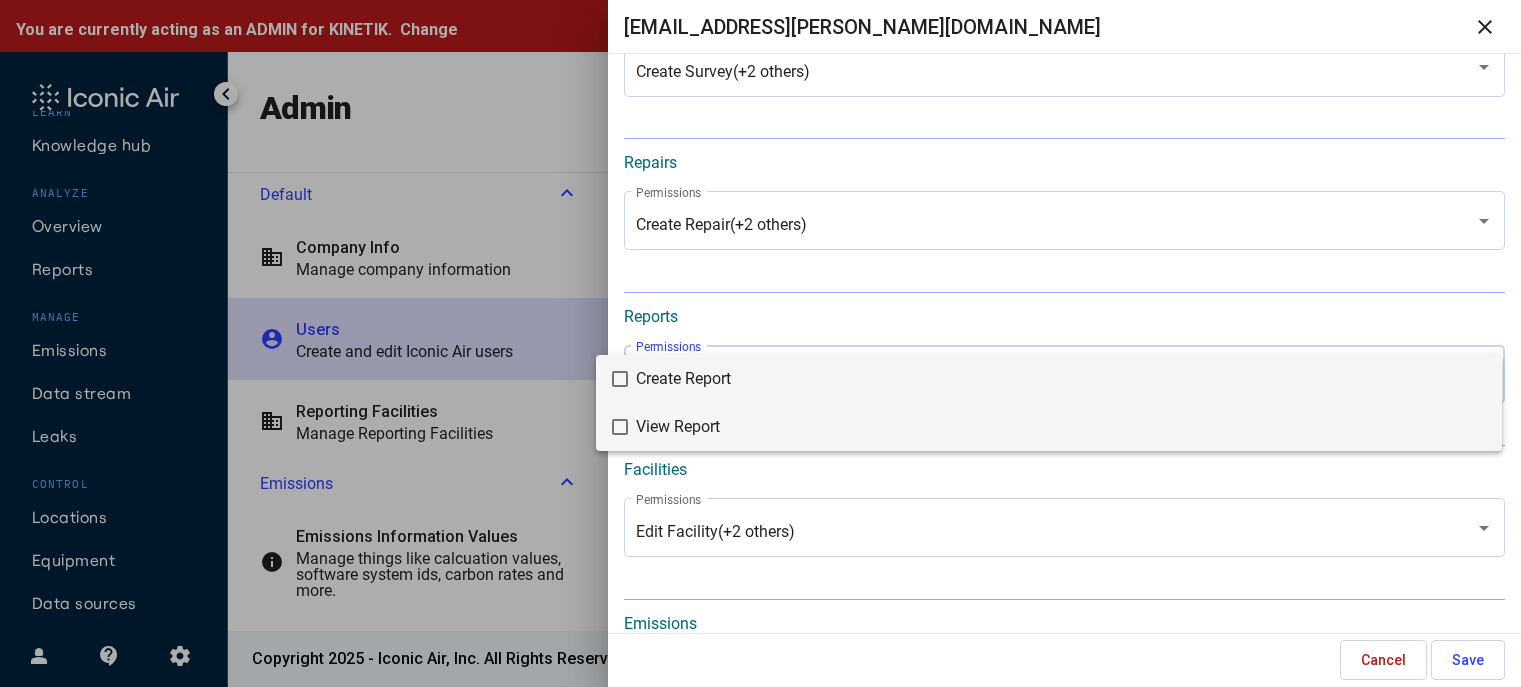 click on "Create Report" at bounding box center (1061, 379) 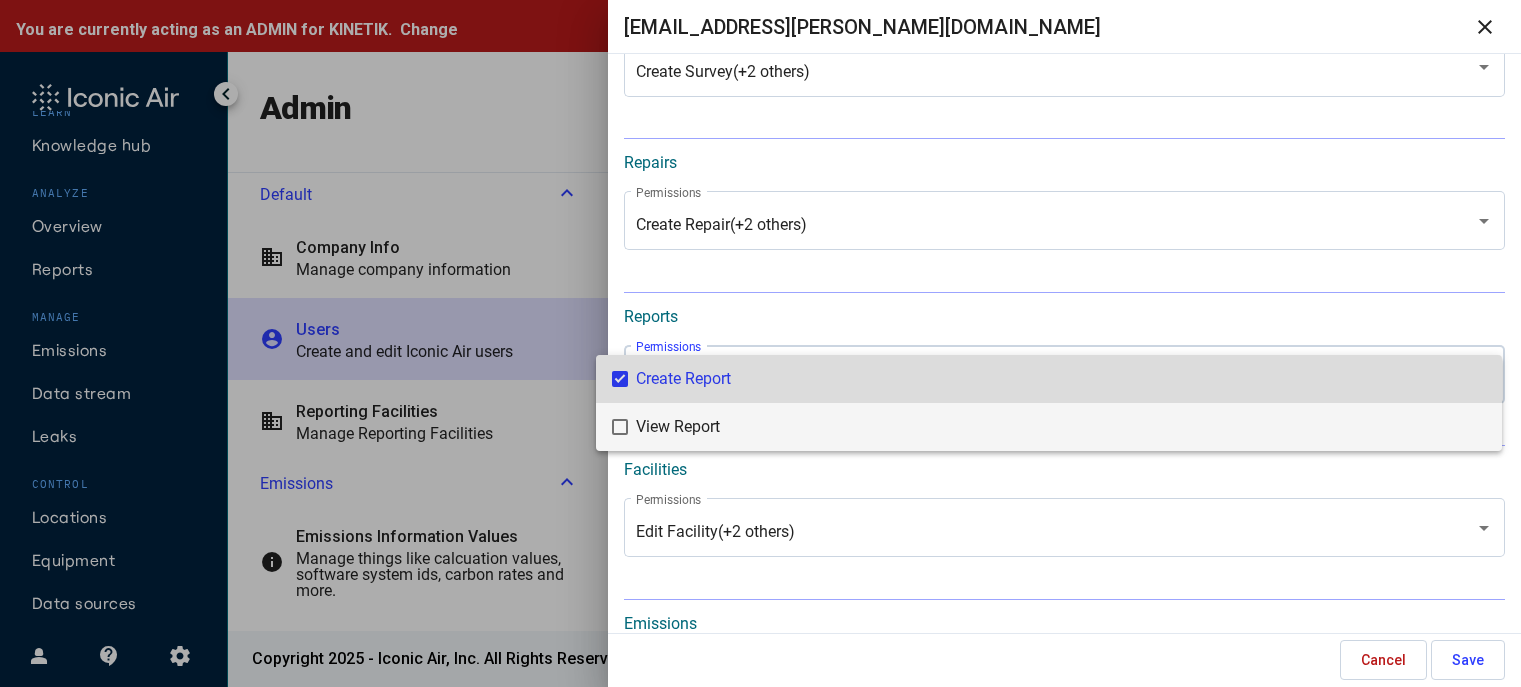 click on "View Report" at bounding box center [1061, 427] 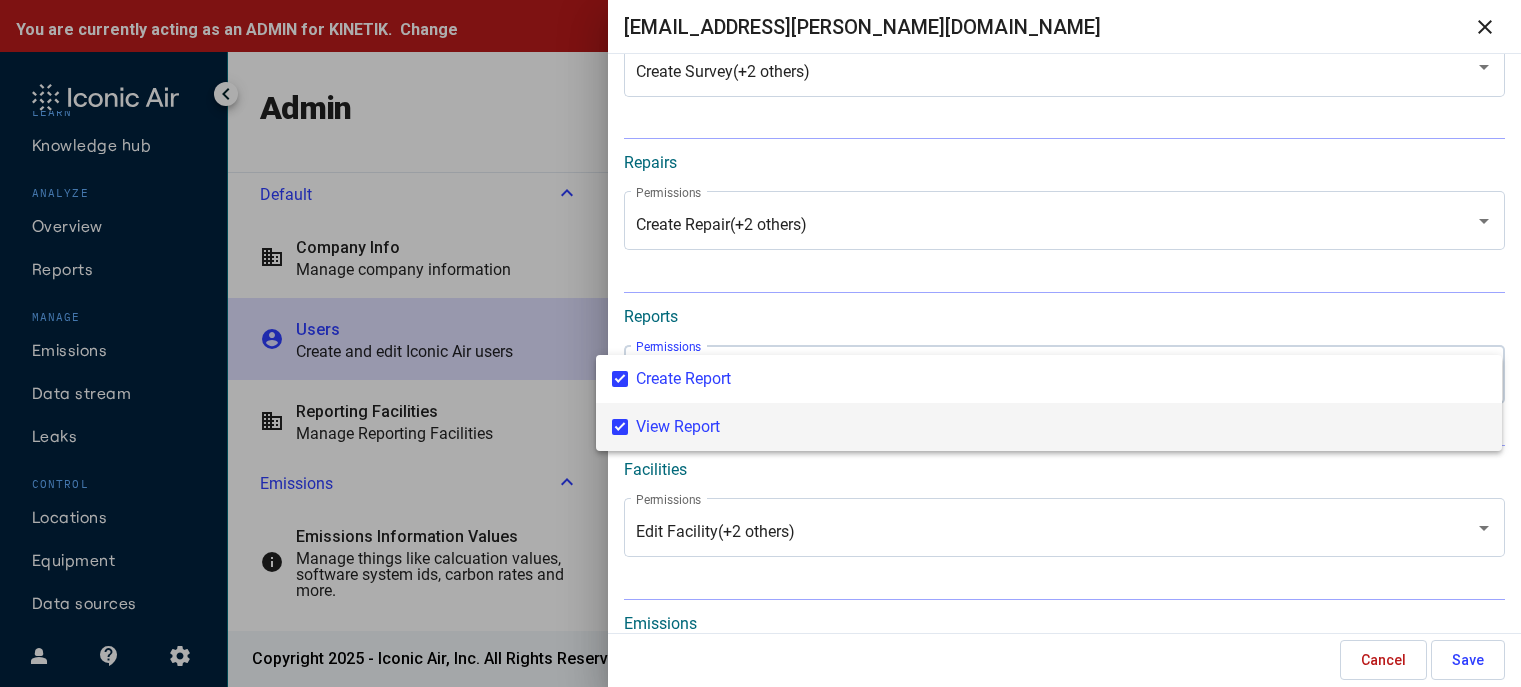 click at bounding box center (760, 343) 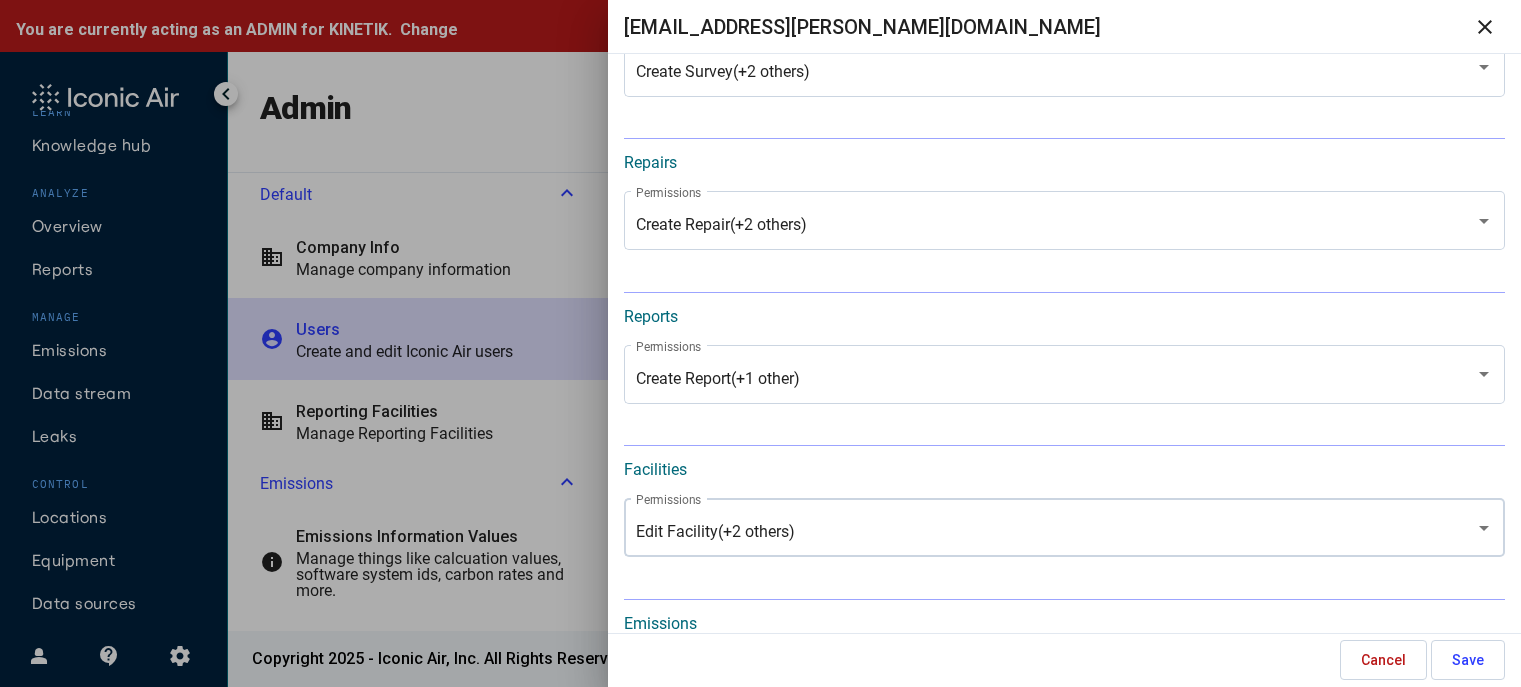 click on "Edit Facility   (+2 others)  Permissions" at bounding box center [1064, 525] 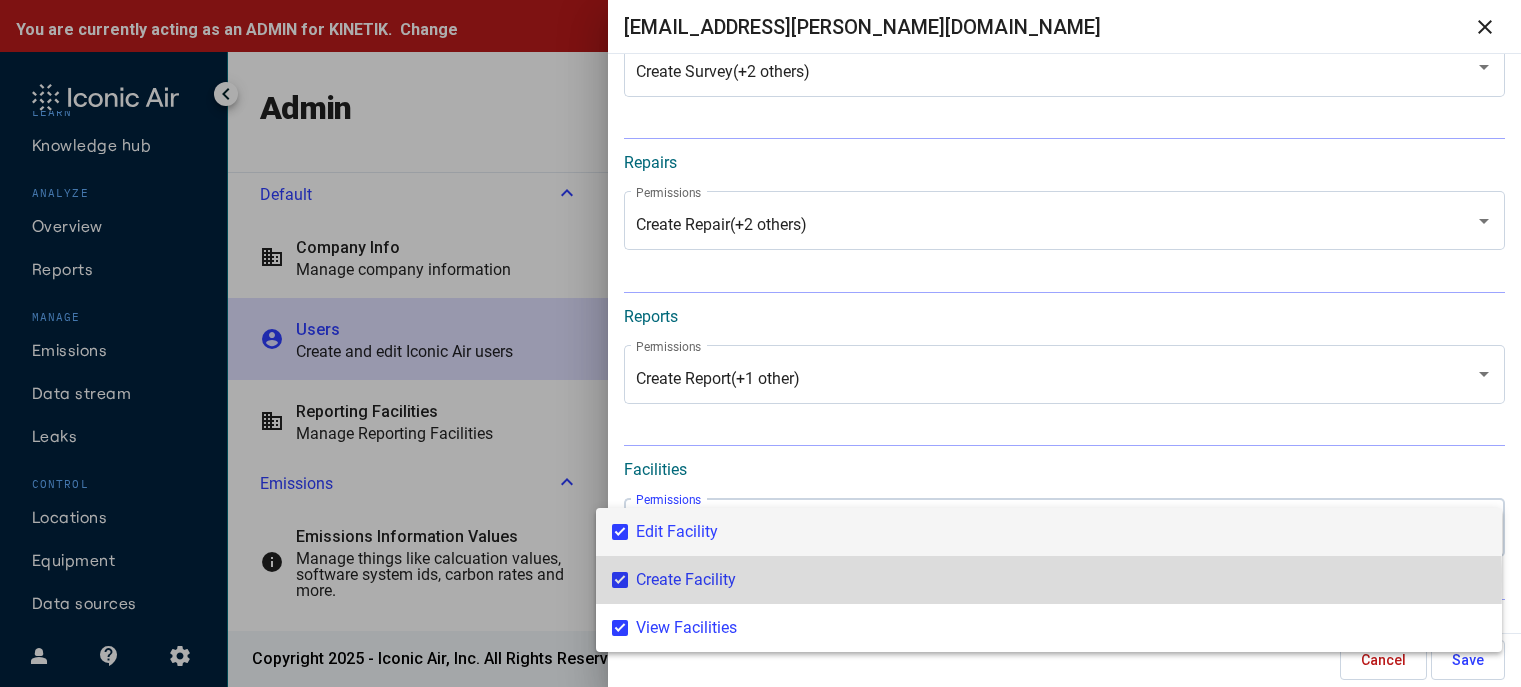 click on "Create Facility" at bounding box center [1061, 580] 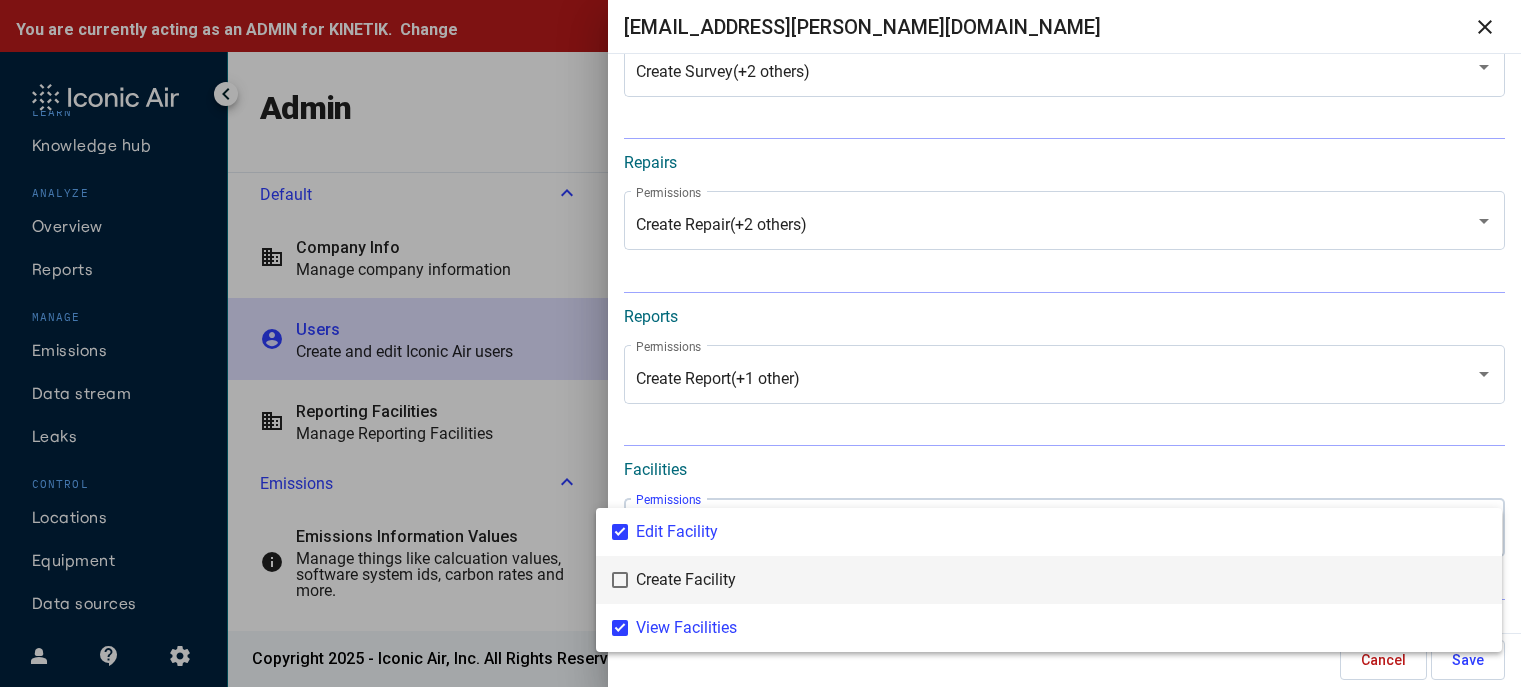 click at bounding box center (760, 343) 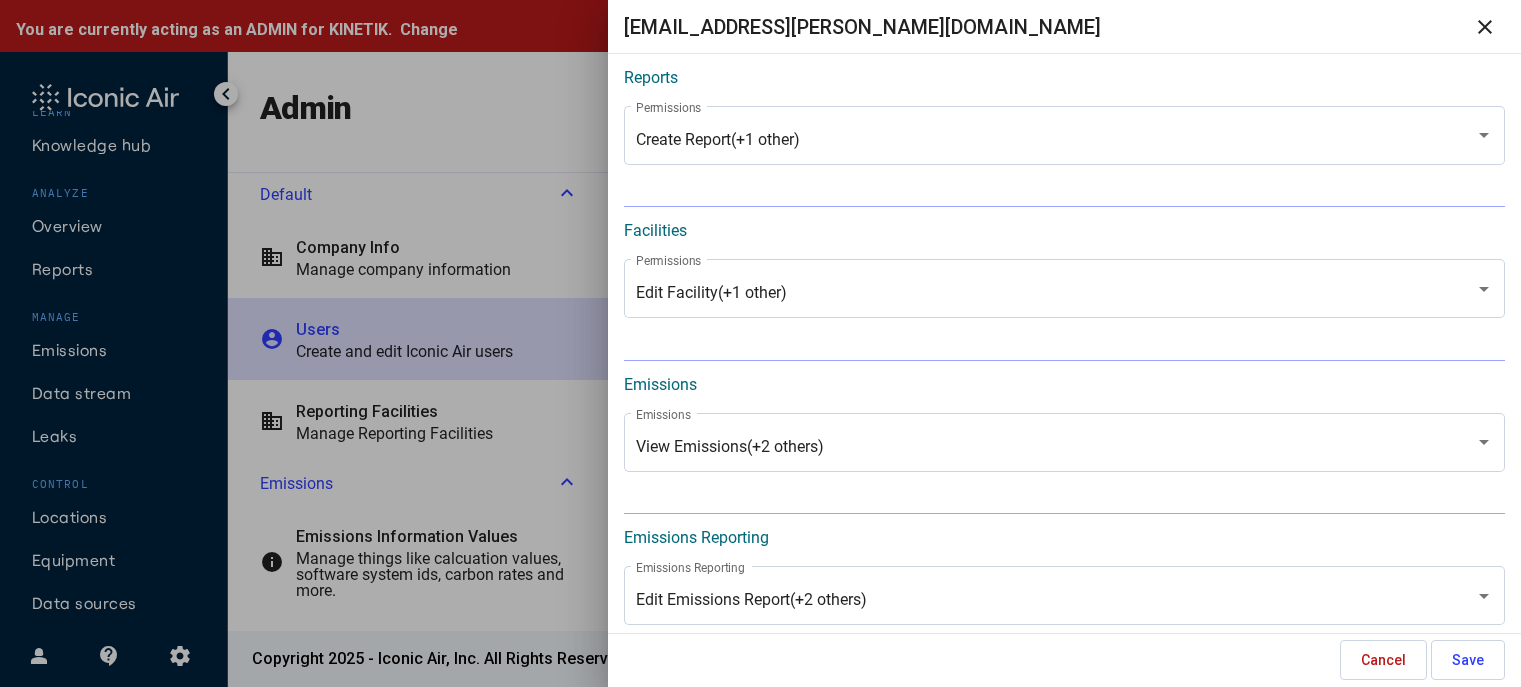 scroll, scrollTop: 1290, scrollLeft: 0, axis: vertical 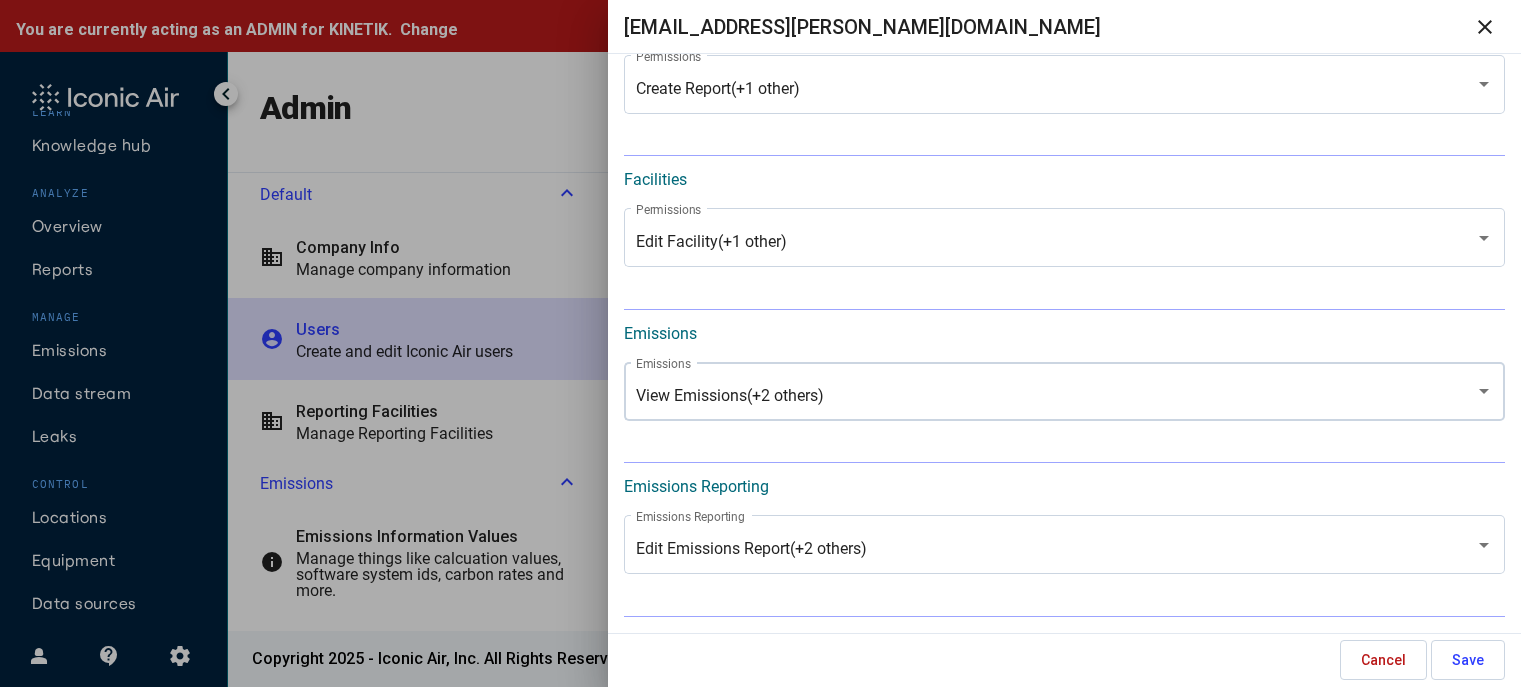 click on "View Emissions   (+2 others)  Emissions" at bounding box center (1064, 389) 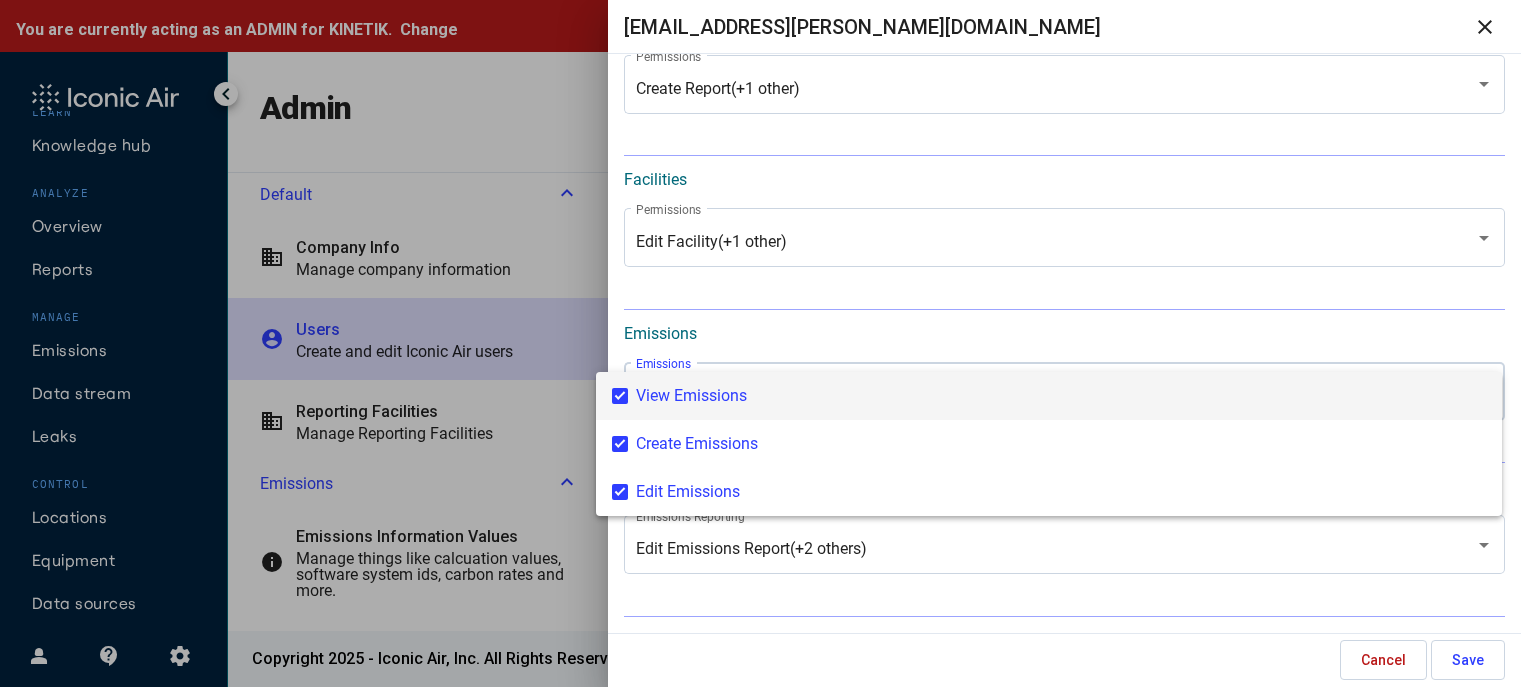 click on "View Emissions" at bounding box center (1061, 396) 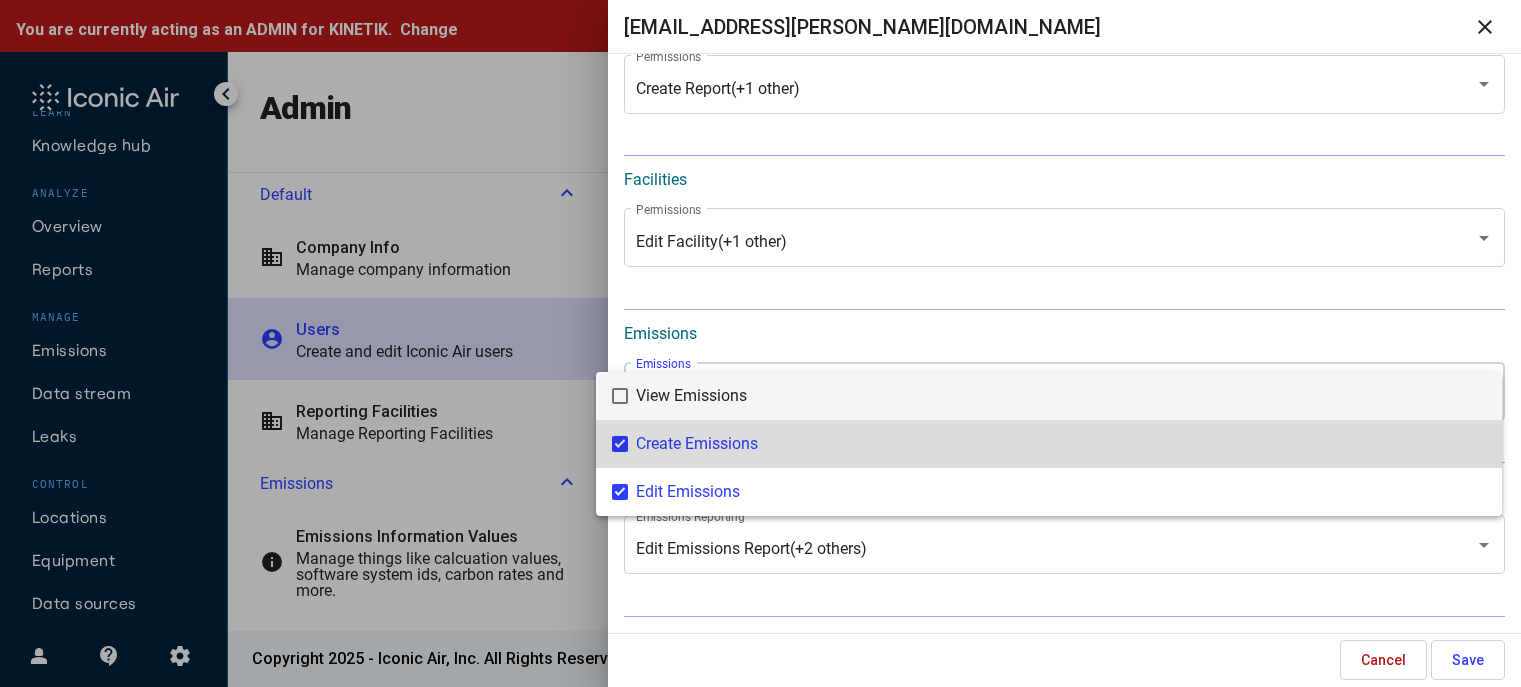 click on "Create Emissions" at bounding box center (1061, 444) 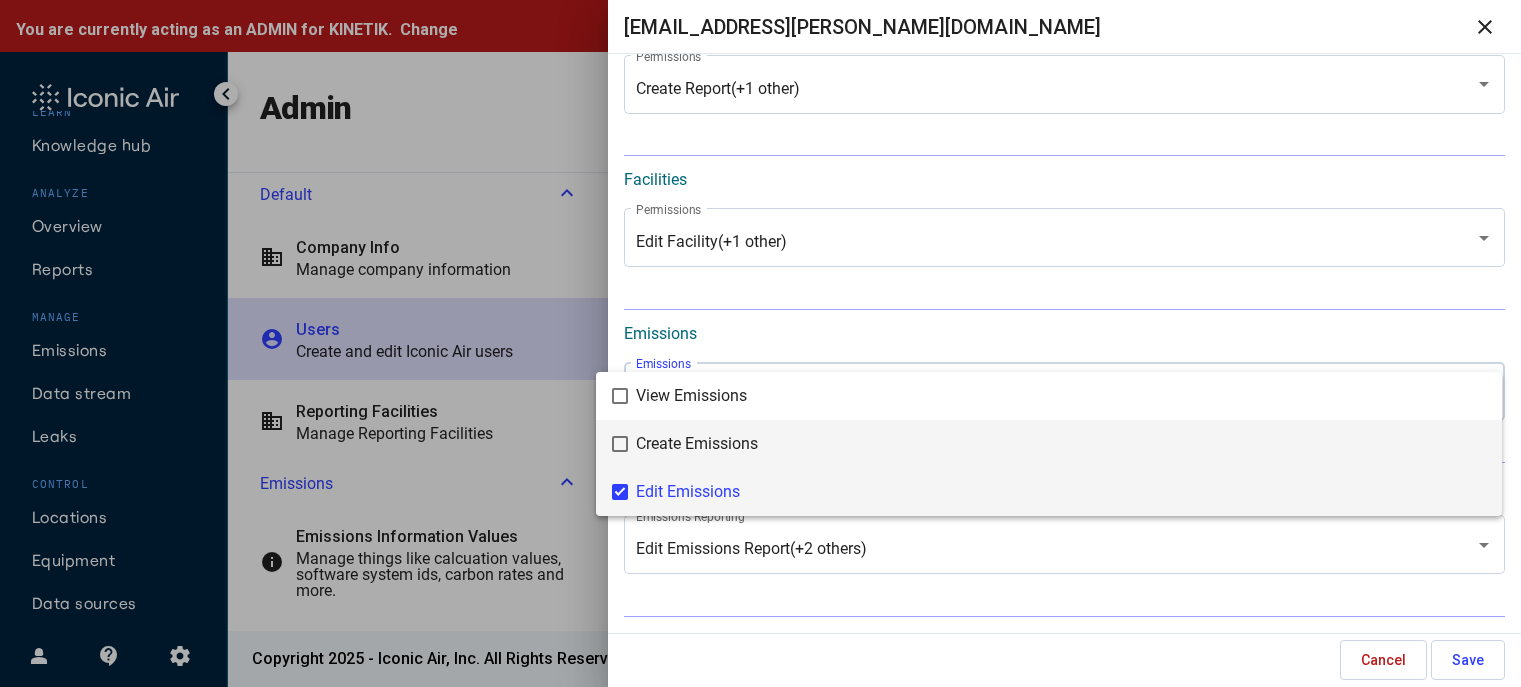 click on "Edit Emissions" at bounding box center [1061, 492] 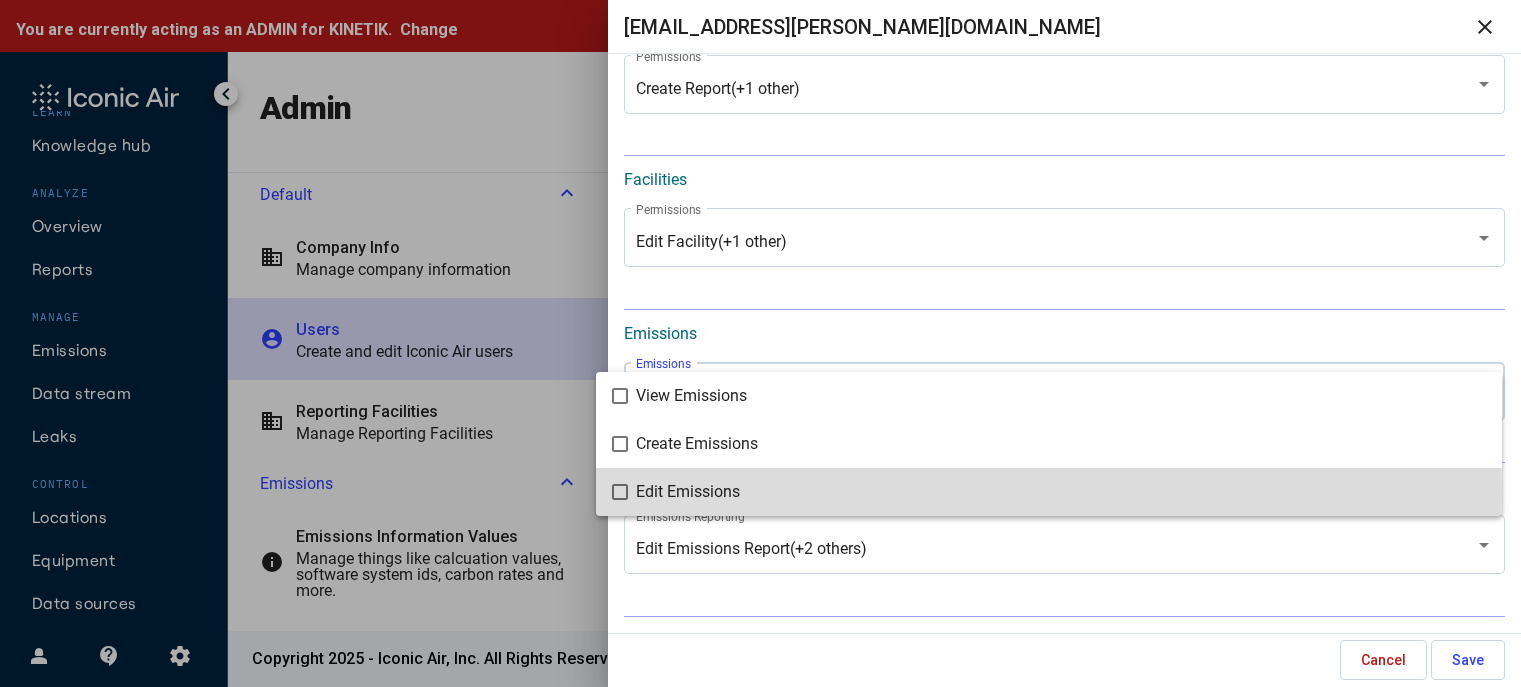 click at bounding box center (760, 343) 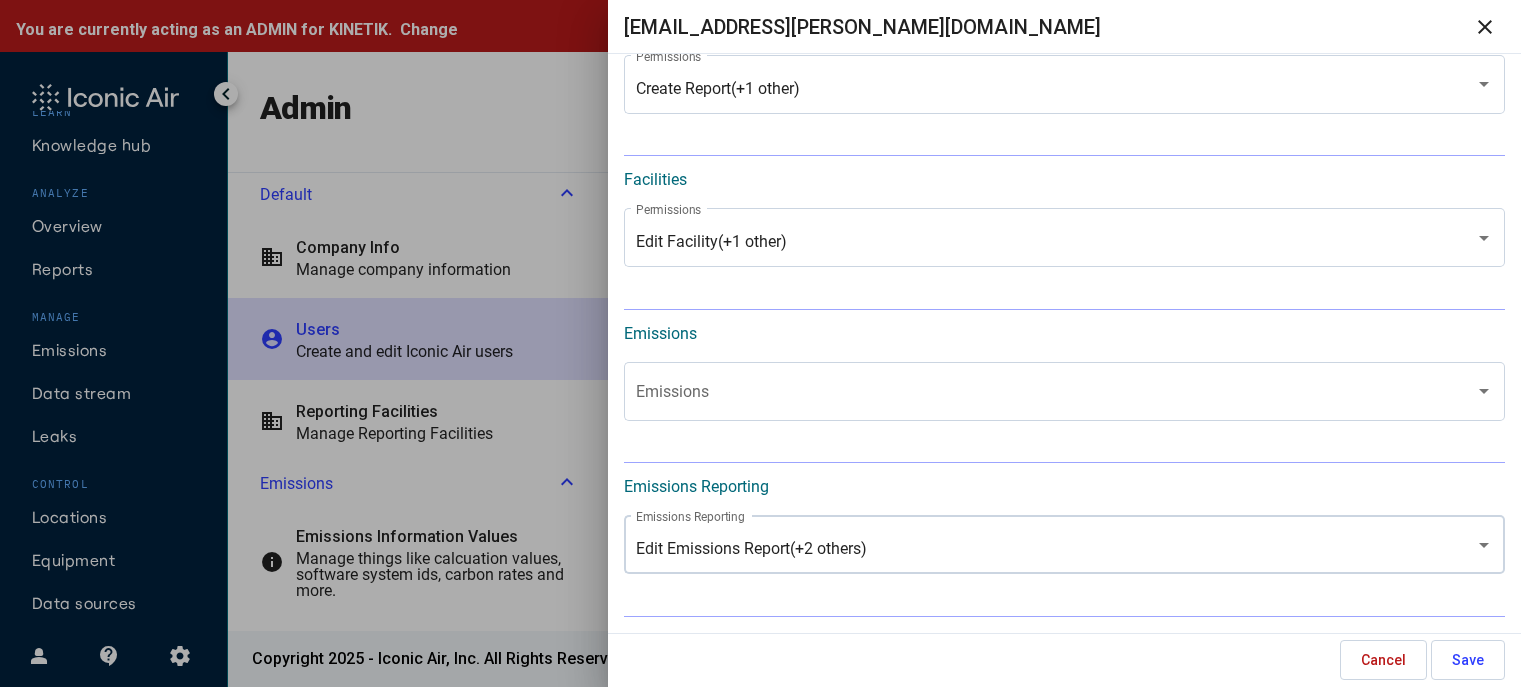 click on "Edit Emissions Report   (+2 others)  Emissions Reporting" at bounding box center [1064, 542] 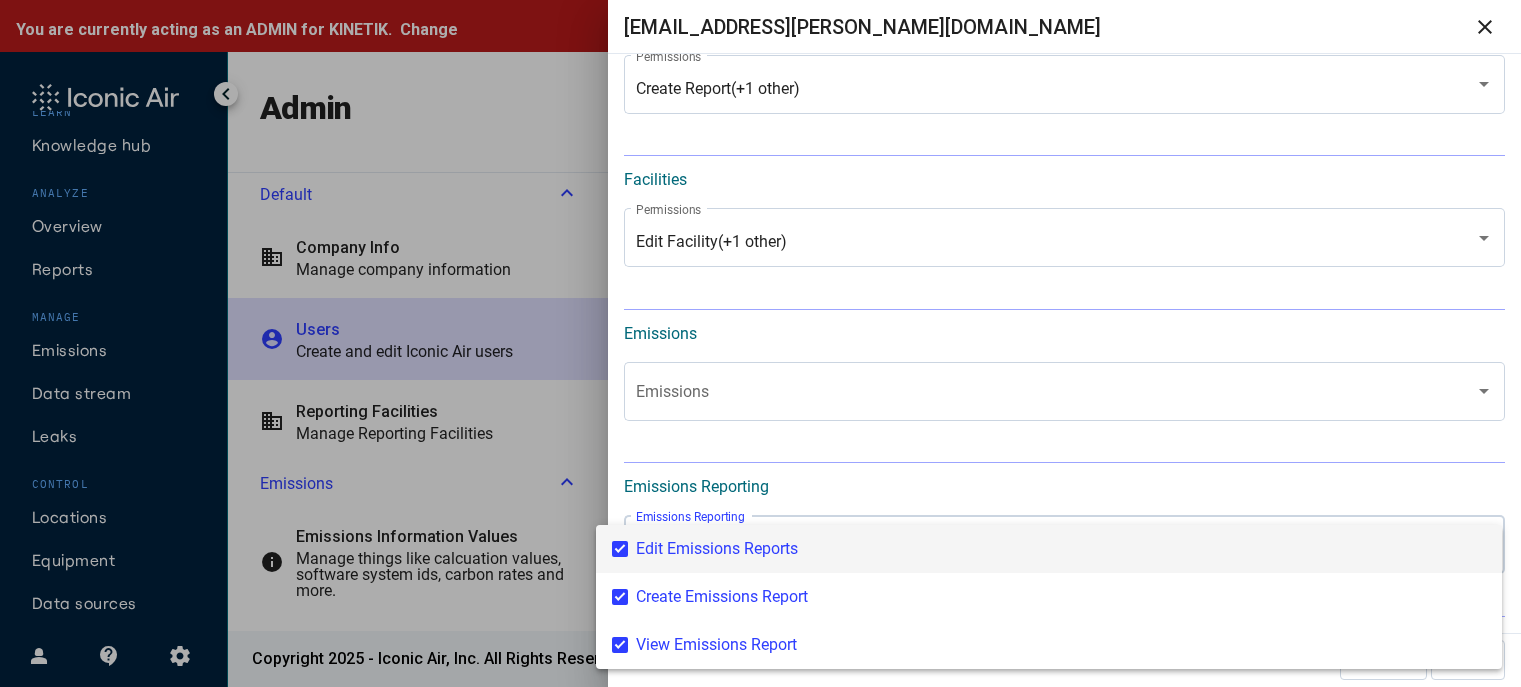 click on "Edit Emissions Reports" at bounding box center [1061, 549] 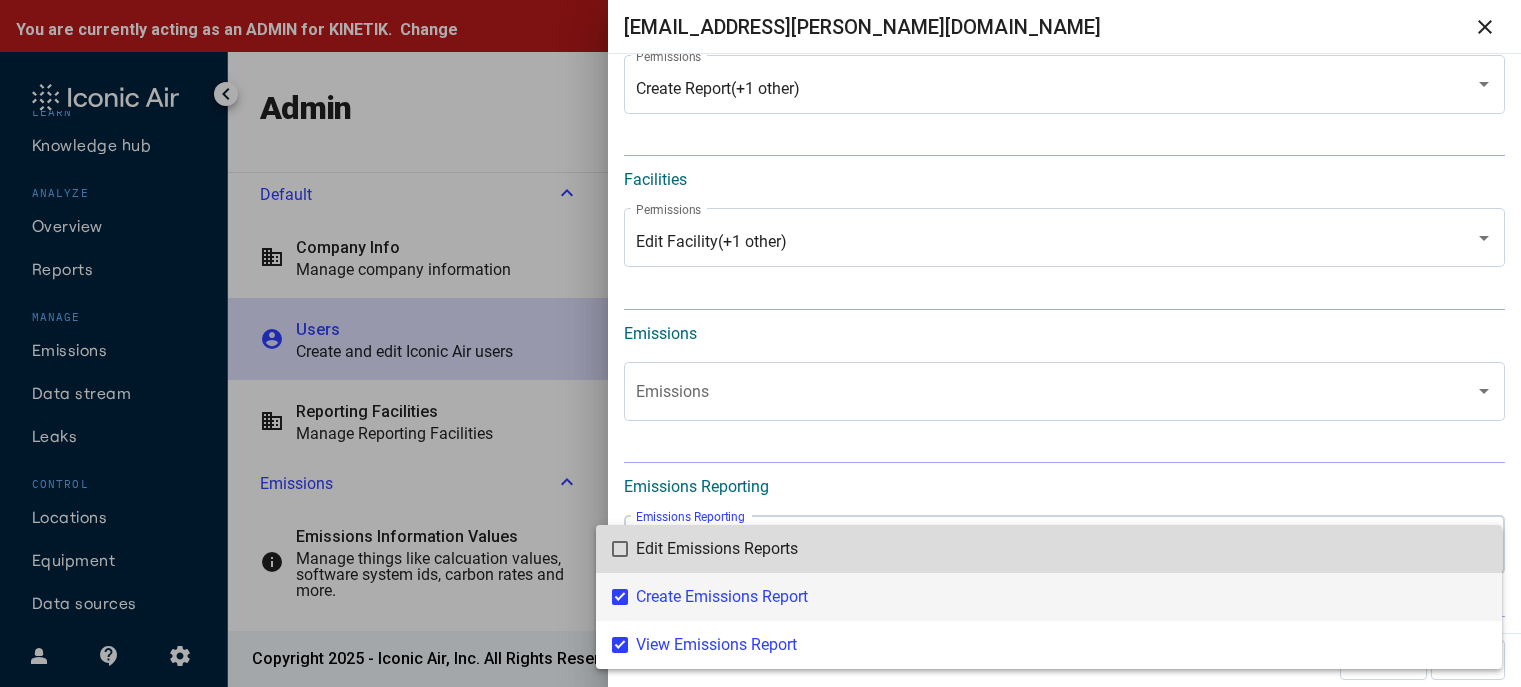 click on "Create Emissions Report" at bounding box center (1061, 597) 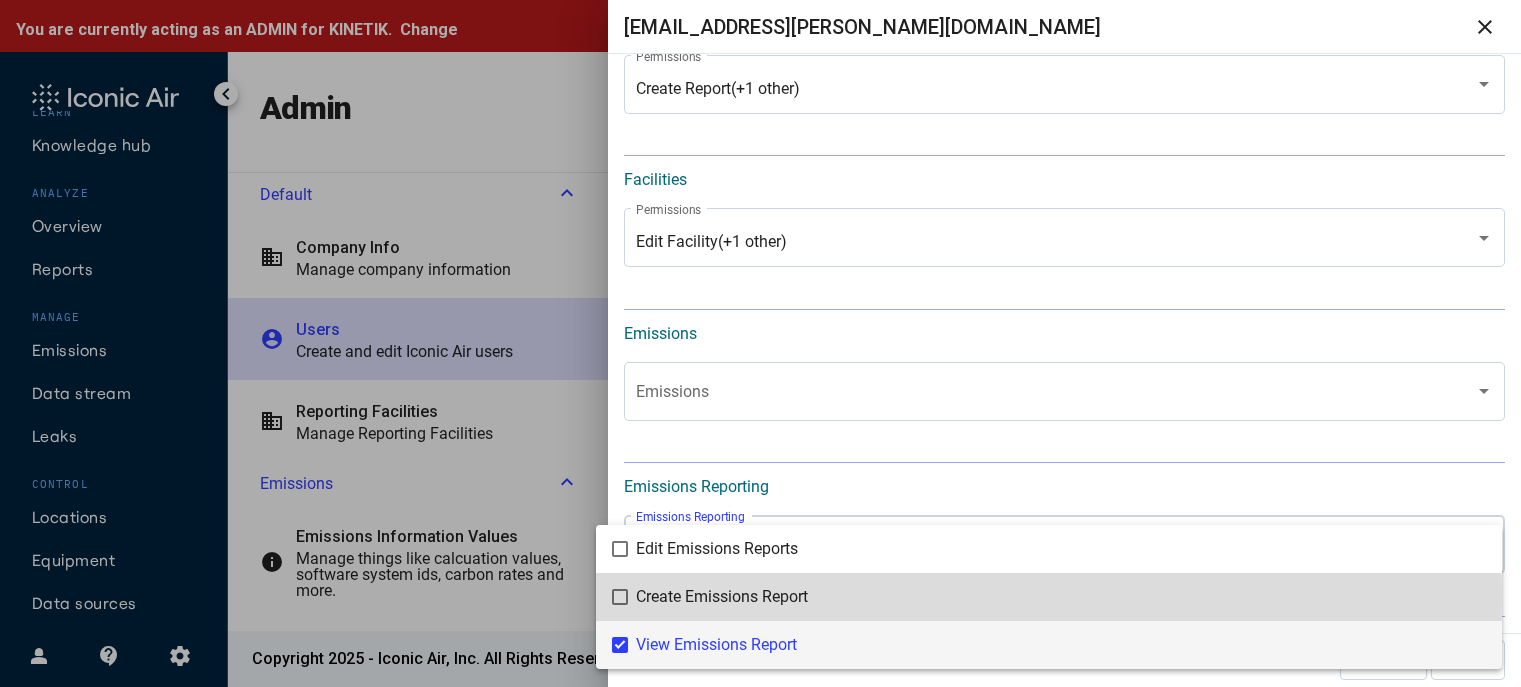 click on "View Emissions Report" at bounding box center (1061, 645) 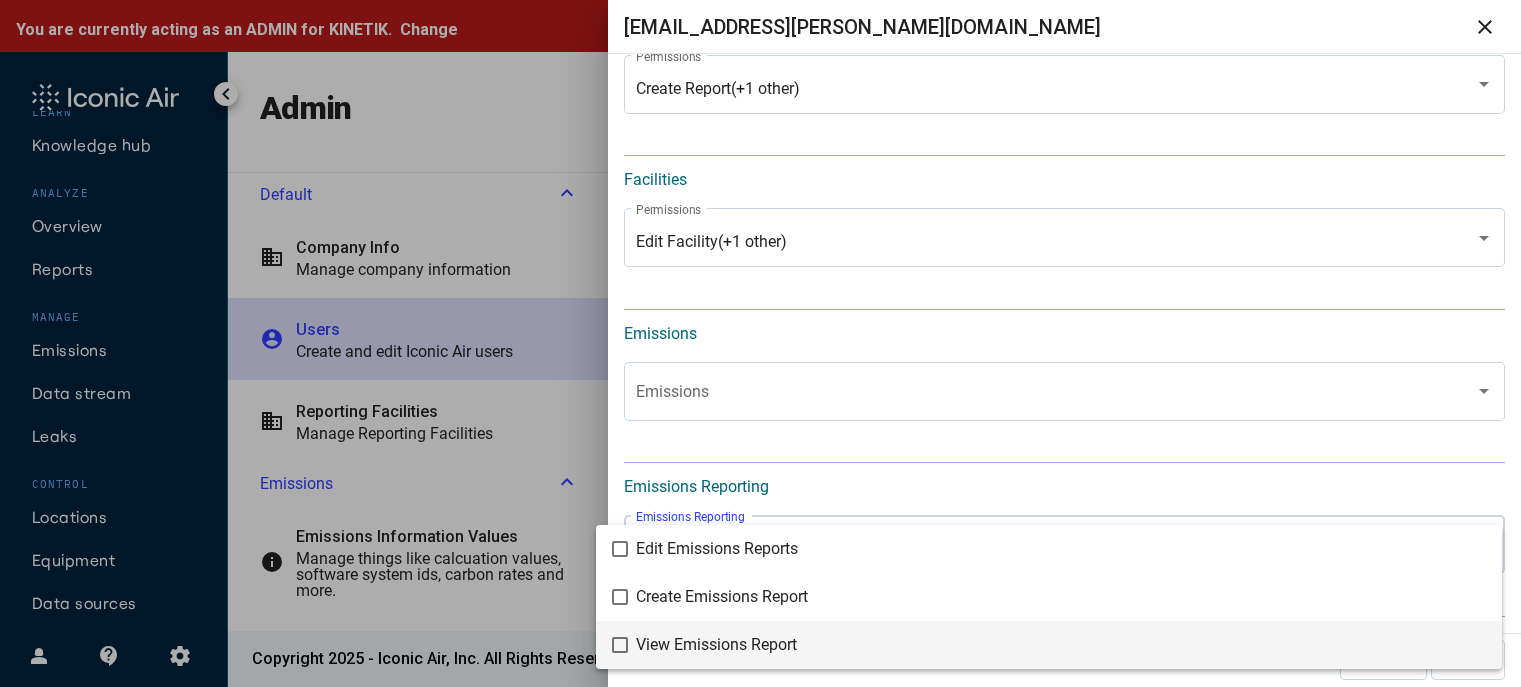 click at bounding box center [760, 343] 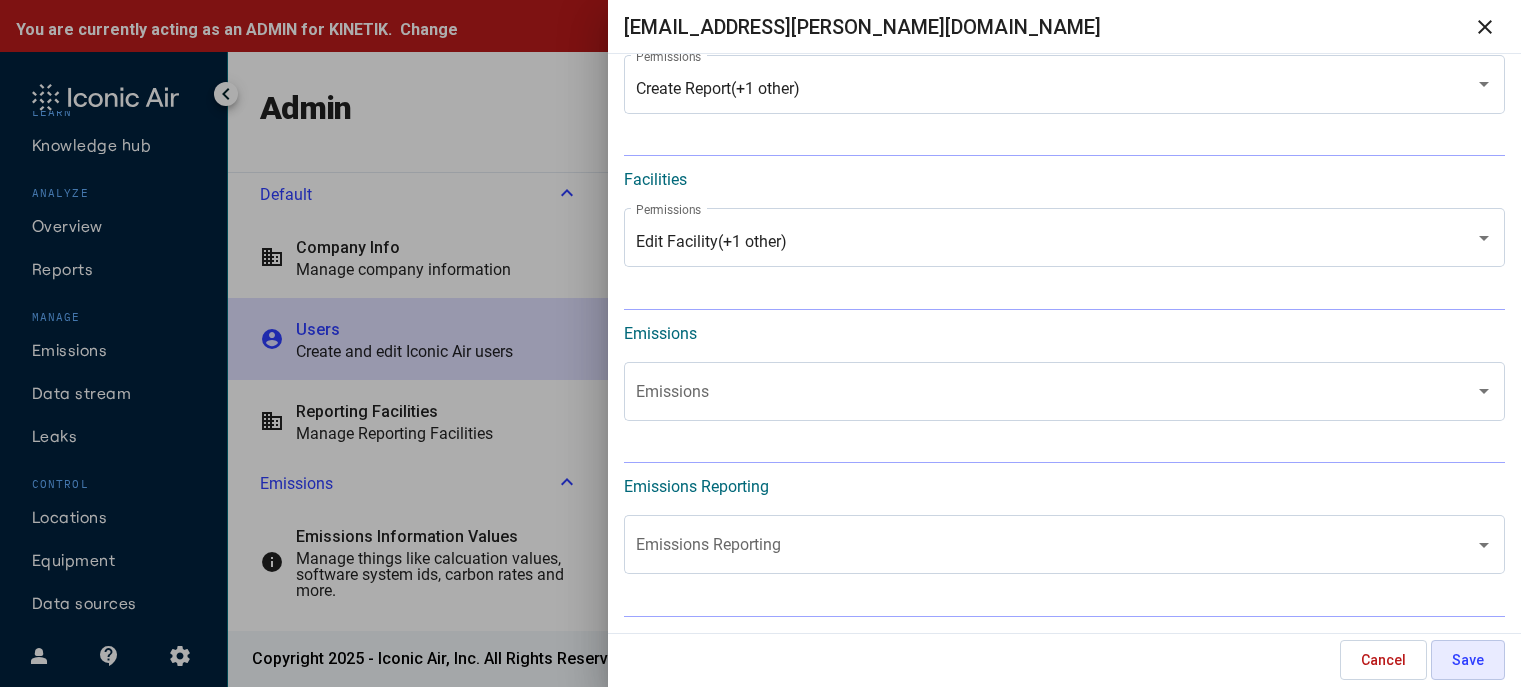 click on "Save" at bounding box center (1468, 660) 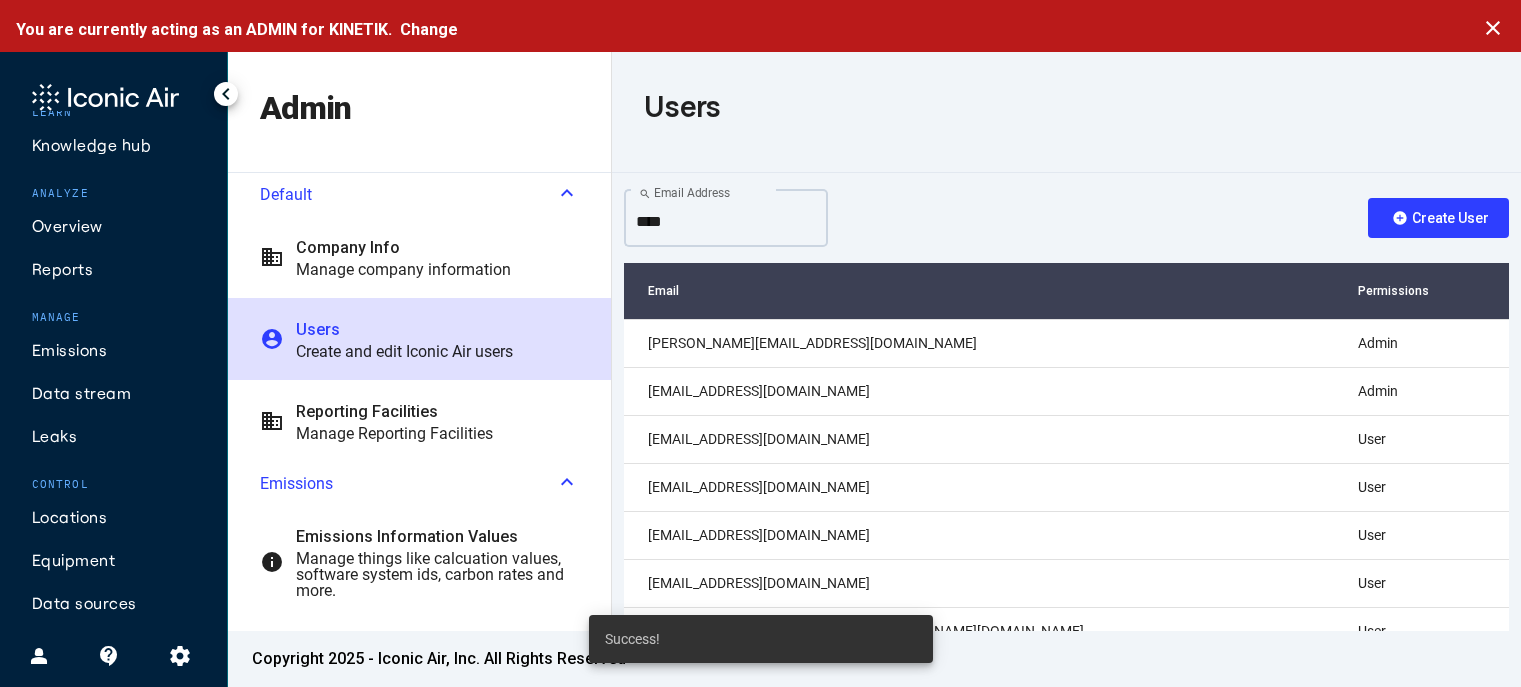 click on "****" at bounding box center [726, 222] 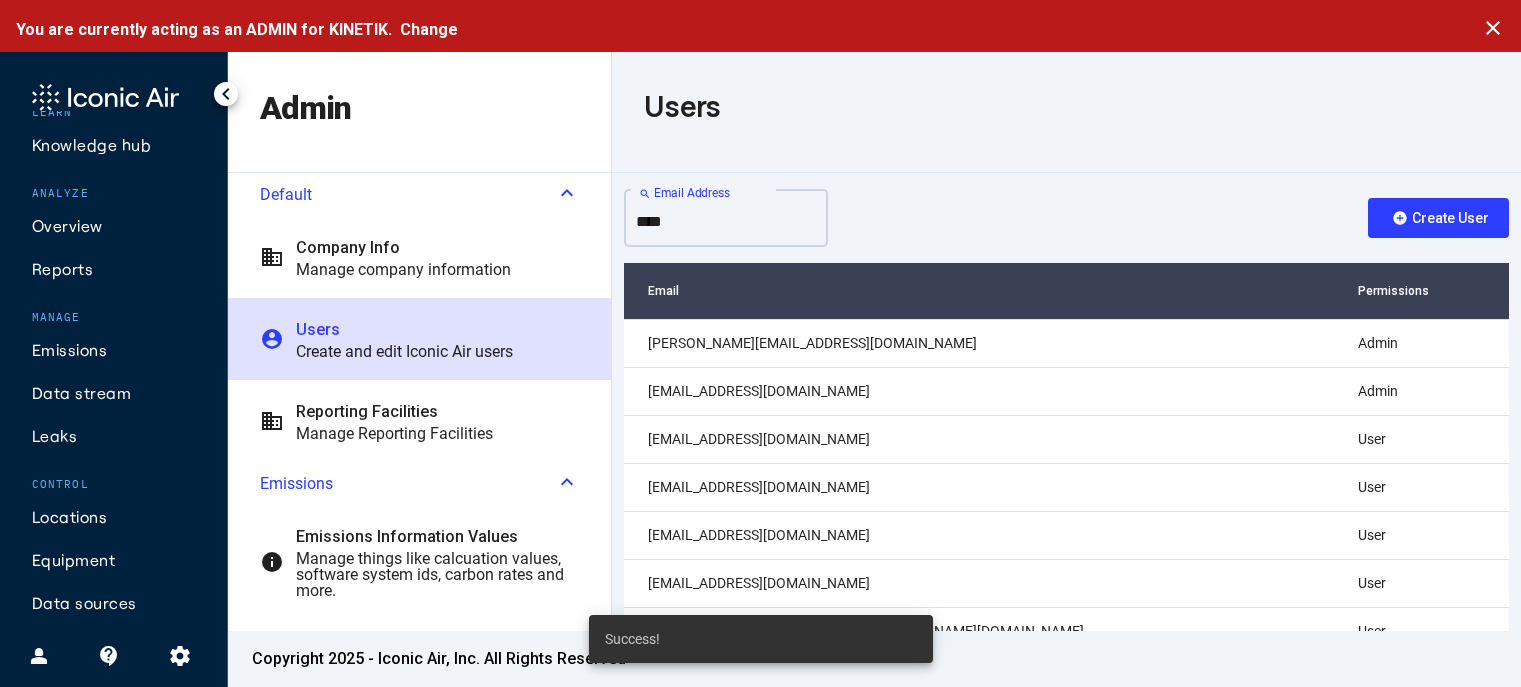 click on "****" at bounding box center (726, 222) 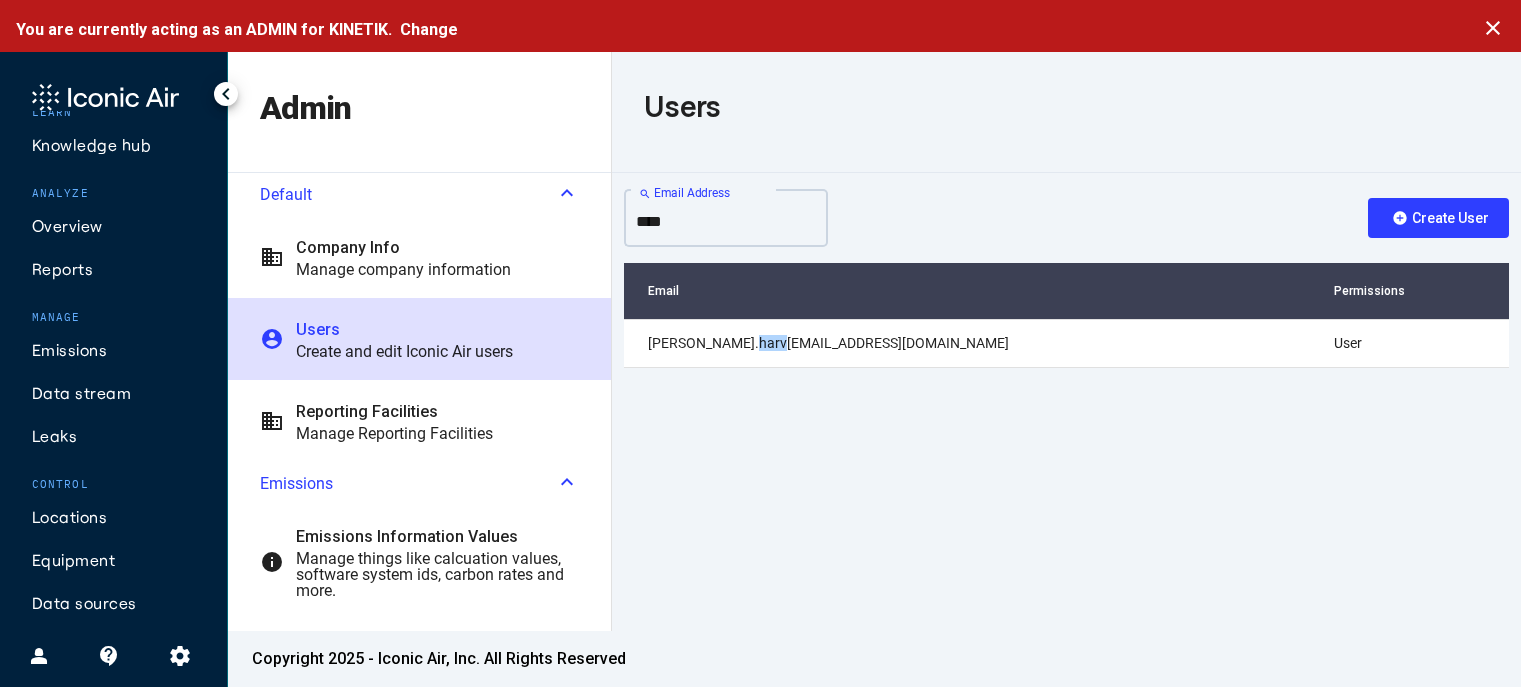 type on "****" 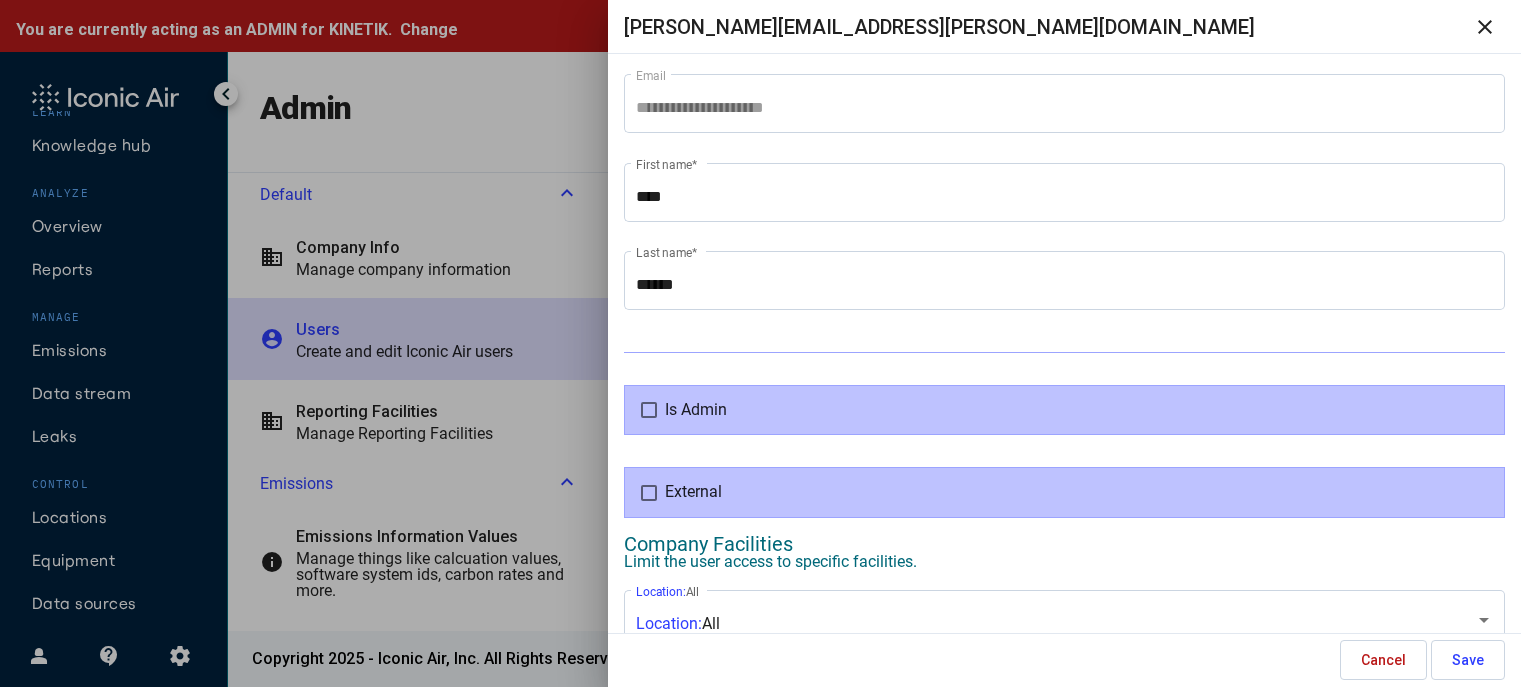 click on "External" at bounding box center (1064, 492) 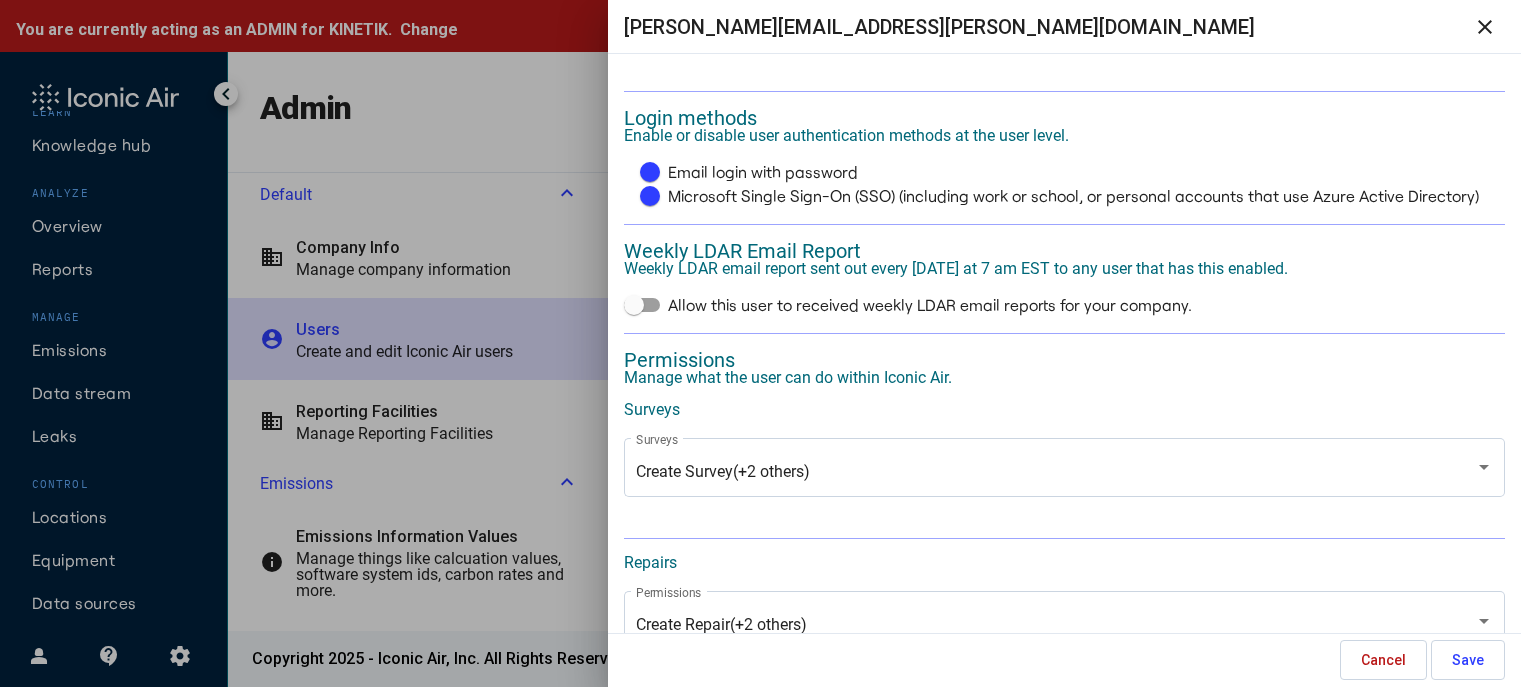 scroll, scrollTop: 500, scrollLeft: 0, axis: vertical 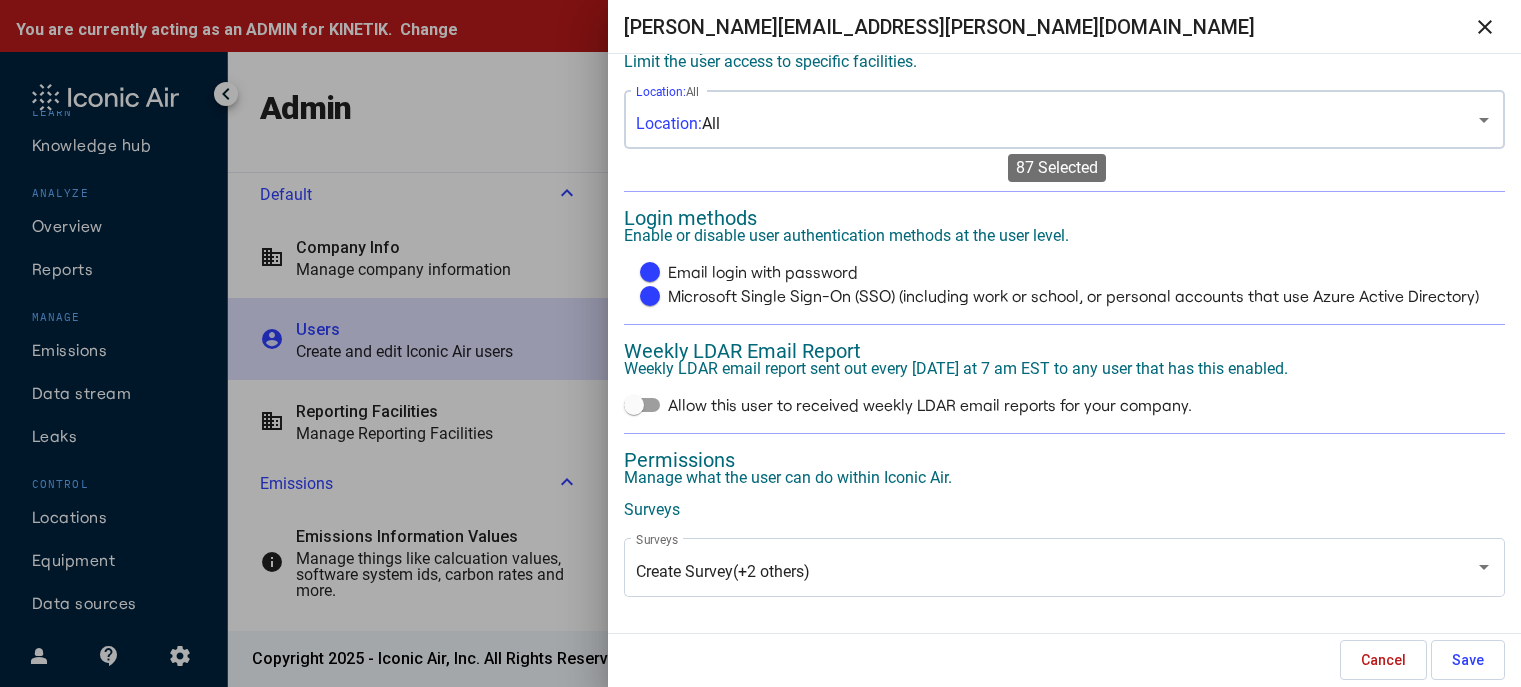 click on "Location:   All" at bounding box center [1056, 124] 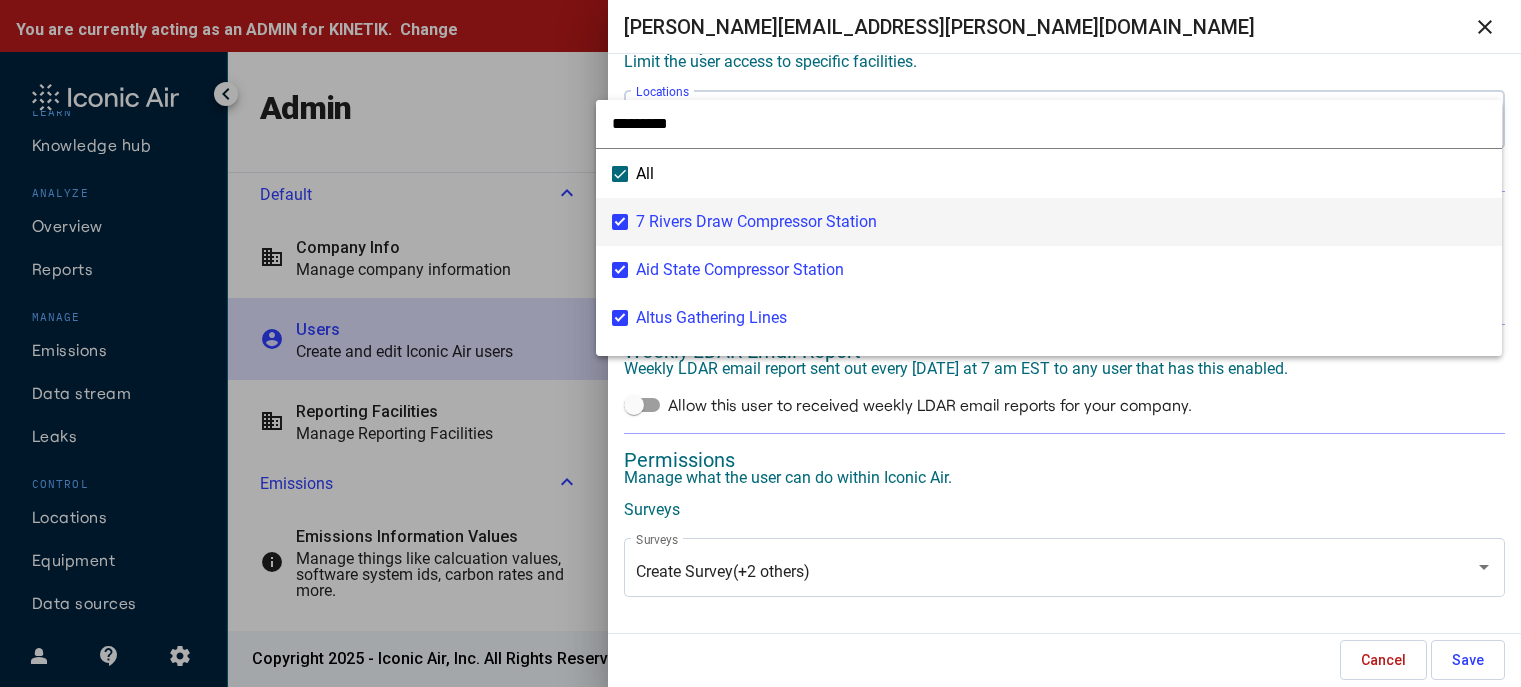 click on "All" at bounding box center [633, 174] 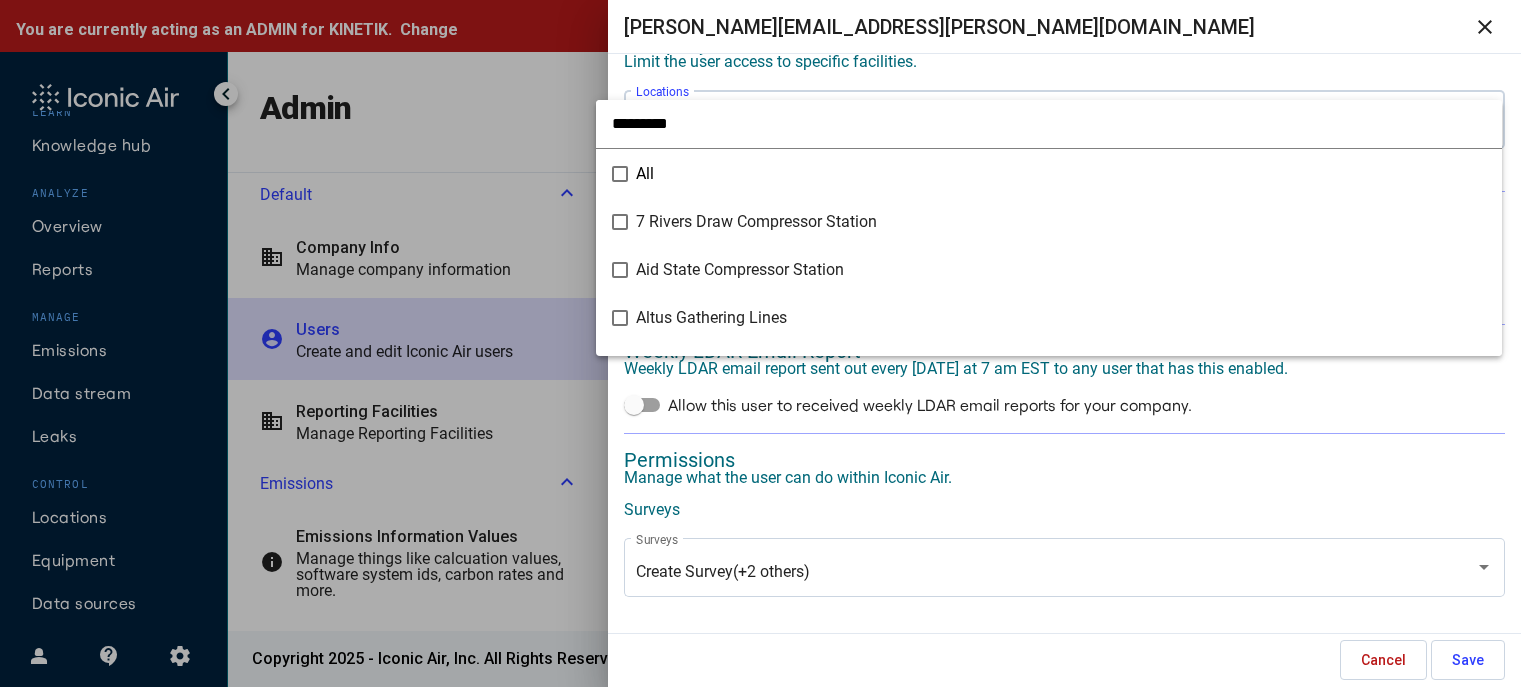 click at bounding box center (1049, 123) 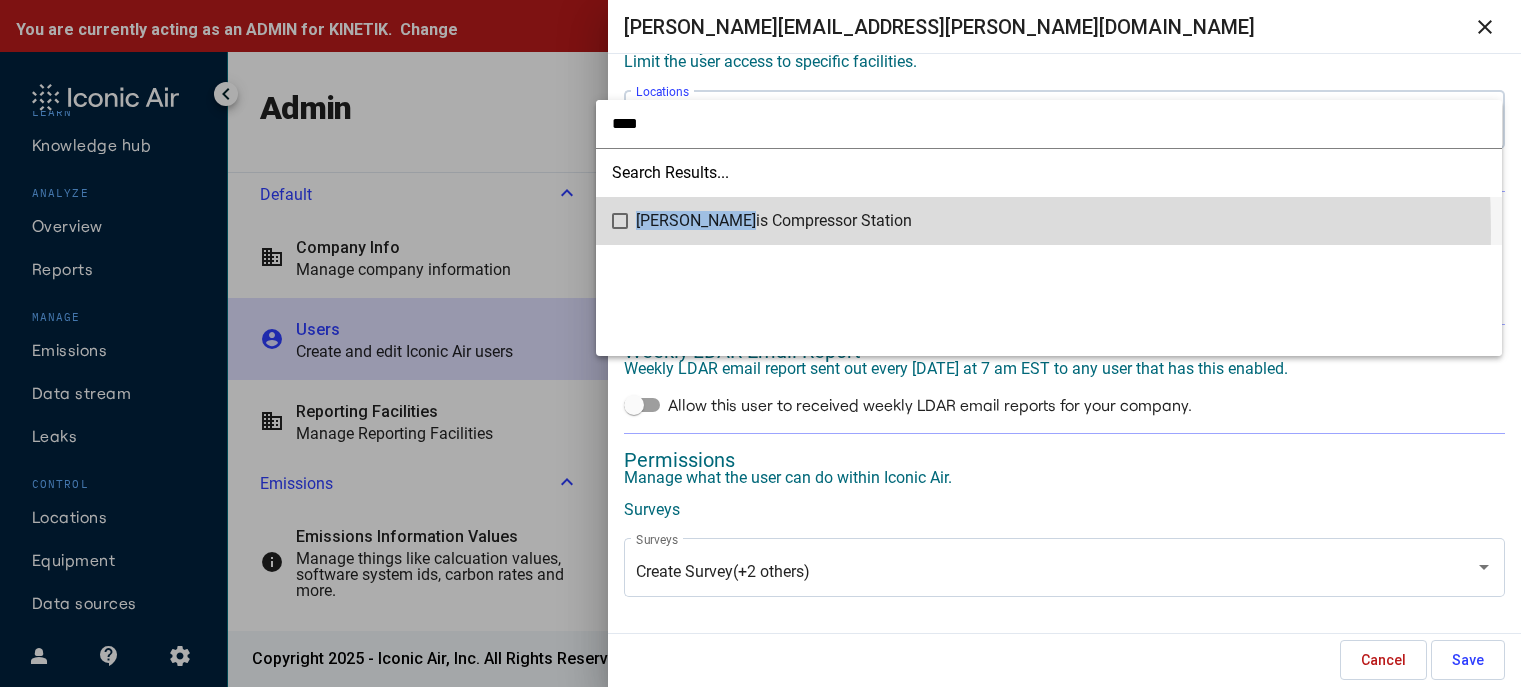 click on "[PERSON_NAME] is Compressor Station" at bounding box center (1061, 221) 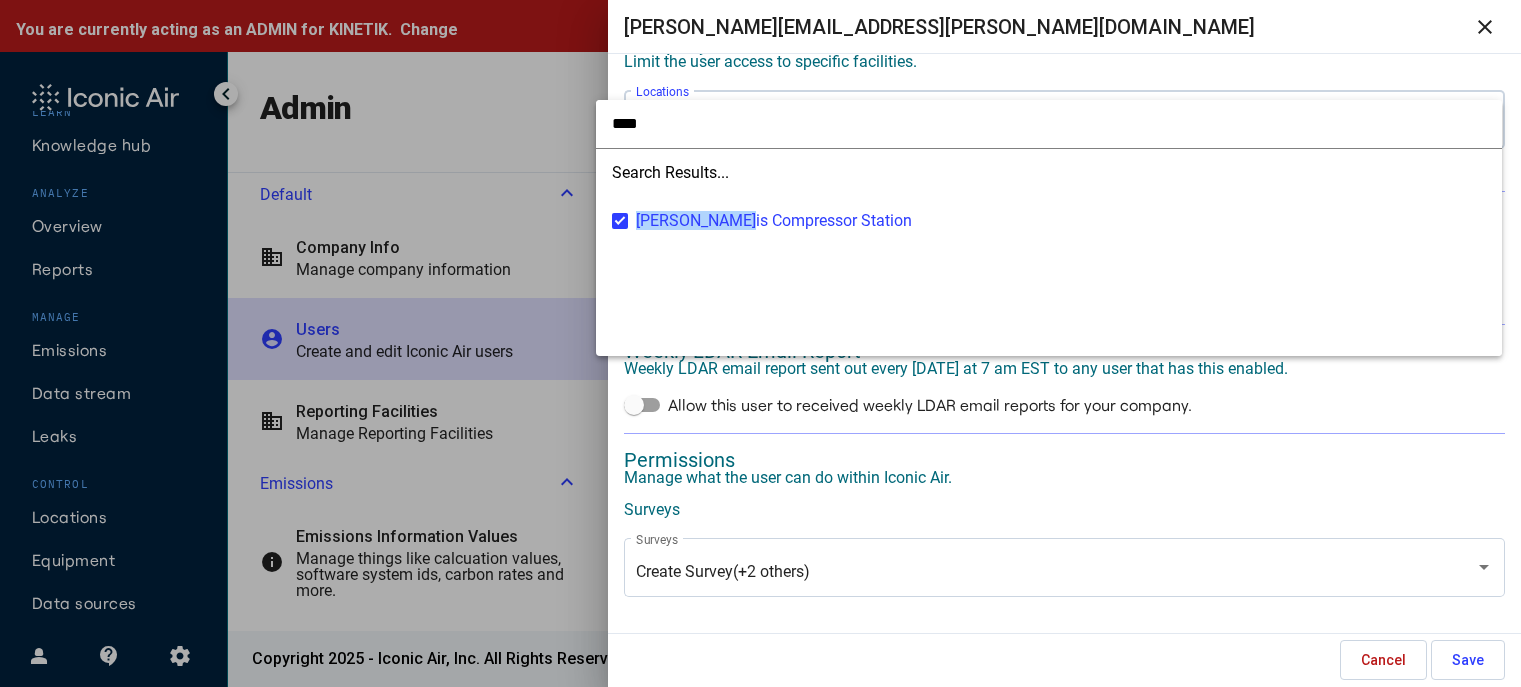 click on "****" at bounding box center [1049, 123] 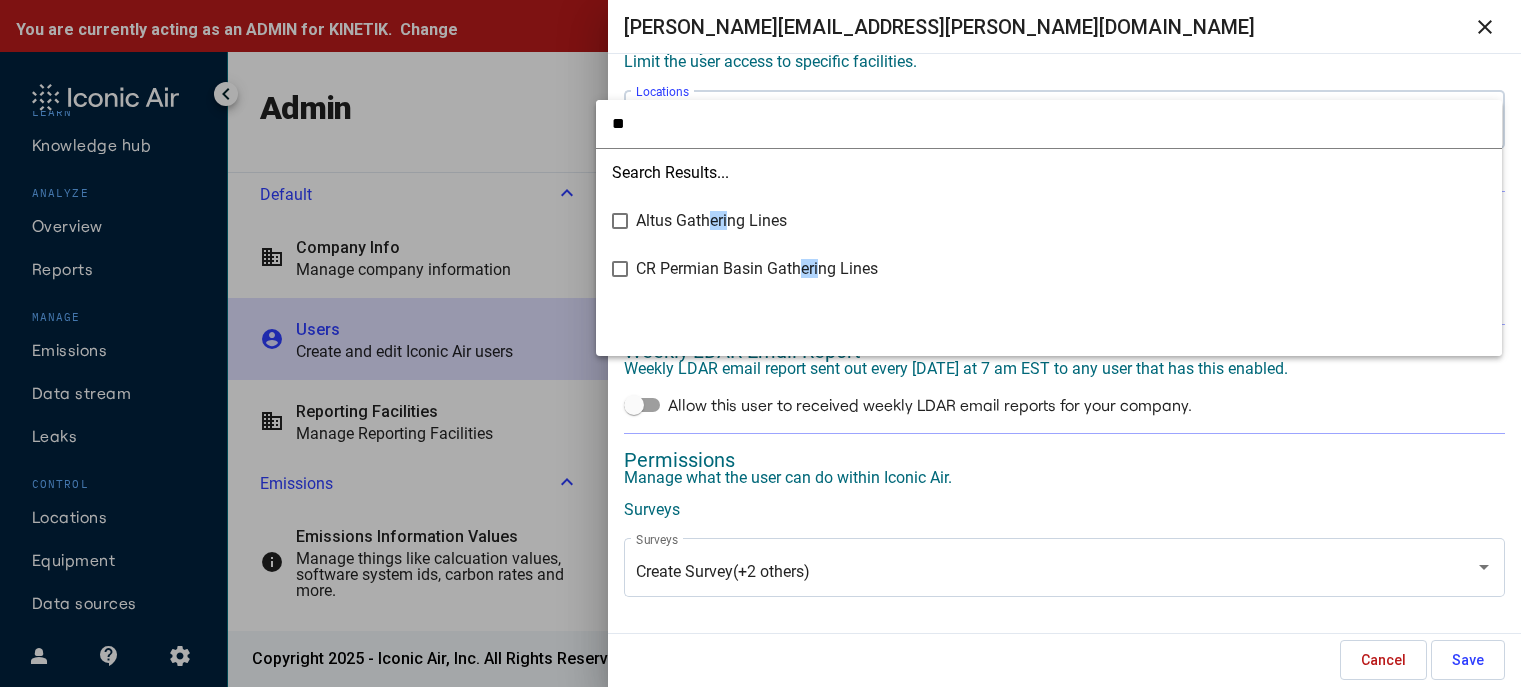 type on "*" 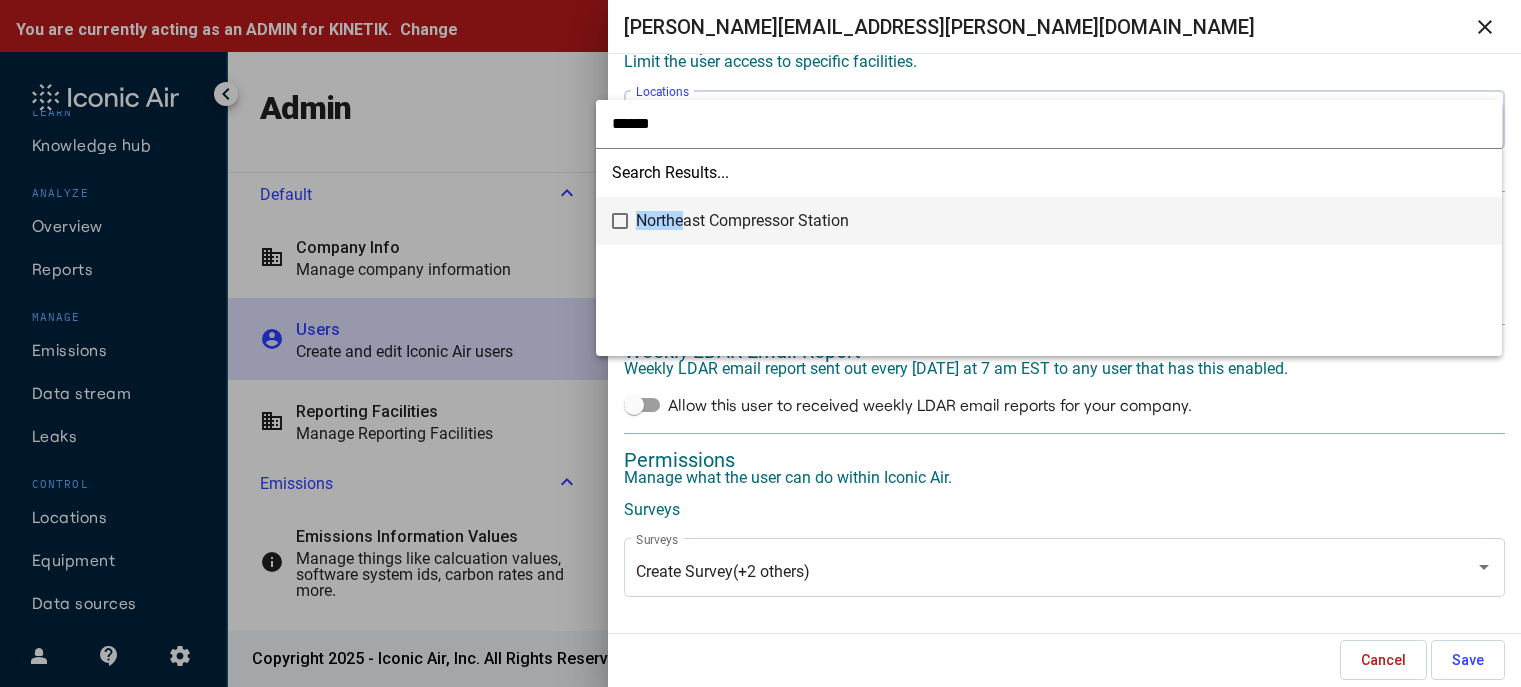 click on "Northe ast Compressor Station" at bounding box center [1061, 221] 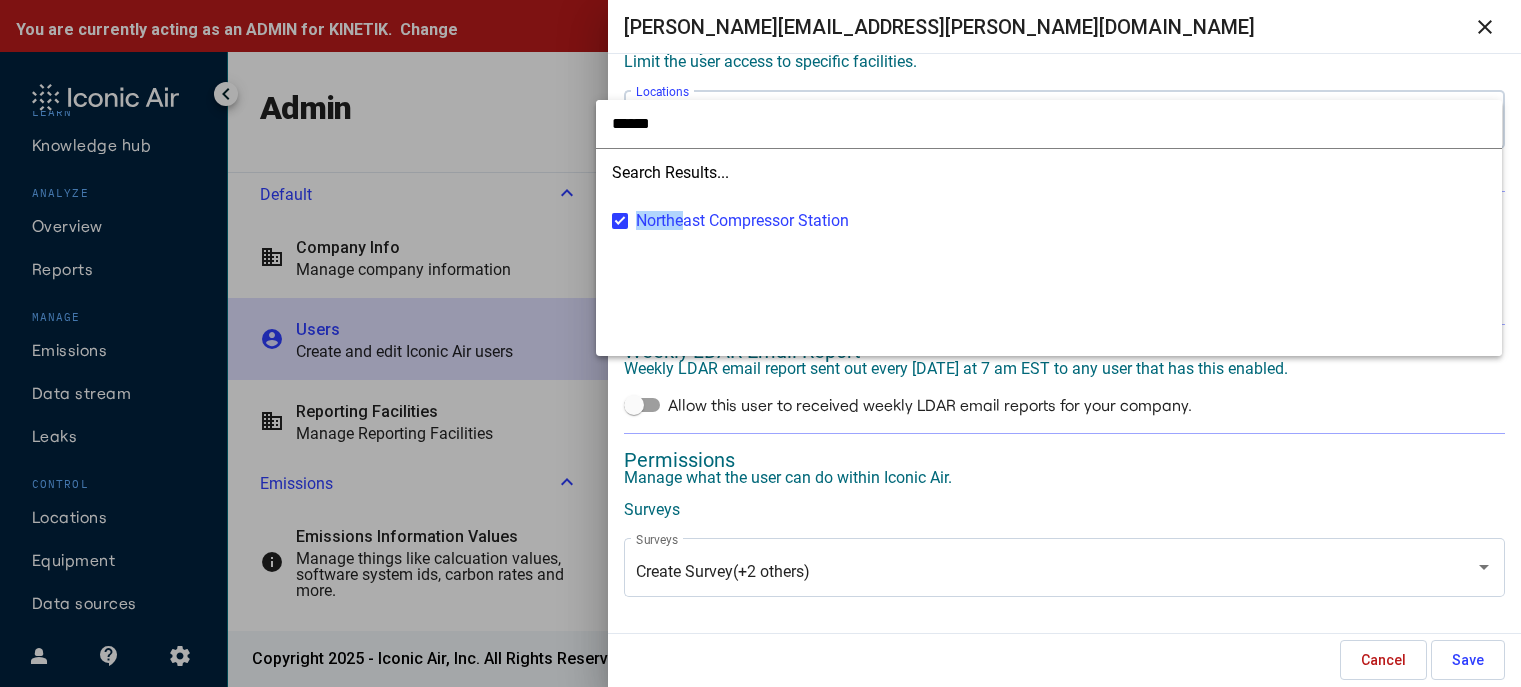 click on "******" at bounding box center (1049, 123) 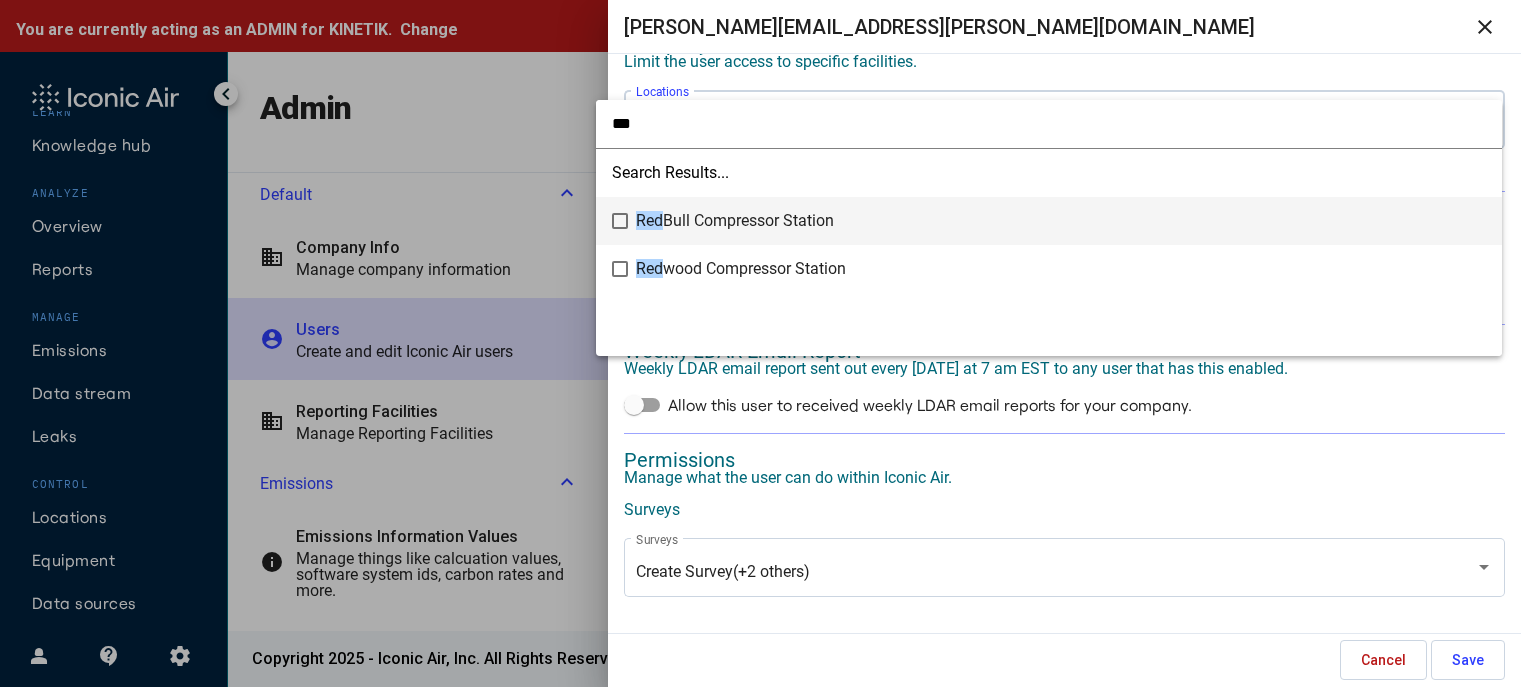 type on "***" 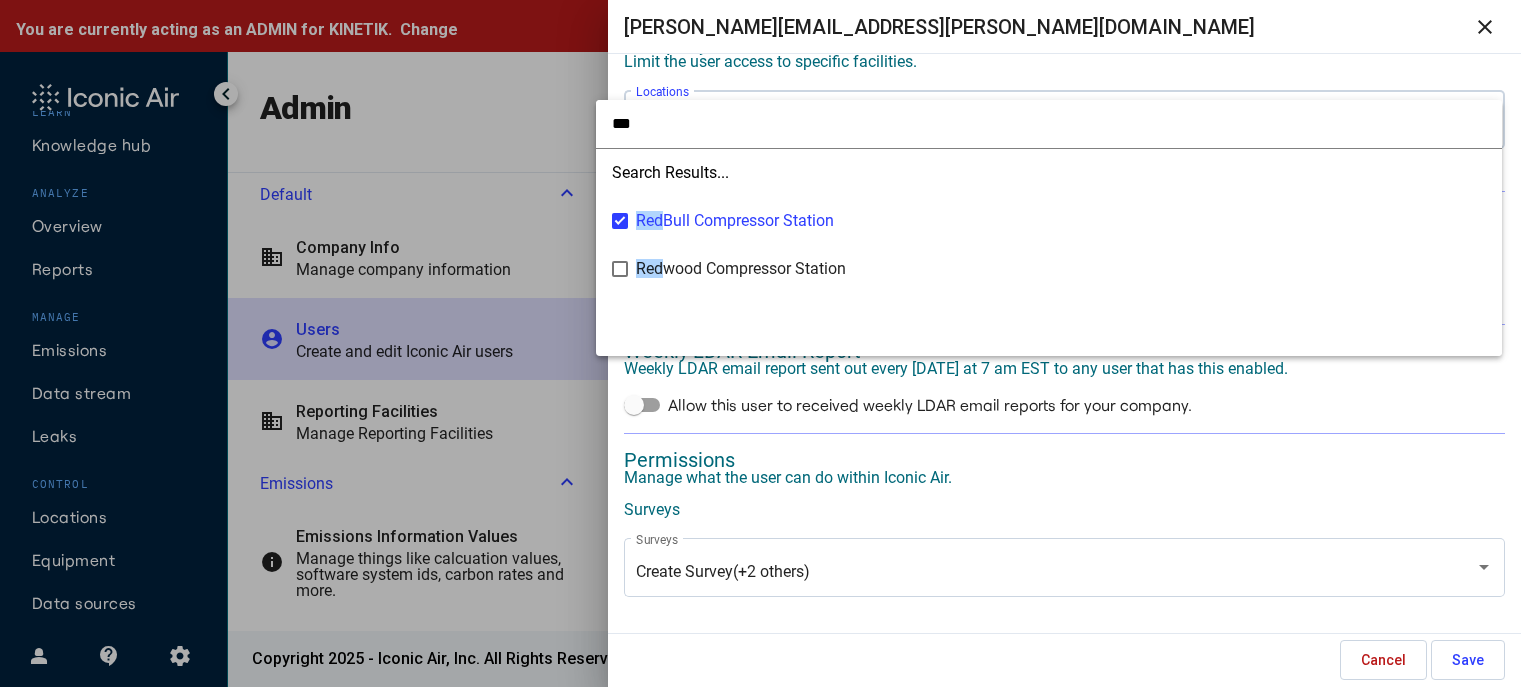 click at bounding box center [760, 343] 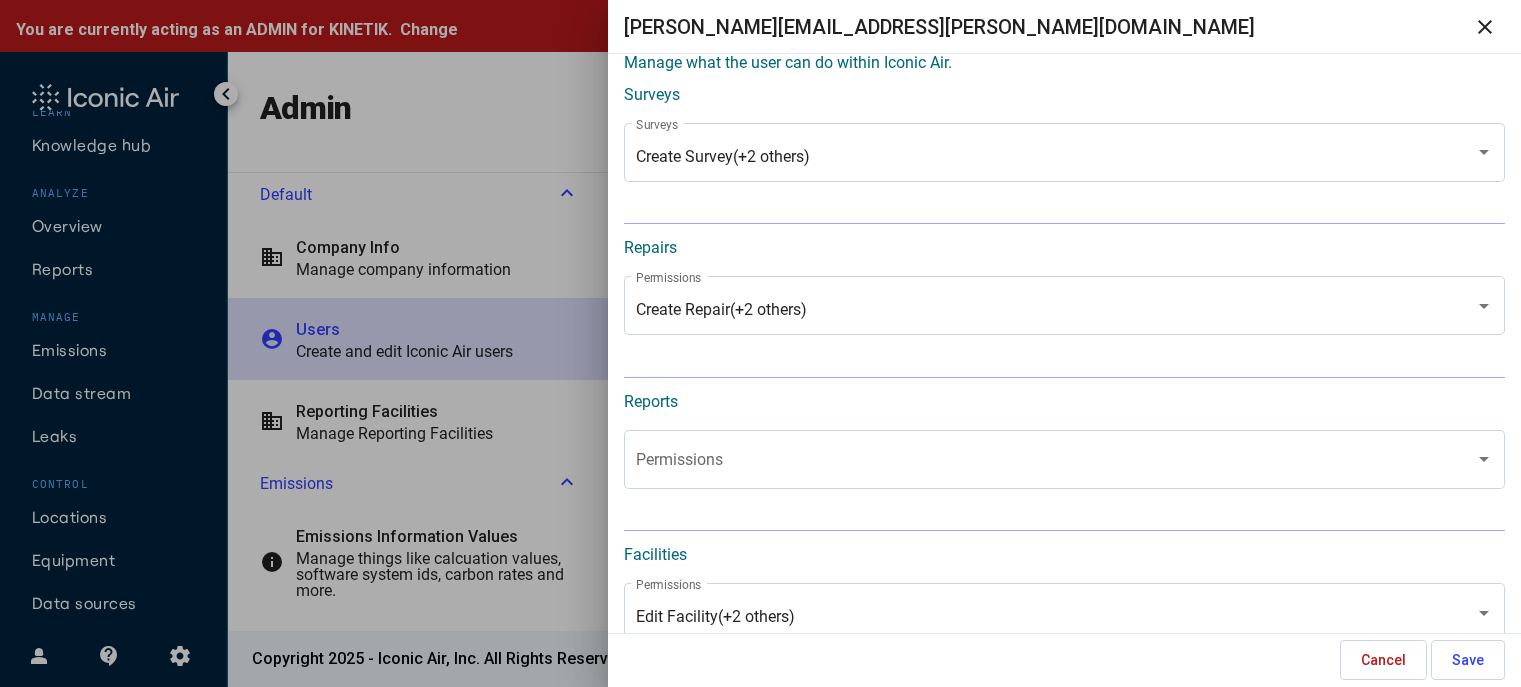 scroll, scrollTop: 1100, scrollLeft: 0, axis: vertical 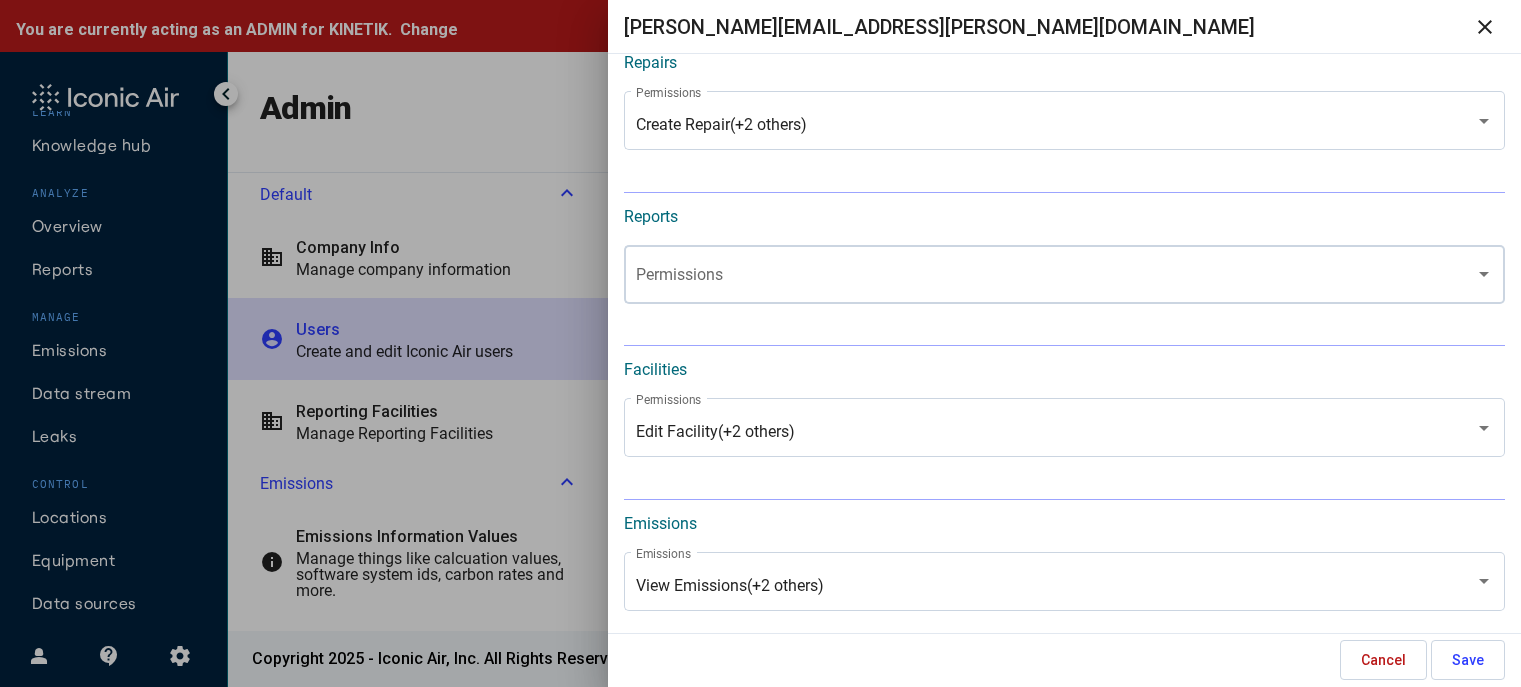 click on "Permissions" at bounding box center [1064, 272] 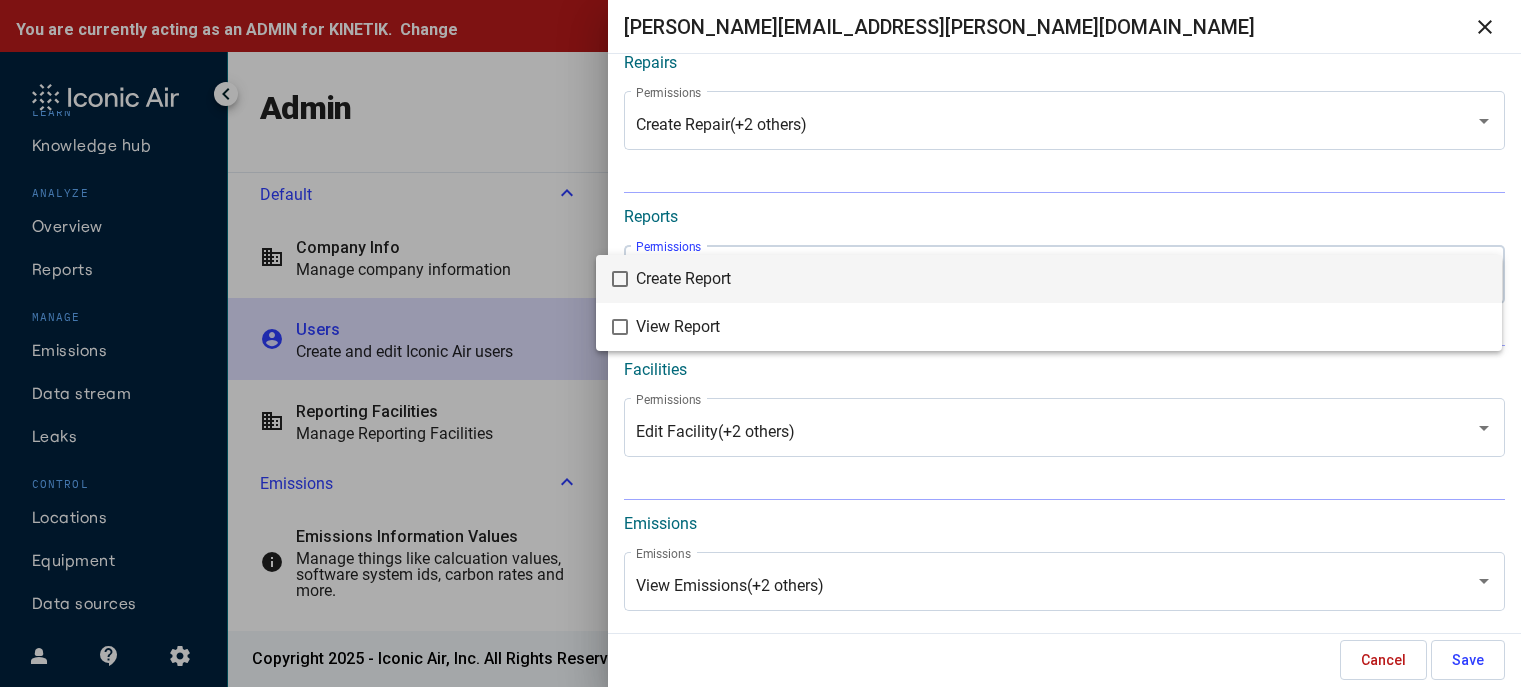 click on "Create Report" at bounding box center (1061, 279) 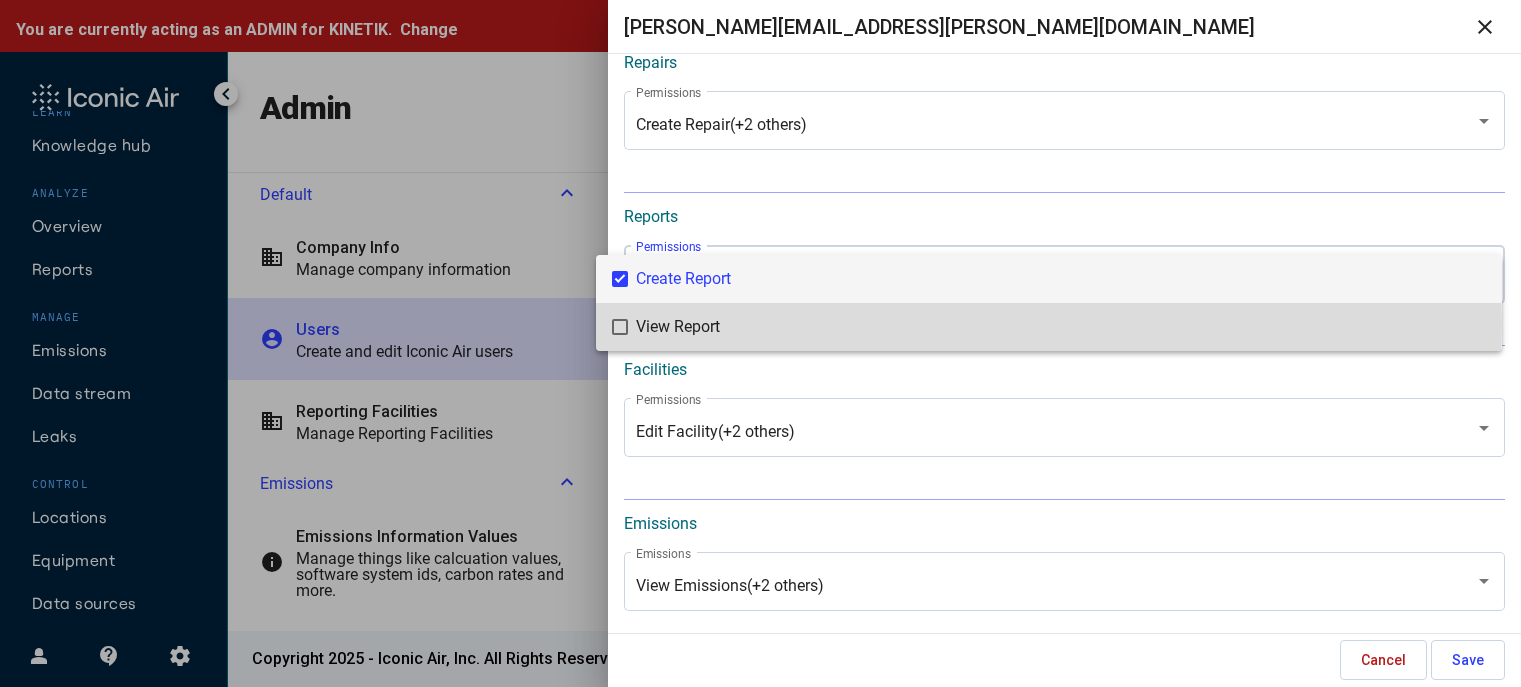 click on "View Report" at bounding box center [1061, 327] 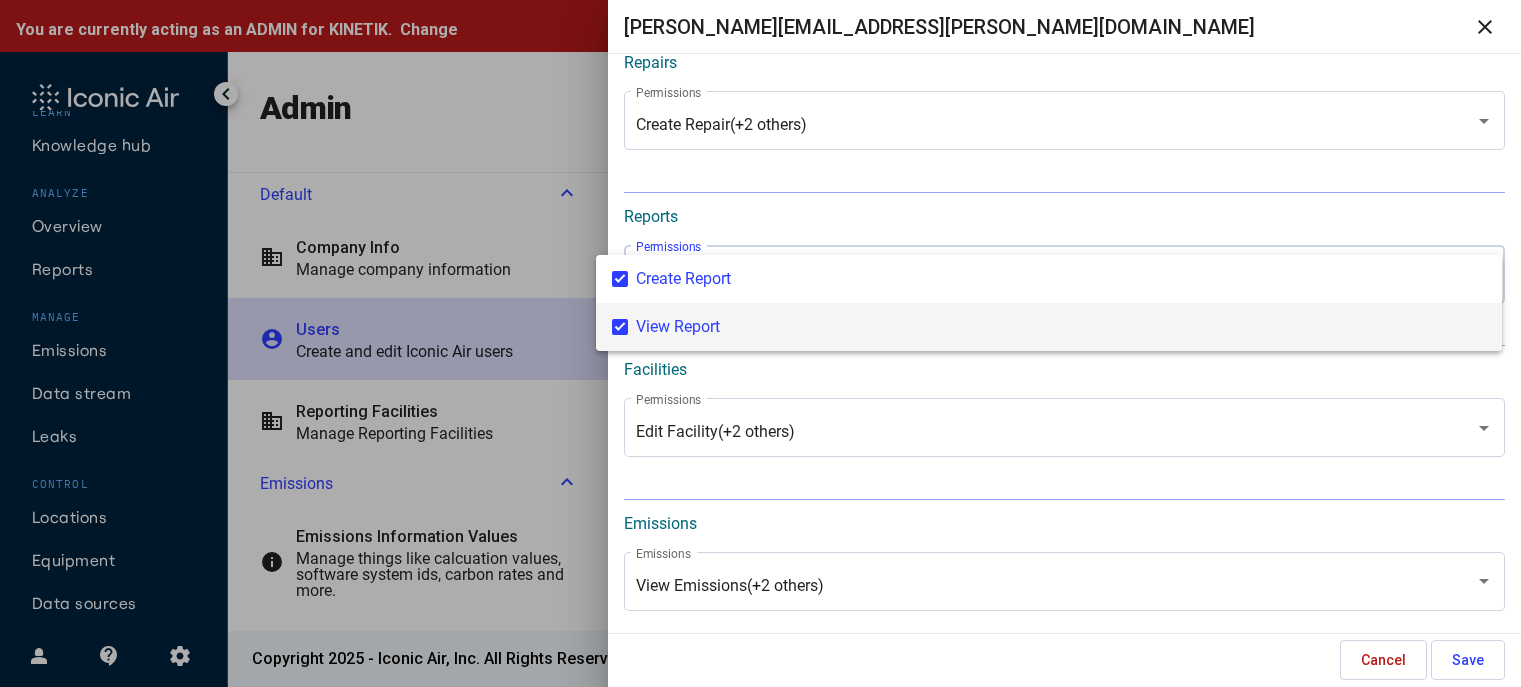 click at bounding box center [760, 343] 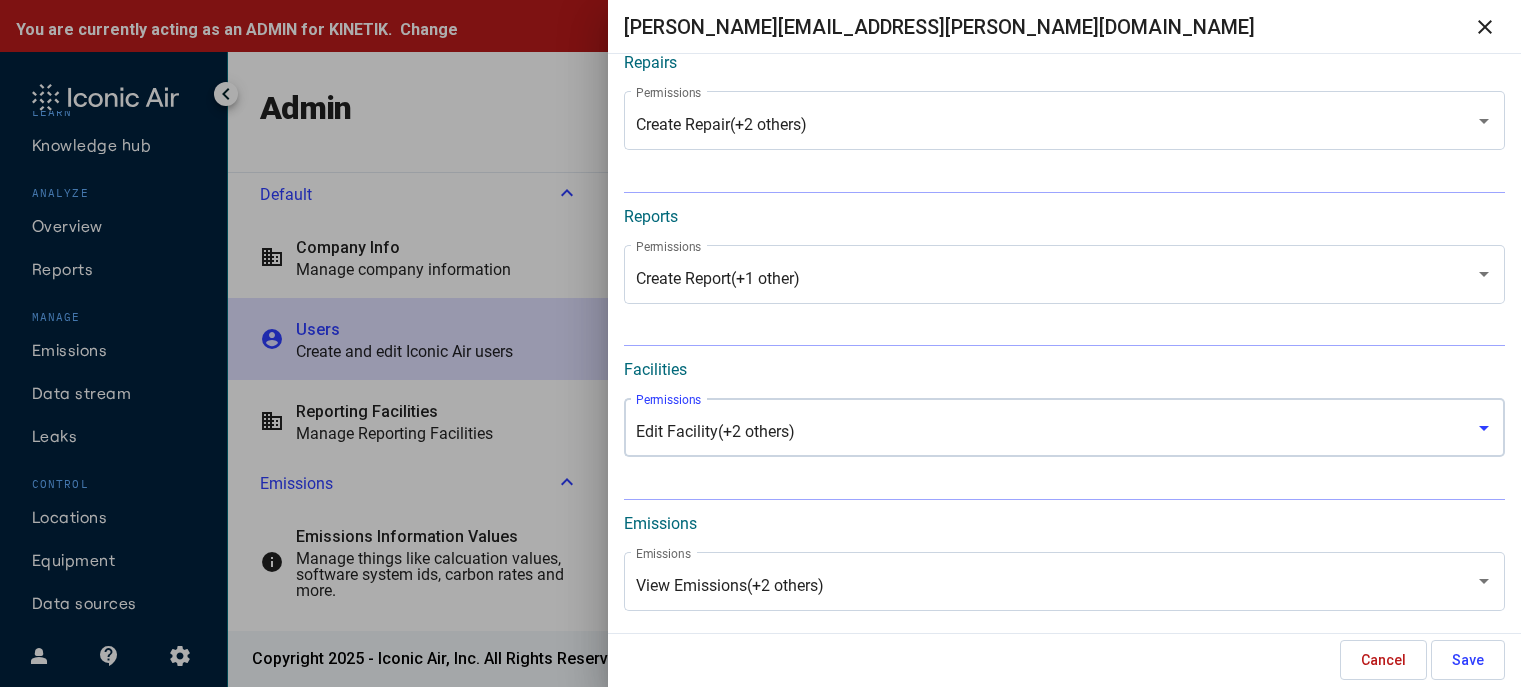click on "(+2 others)" at bounding box center [756, 431] 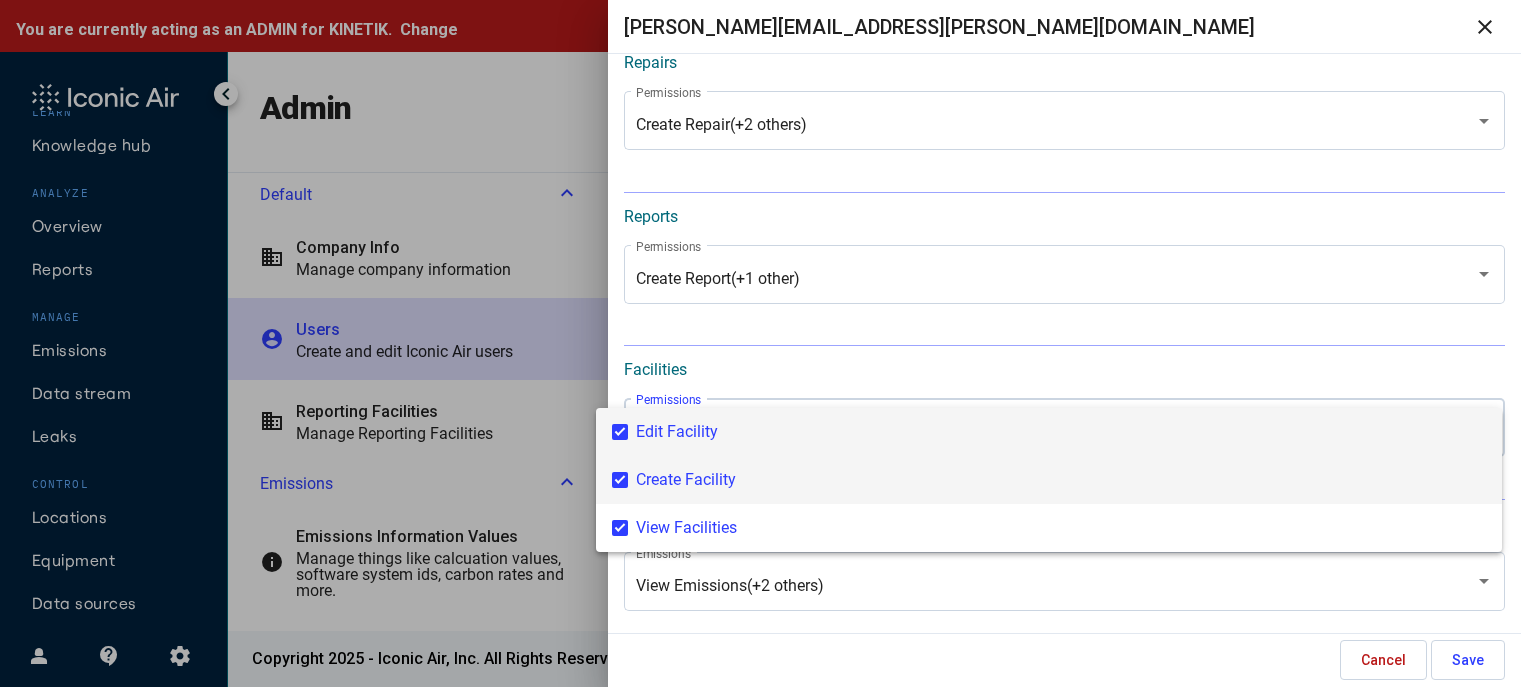 click on "Create Facility" at bounding box center (1061, 480) 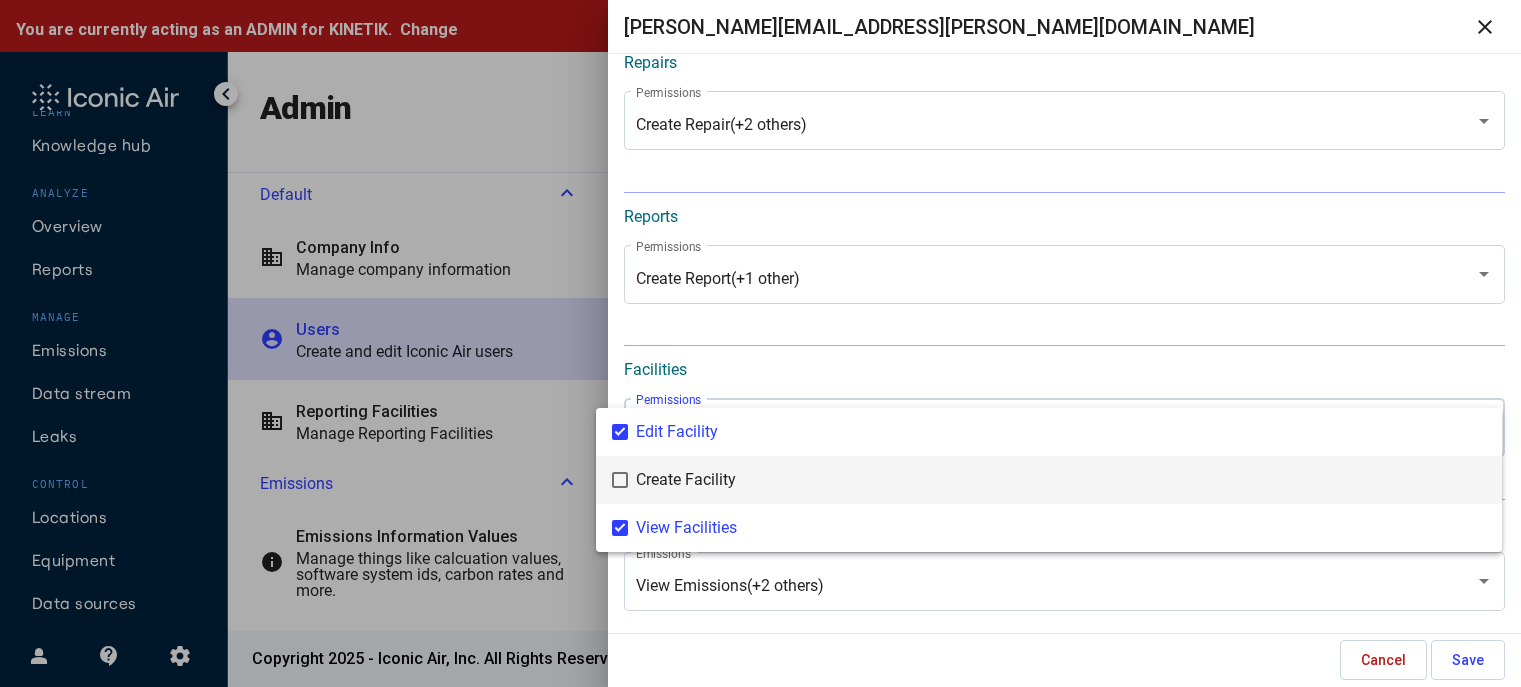 click at bounding box center [760, 343] 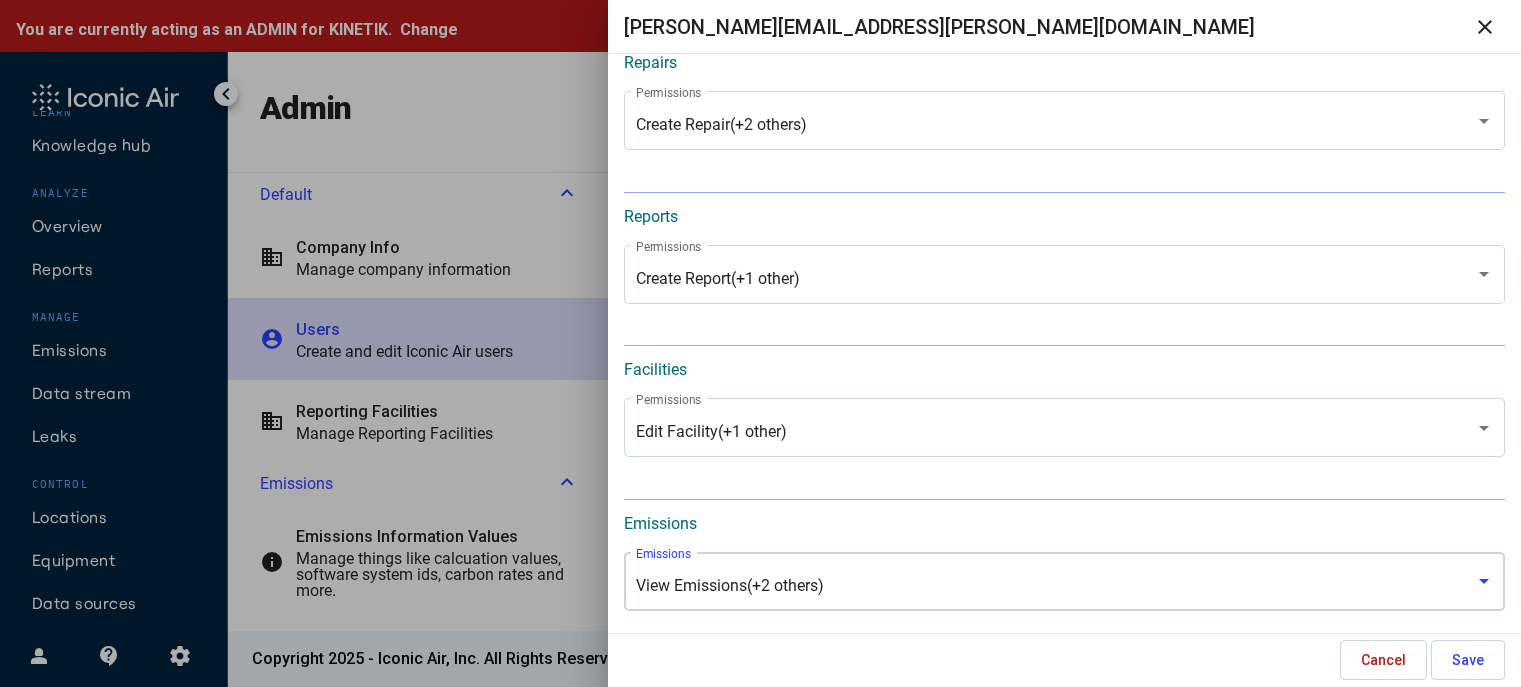 click on "(+2 others)" at bounding box center (785, 585) 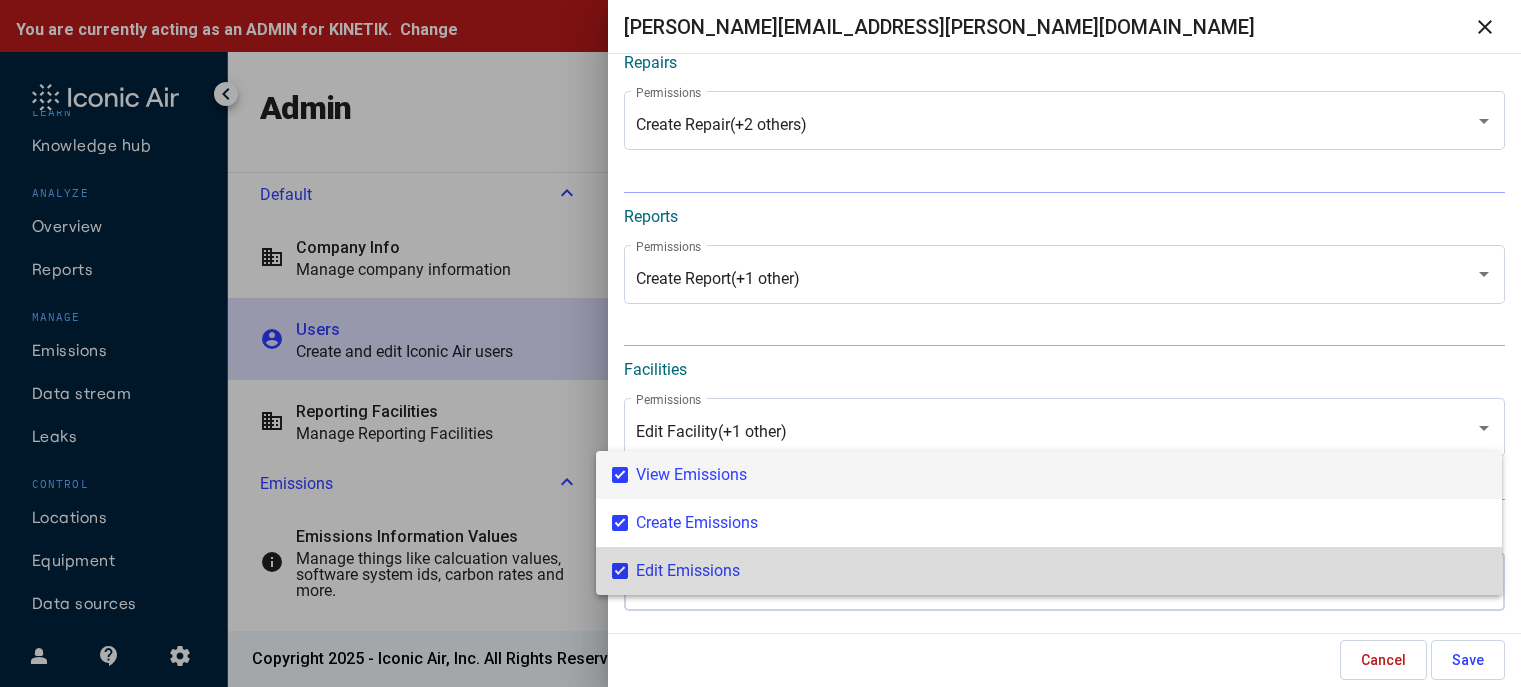 click on "Edit Emissions" at bounding box center (1061, 571) 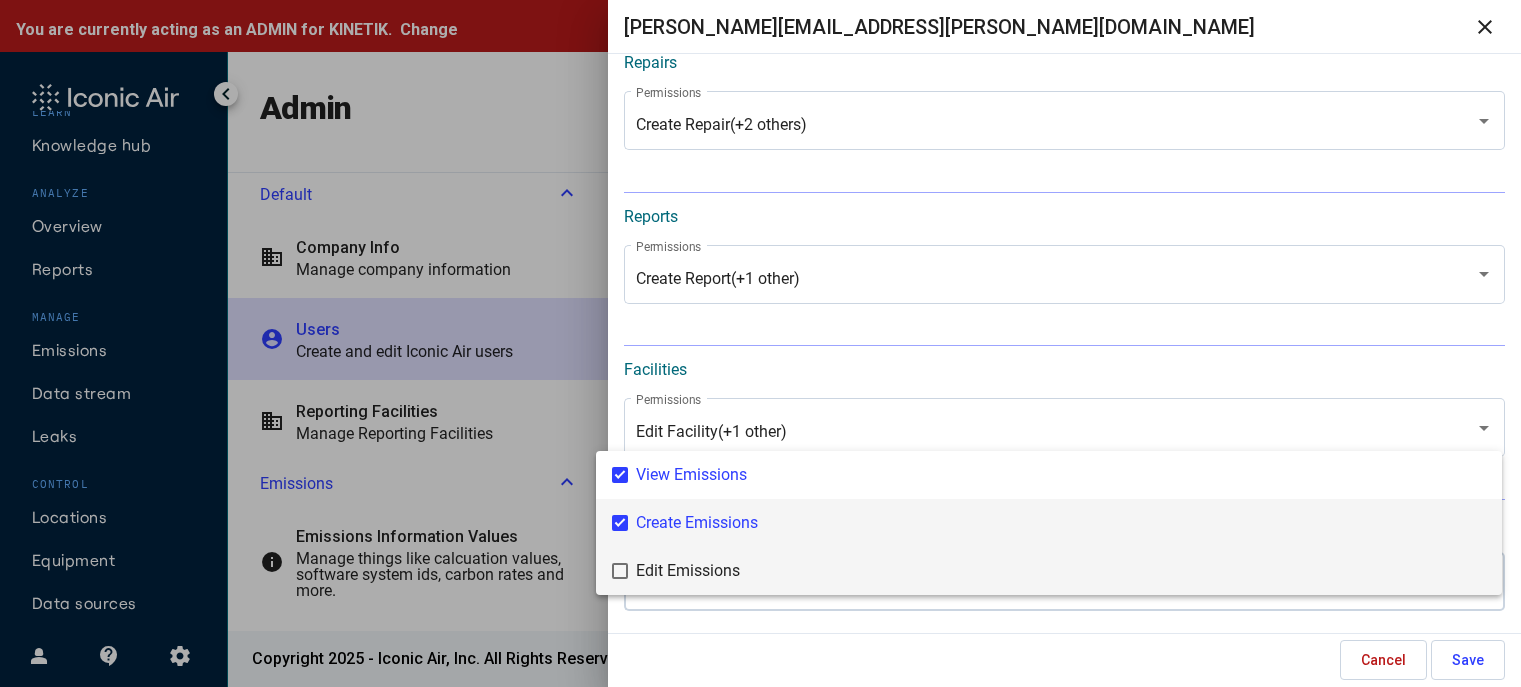 click on "Create Emissions" at bounding box center (1061, 523) 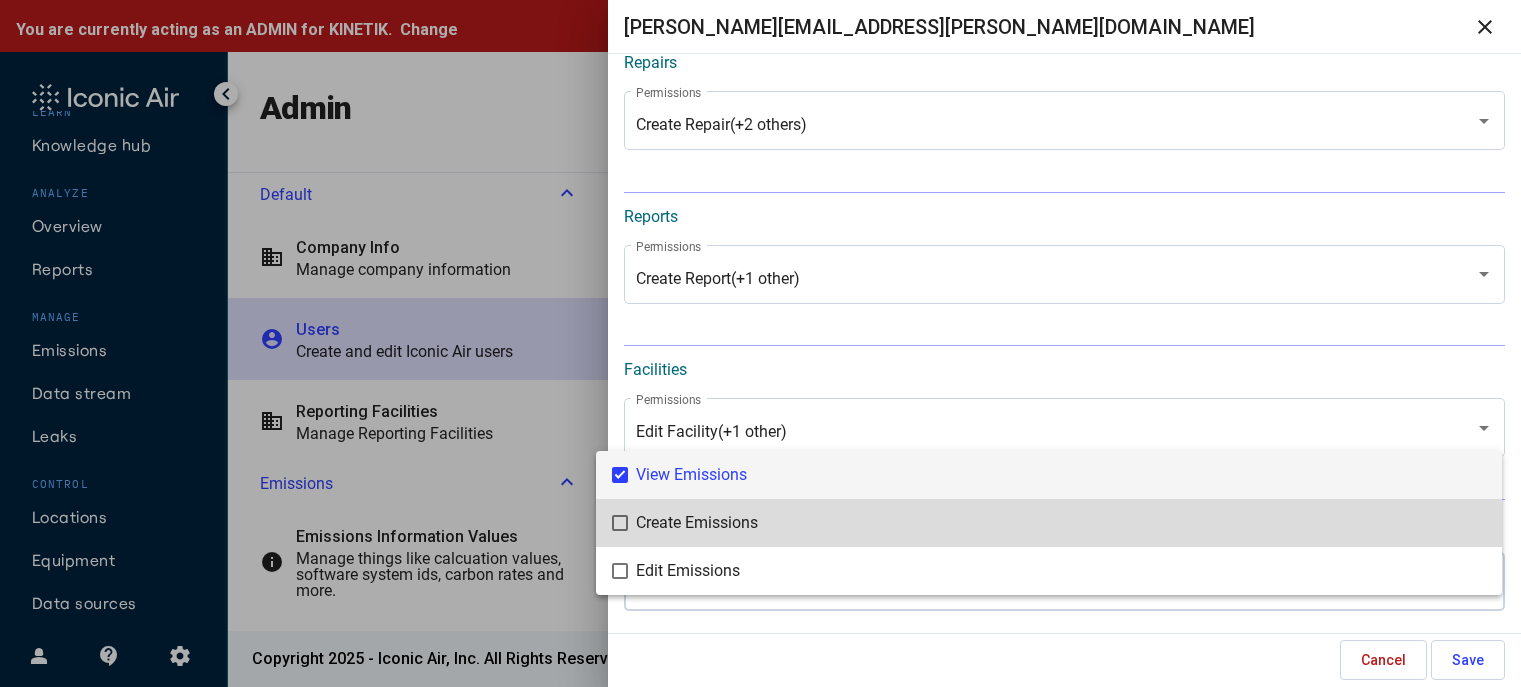 click on "View Emissions" at bounding box center [1061, 475] 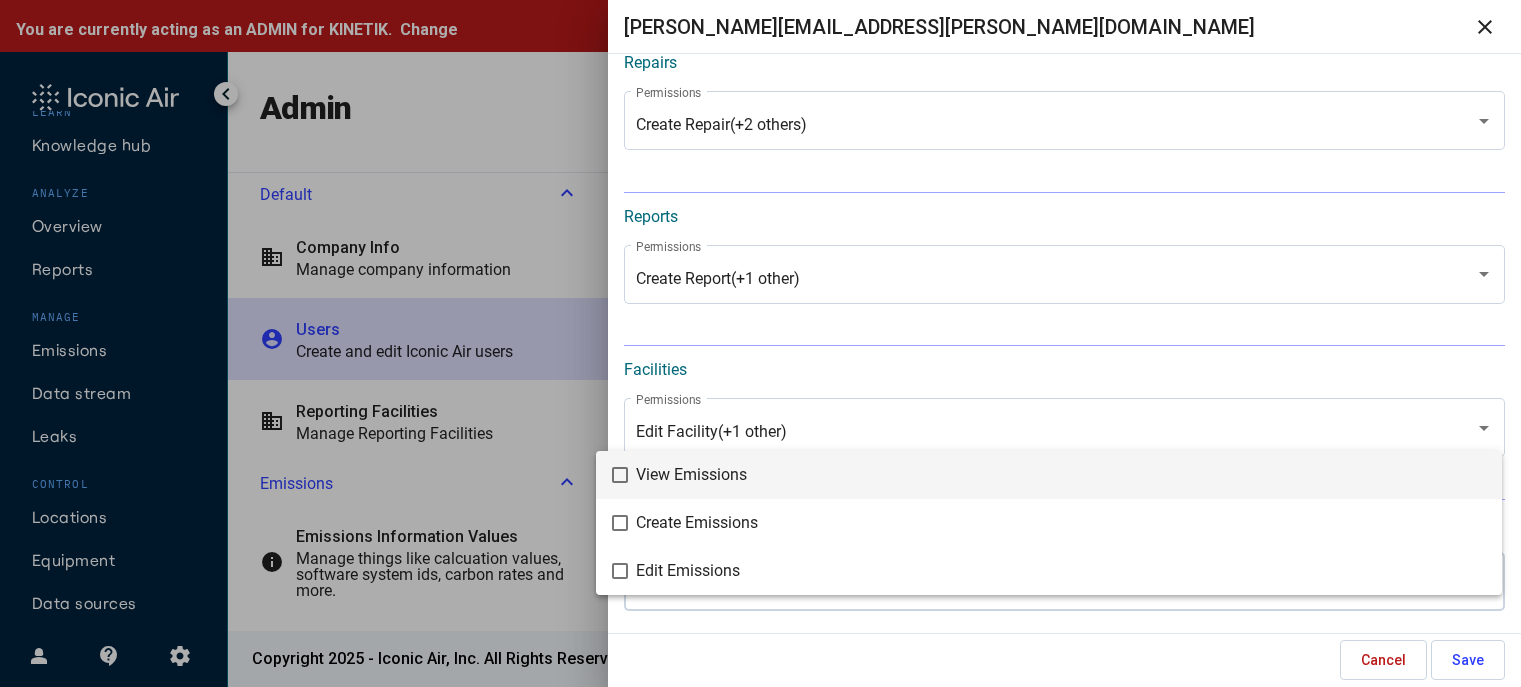 click at bounding box center (760, 343) 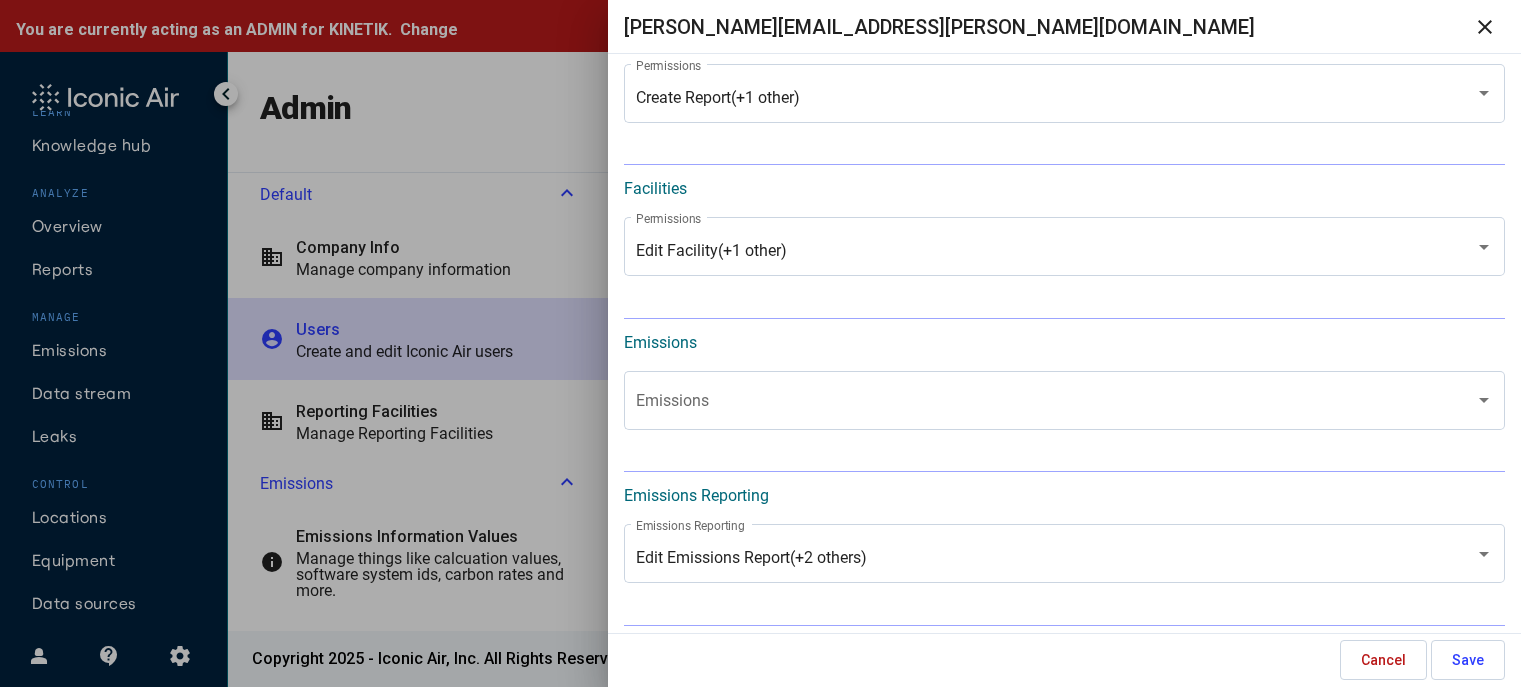 scroll, scrollTop: 1290, scrollLeft: 0, axis: vertical 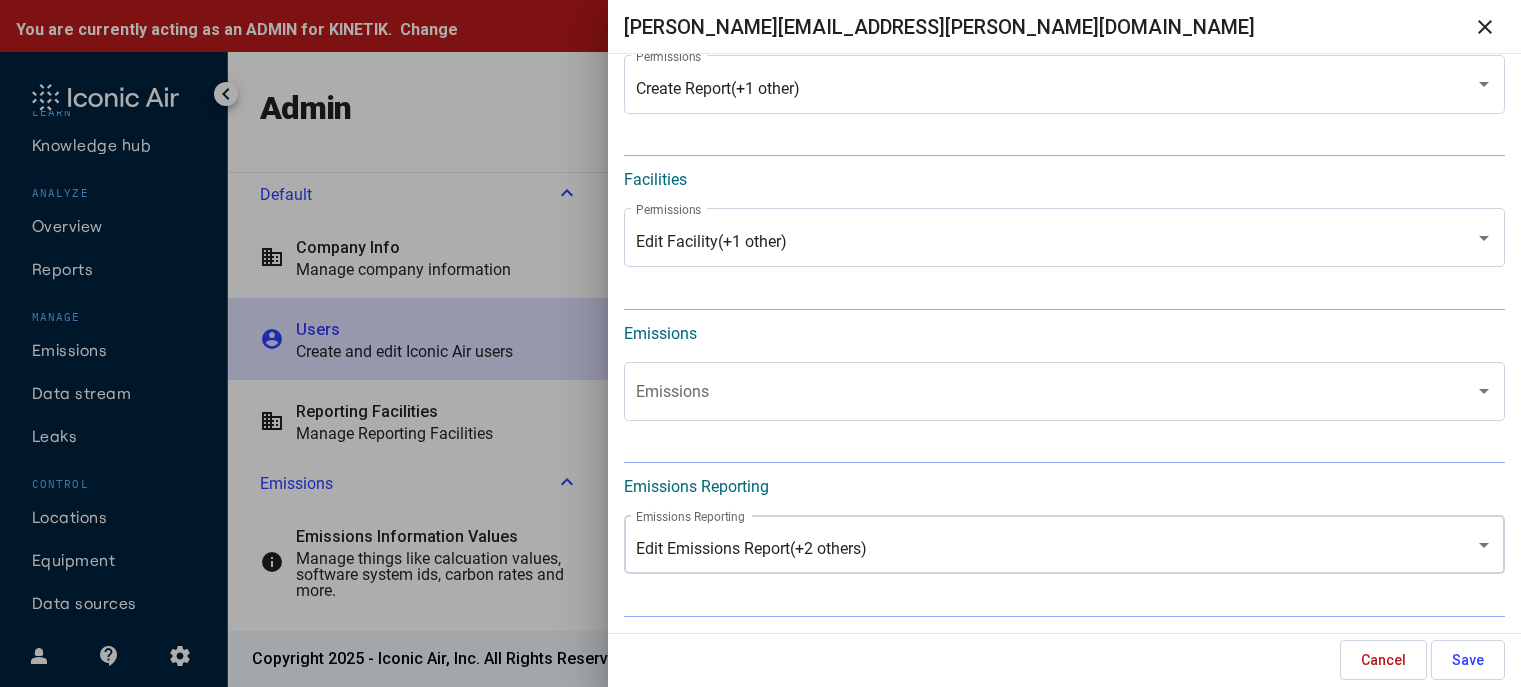 click on "Edit Emissions Report   (+2 others)  Emissions Reporting" at bounding box center (1064, 542) 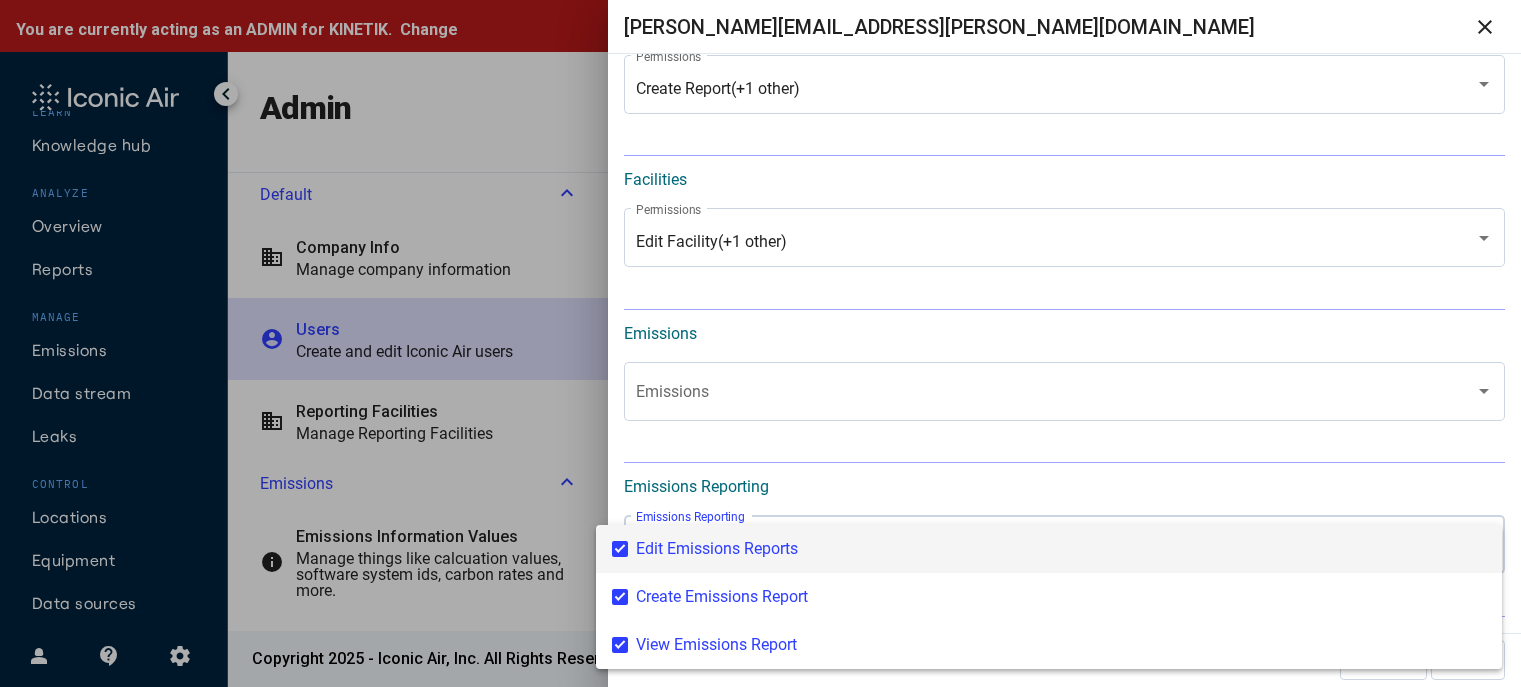 click on "Edit Emissions Reports" at bounding box center [1061, 549] 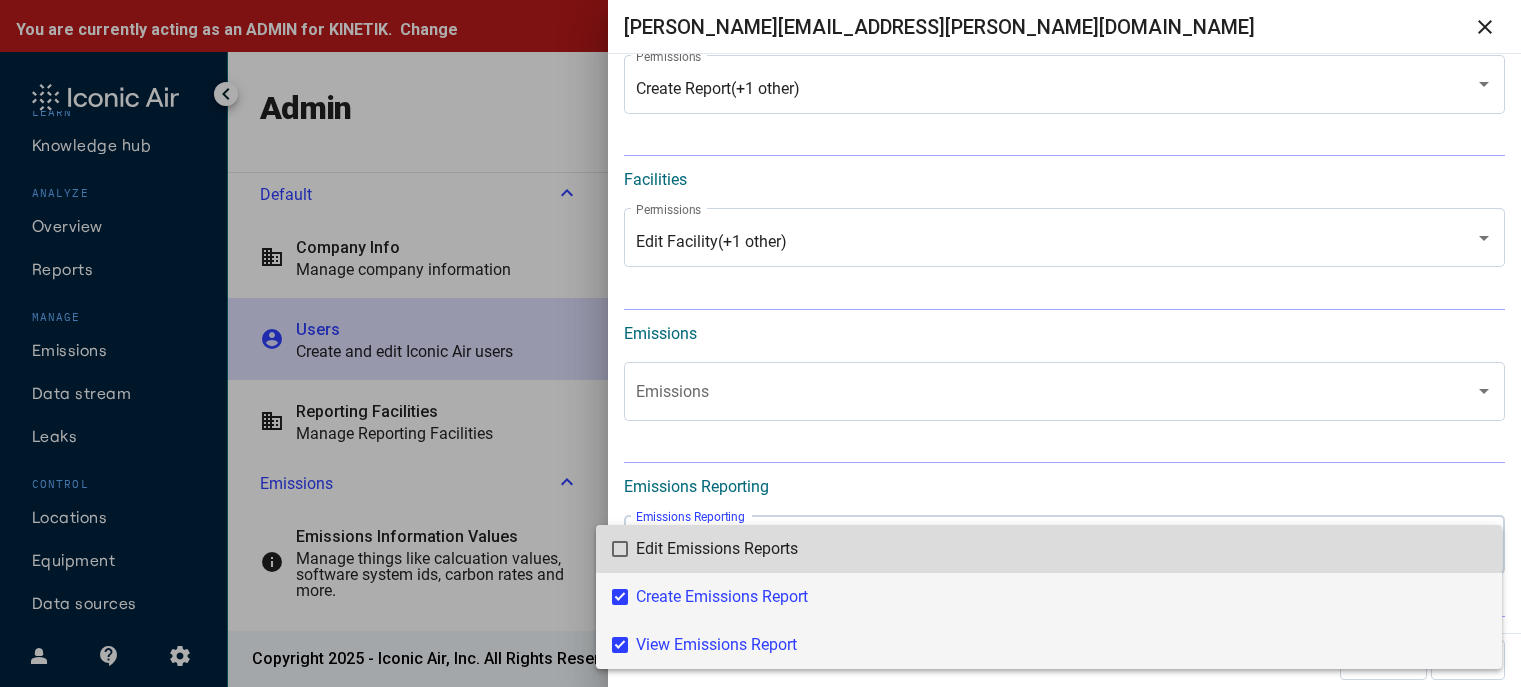 click on "Create Emissions Report" at bounding box center [1061, 597] 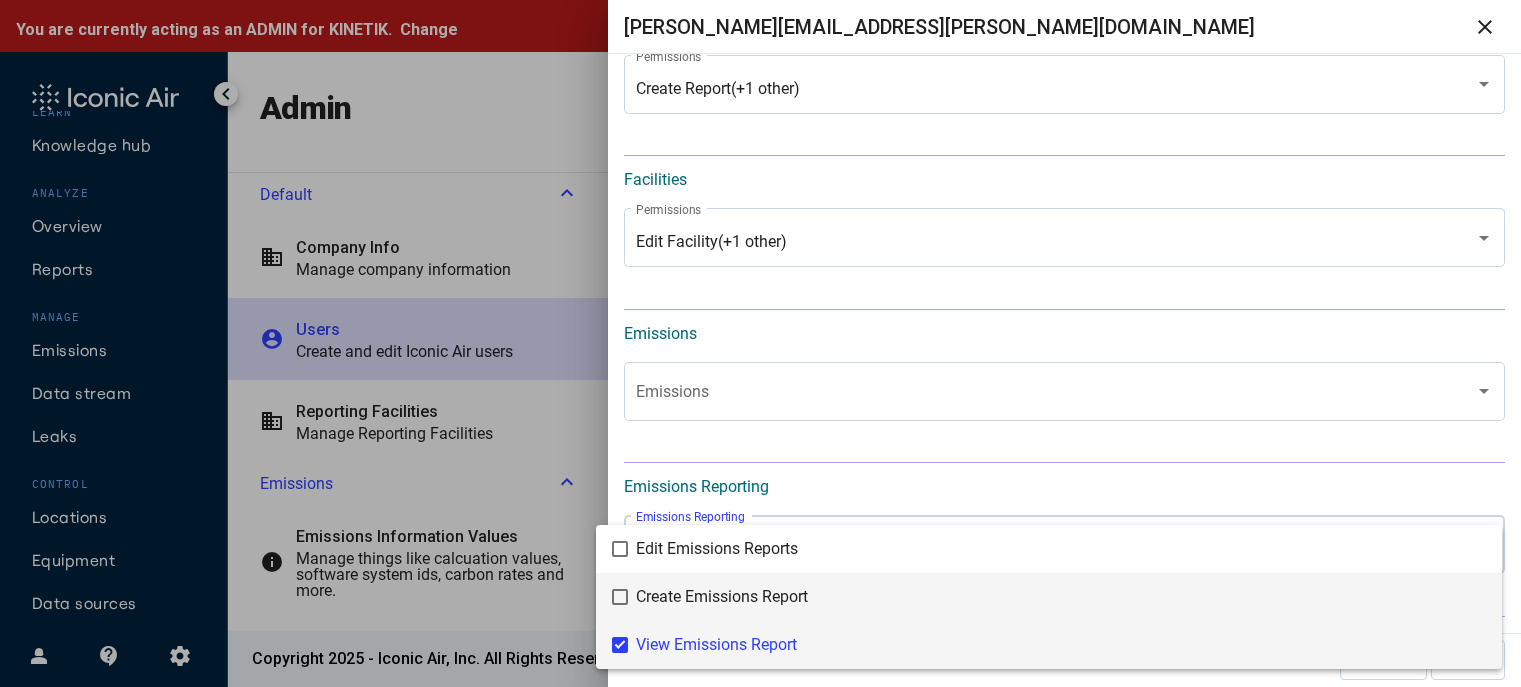 click on "View Emissions Report" at bounding box center [1061, 645] 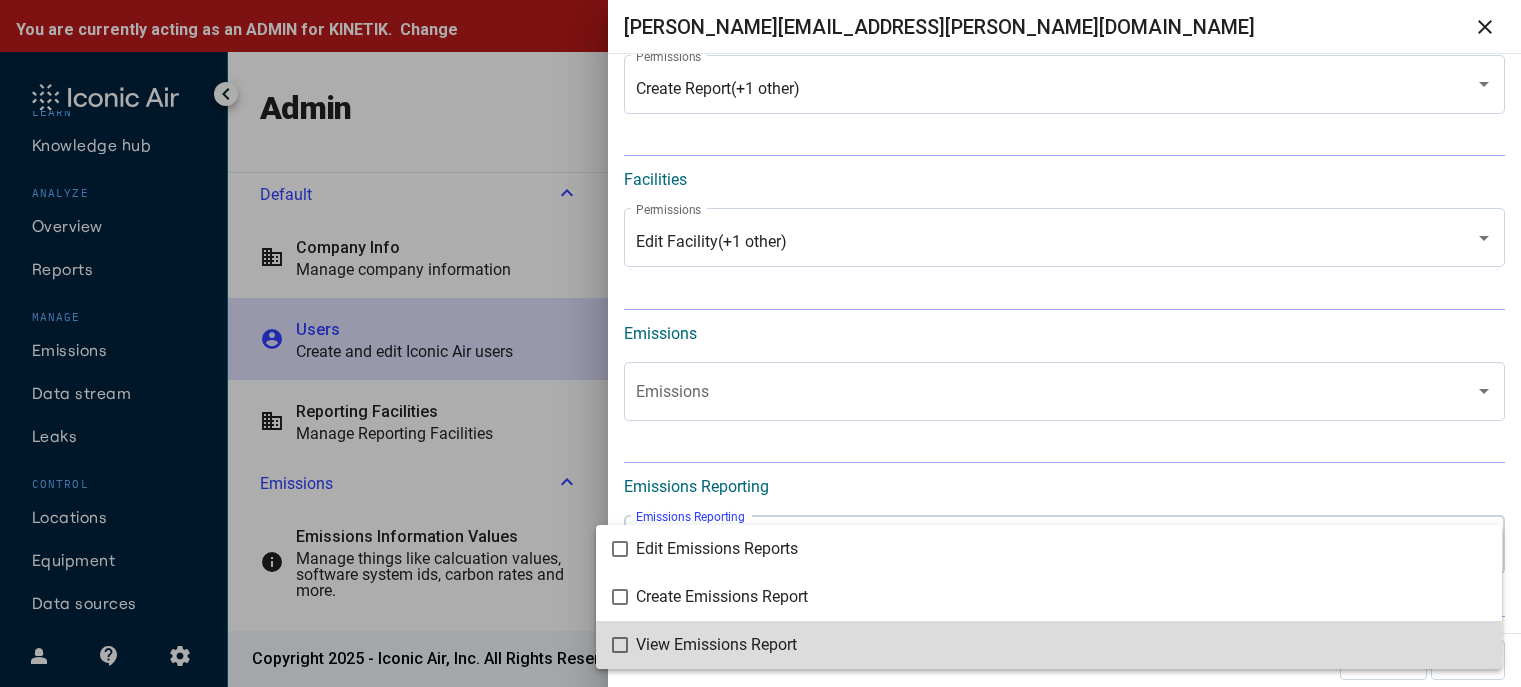 click at bounding box center [760, 343] 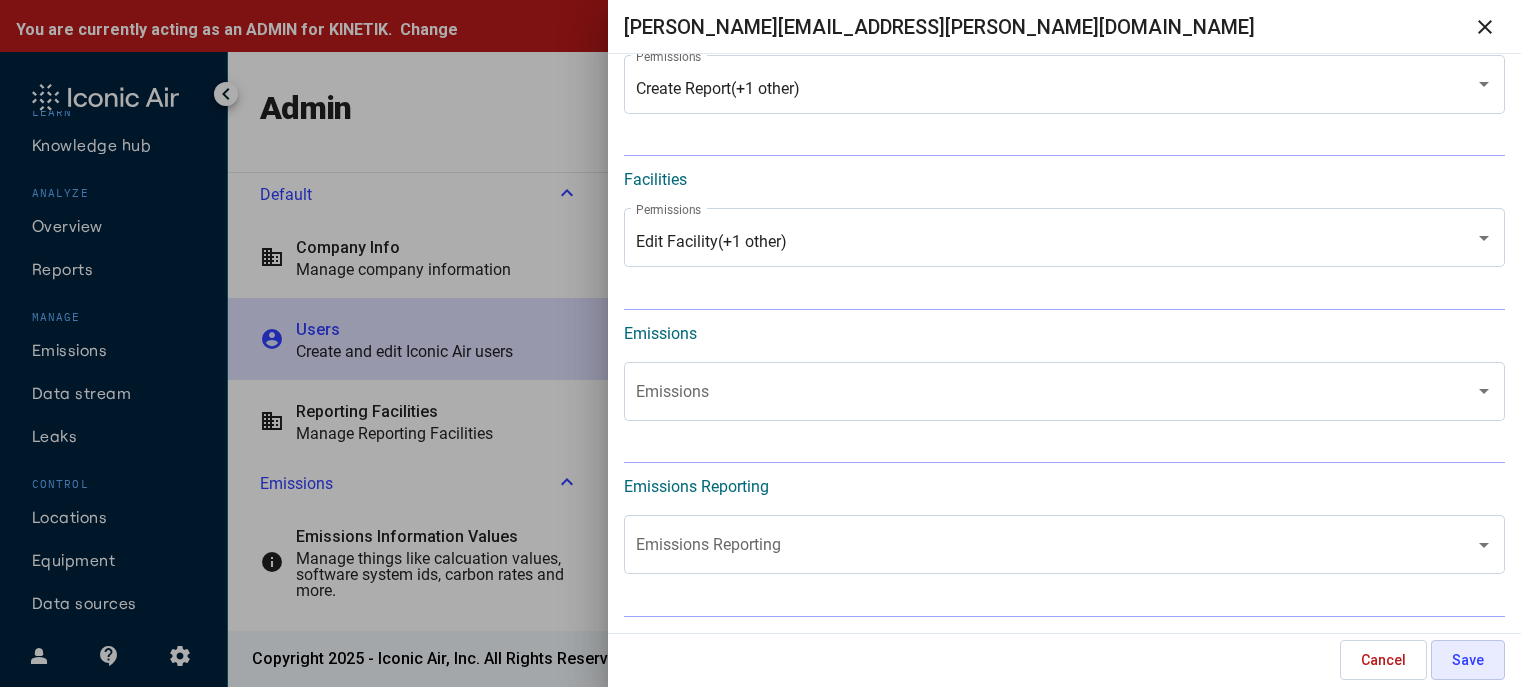 click on "Save" at bounding box center (1468, 660) 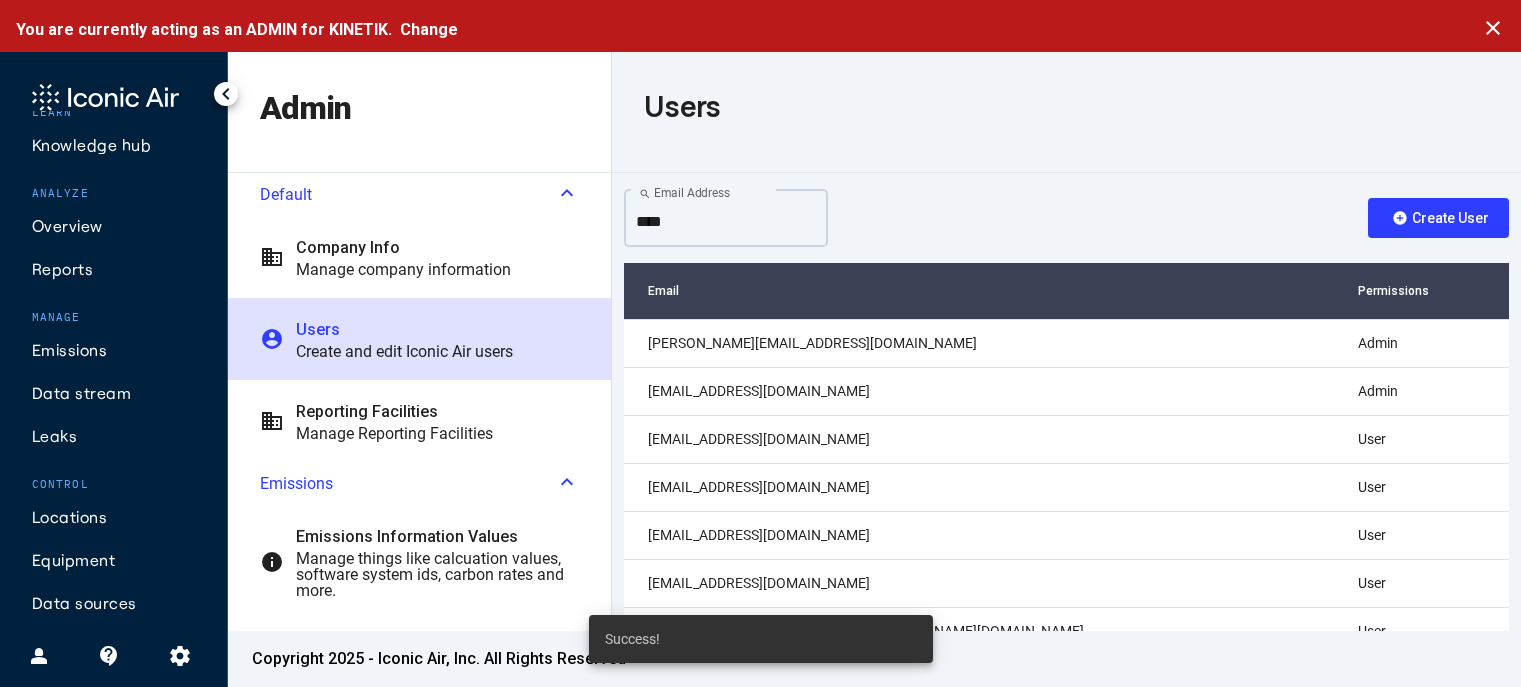 click on "****" at bounding box center [726, 222] 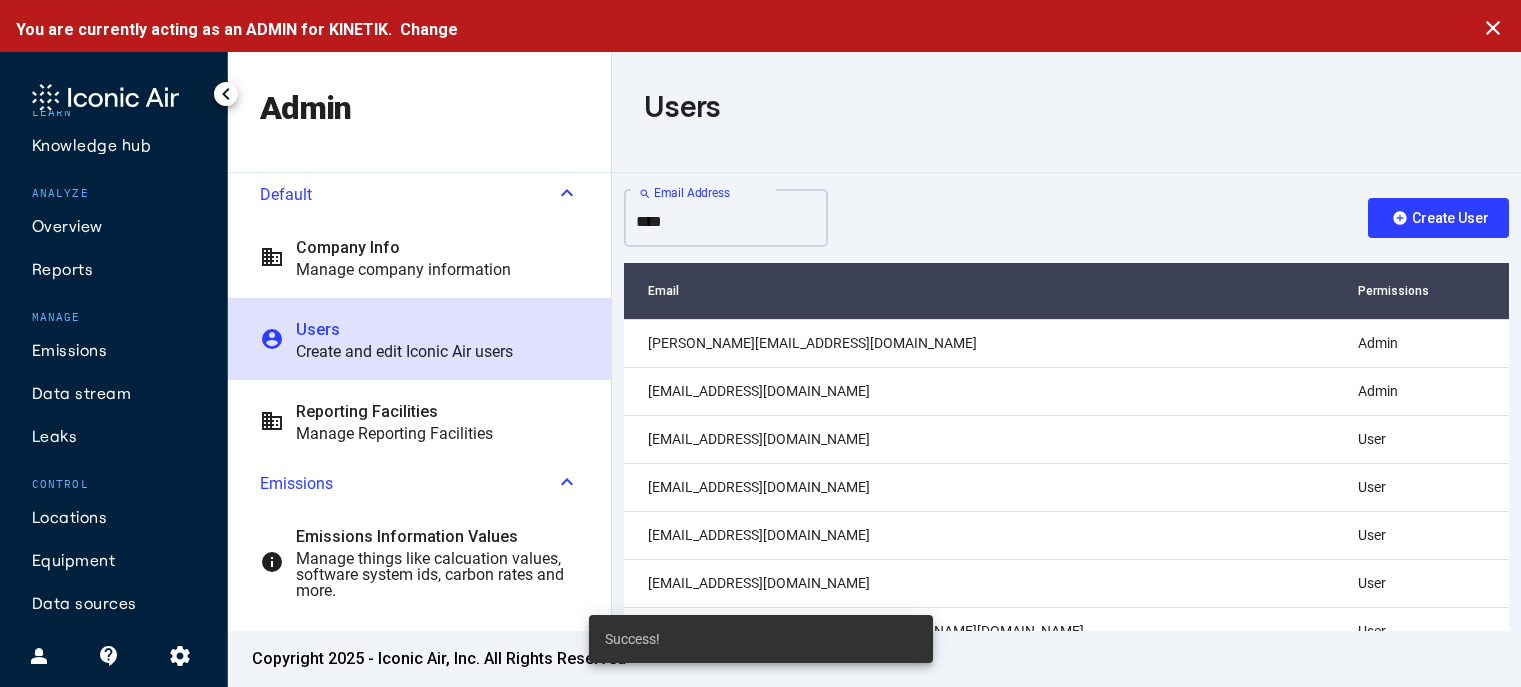 click on "****" at bounding box center (726, 222) 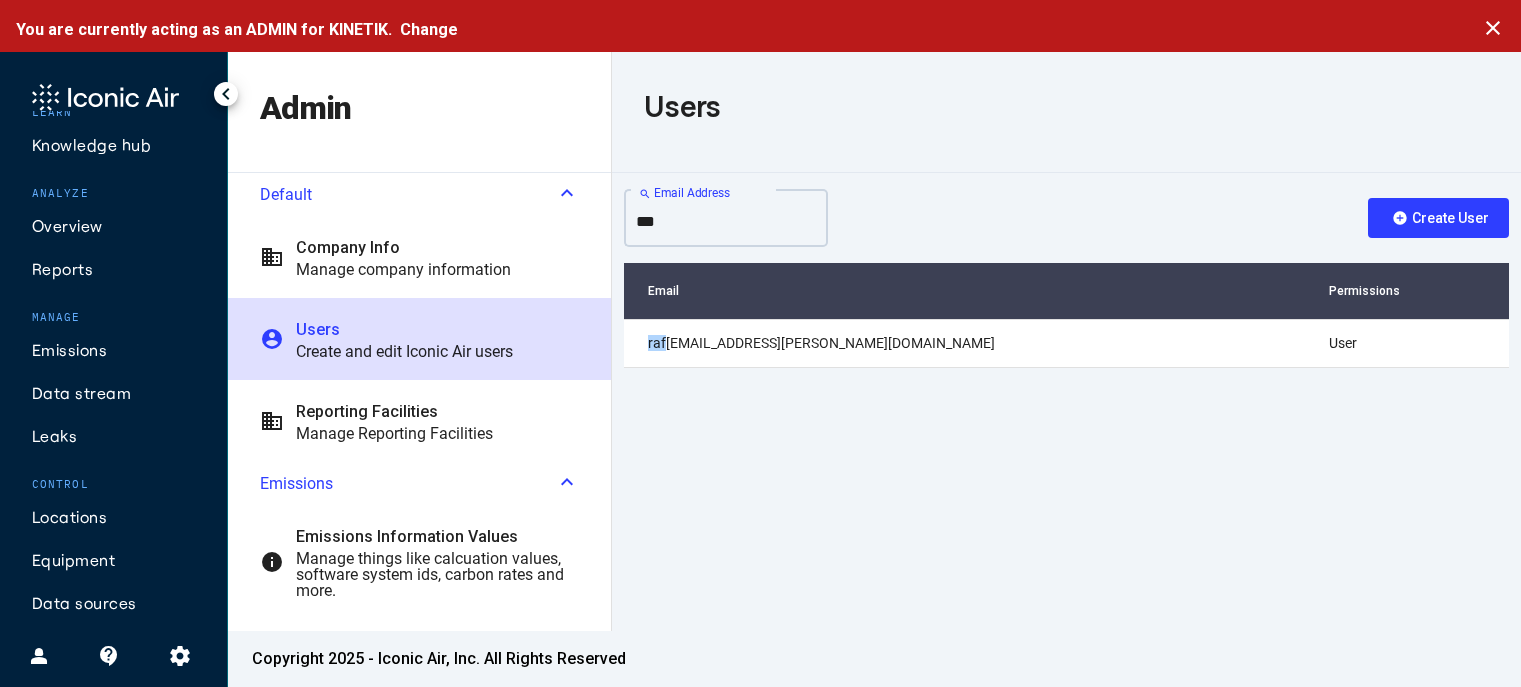 type on "***" 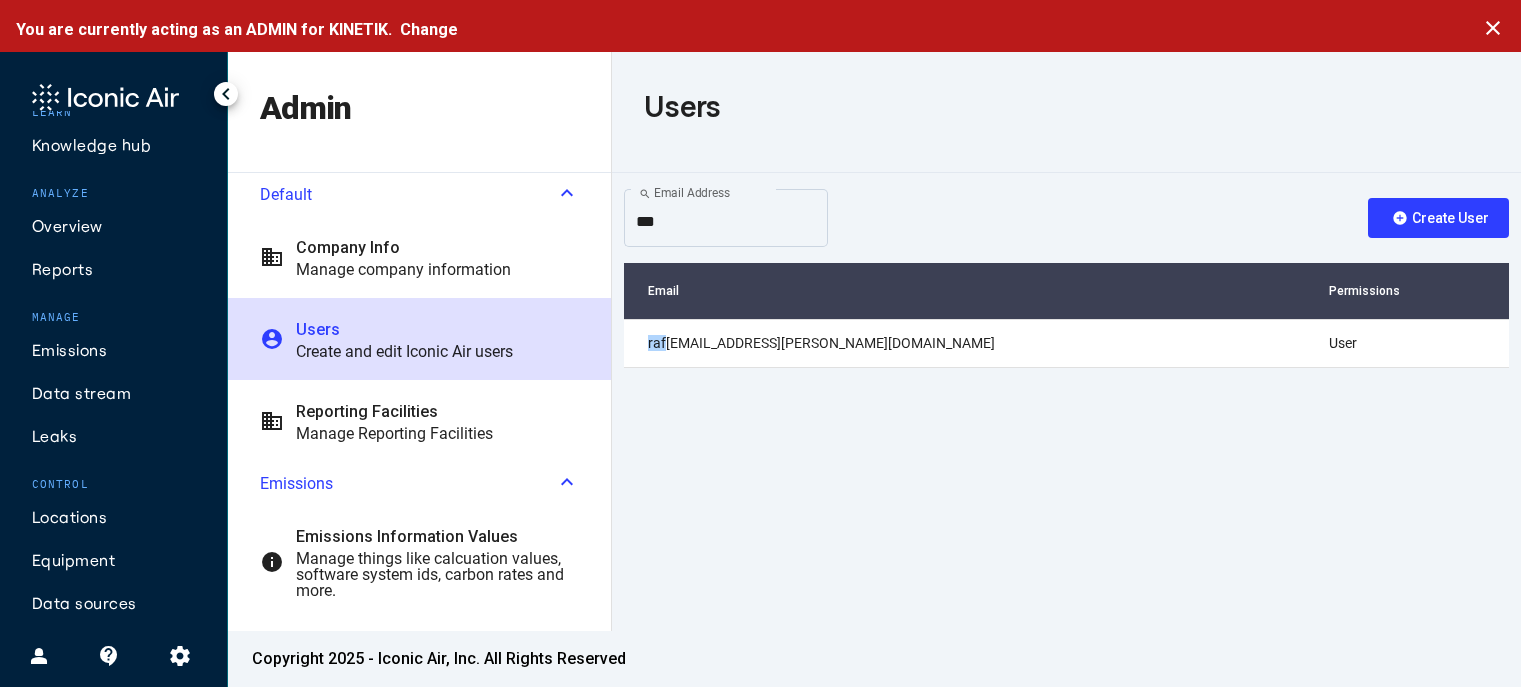 click on "raf [EMAIL_ADDRESS][PERSON_NAME][DOMAIN_NAME]" 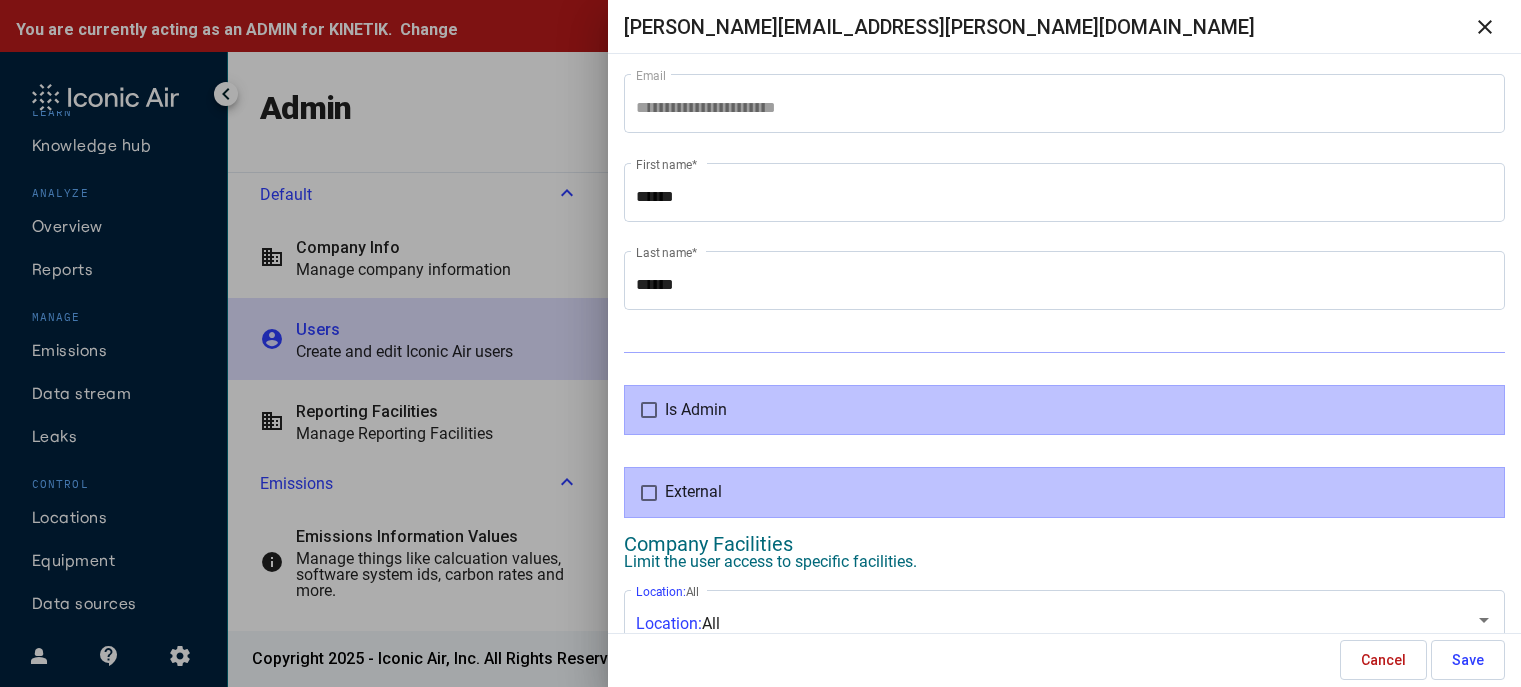 click on "External" at bounding box center [1064, 492] 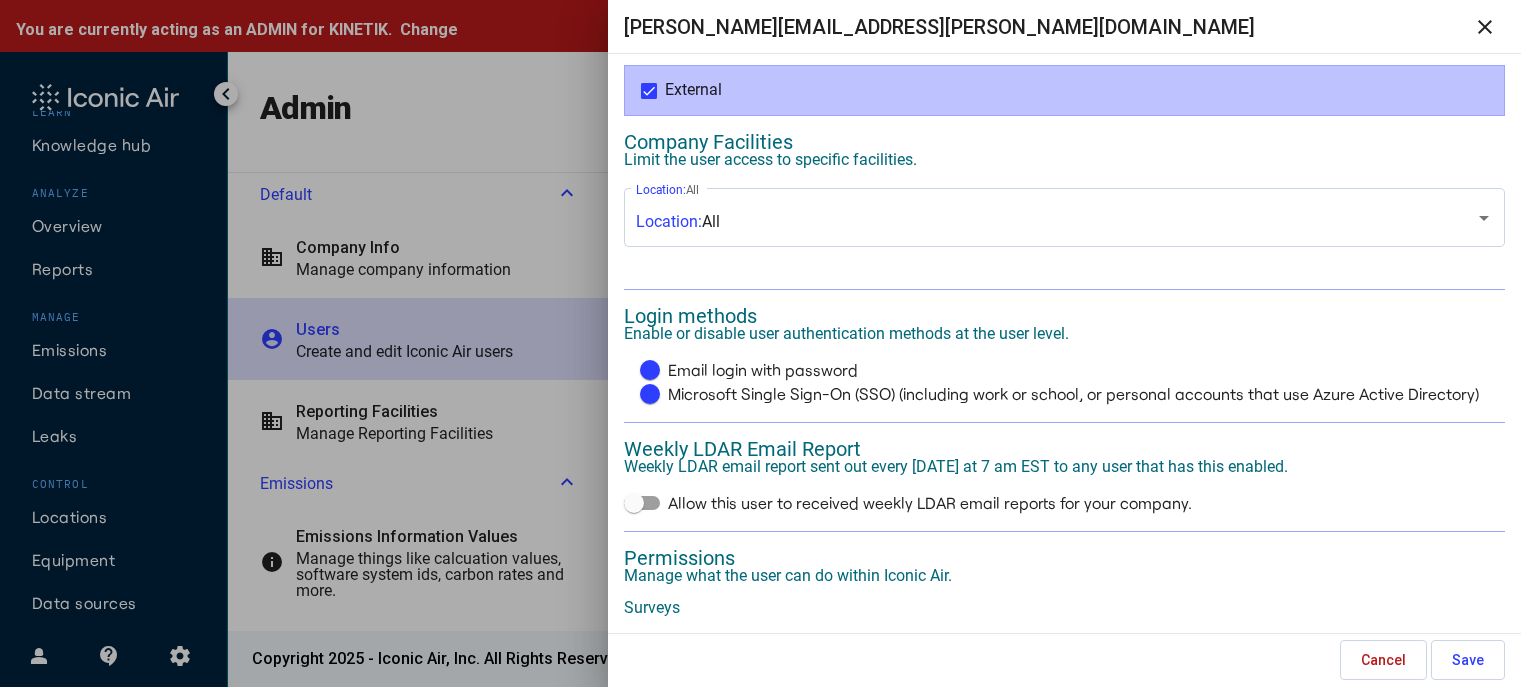 scroll, scrollTop: 400, scrollLeft: 0, axis: vertical 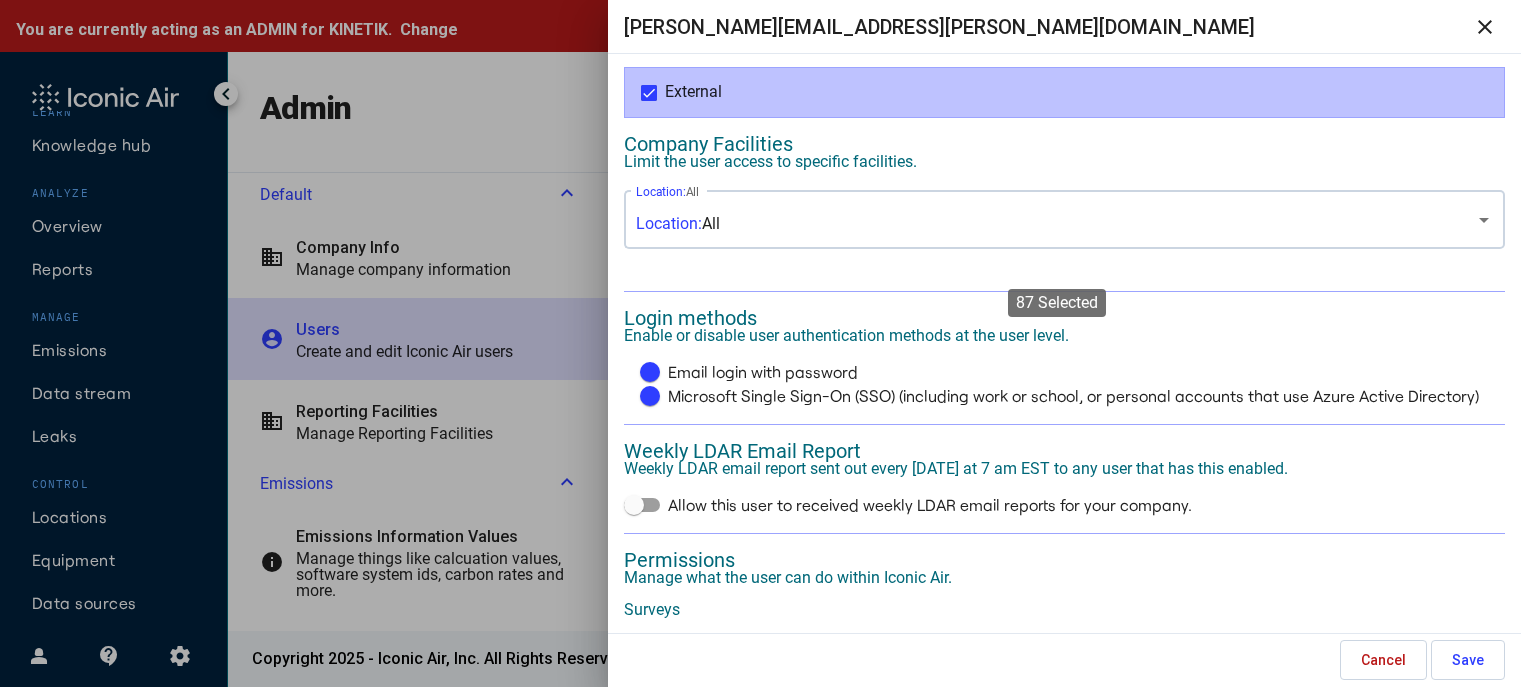click on "Location:   All" at bounding box center [1056, 224] 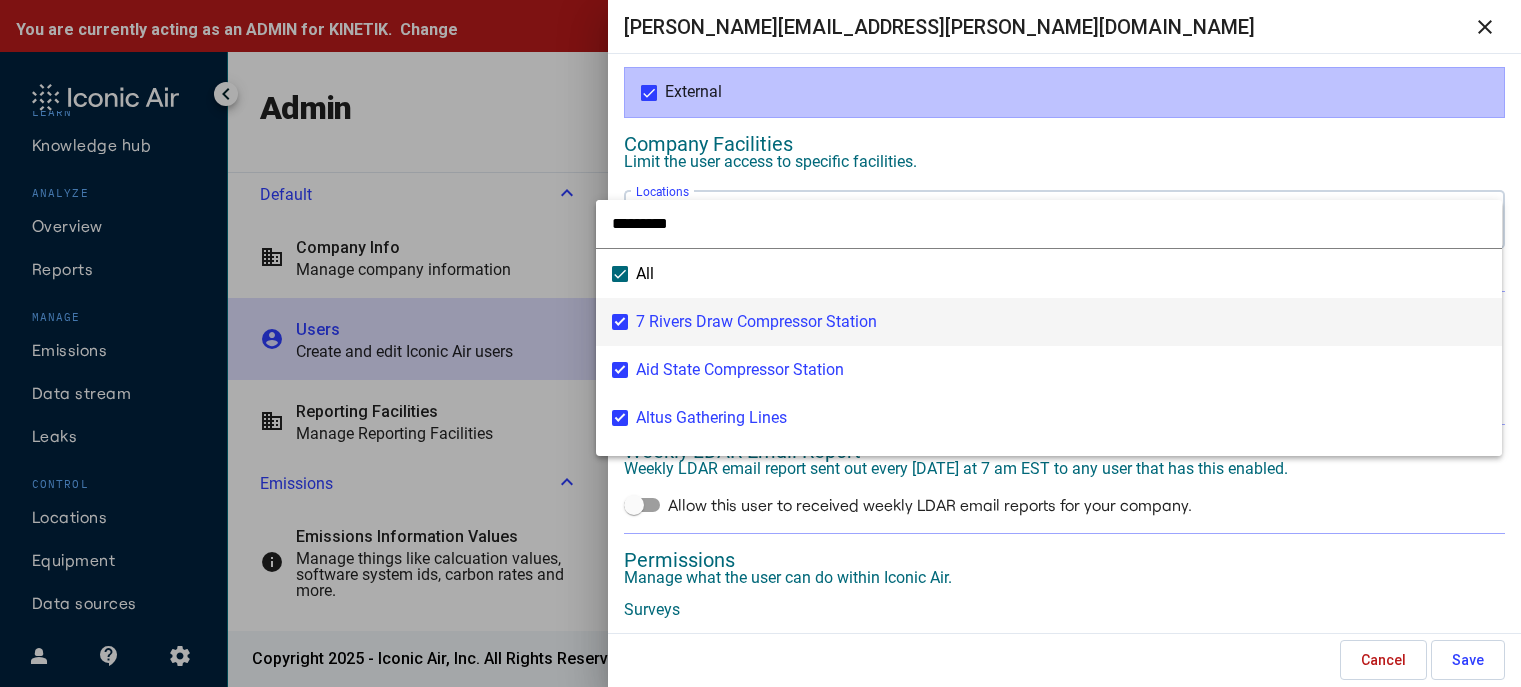 click at bounding box center [620, 274] 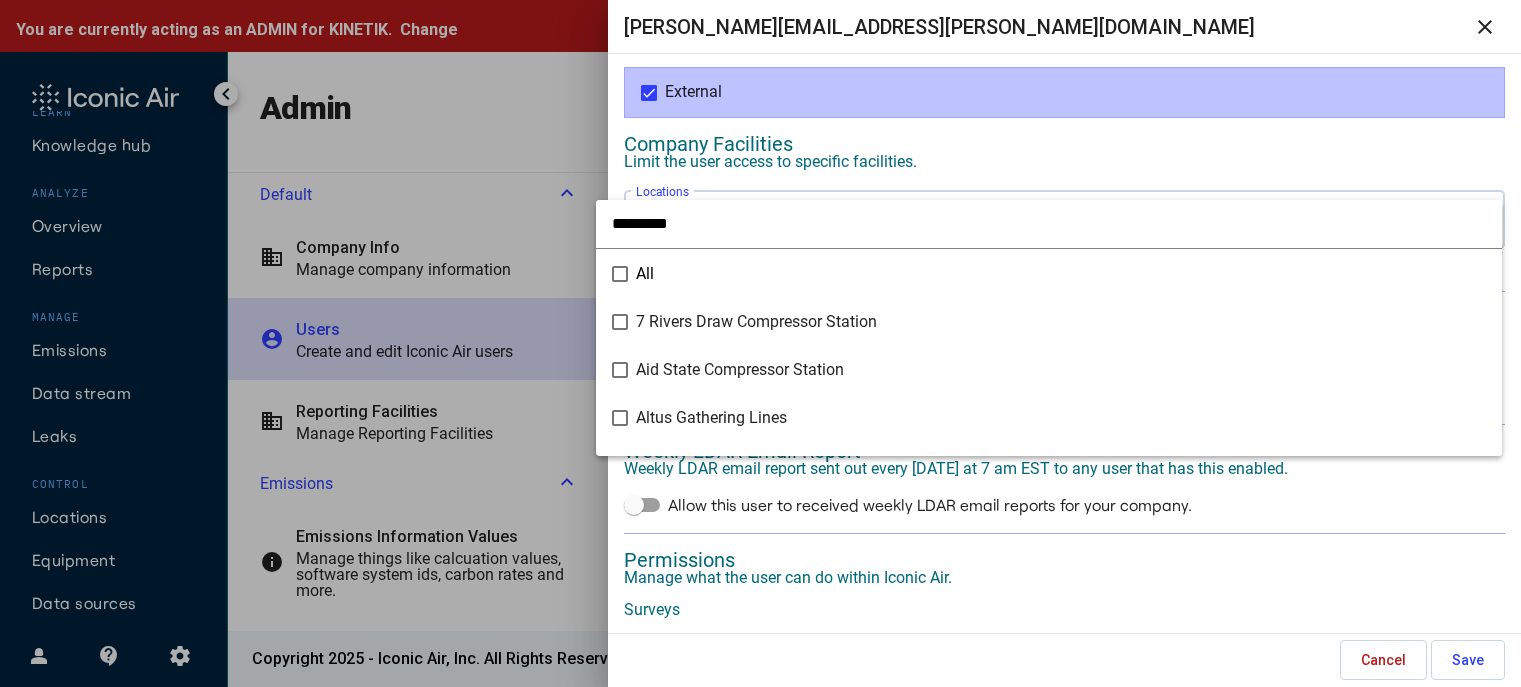 click at bounding box center [1049, 224] 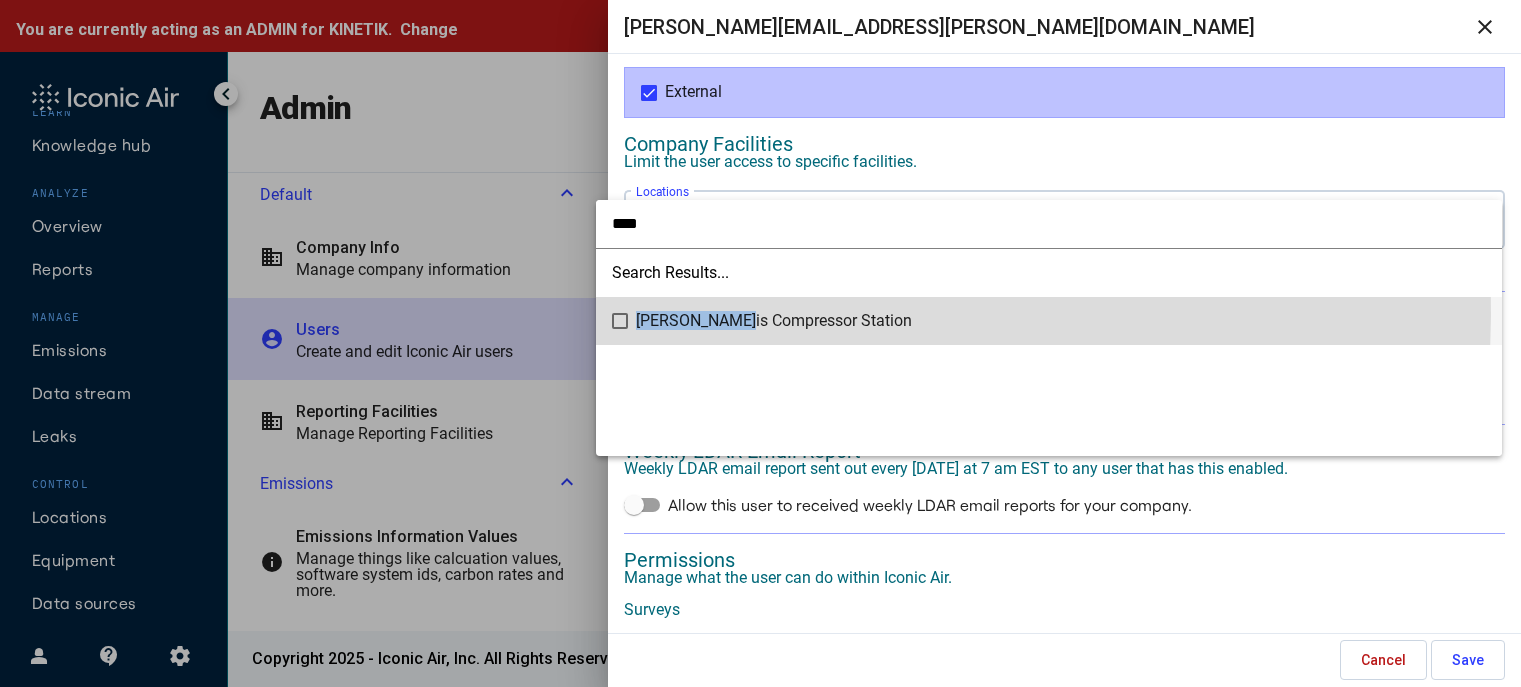 click on "[PERSON_NAME] is Compressor Station" at bounding box center (774, 320) 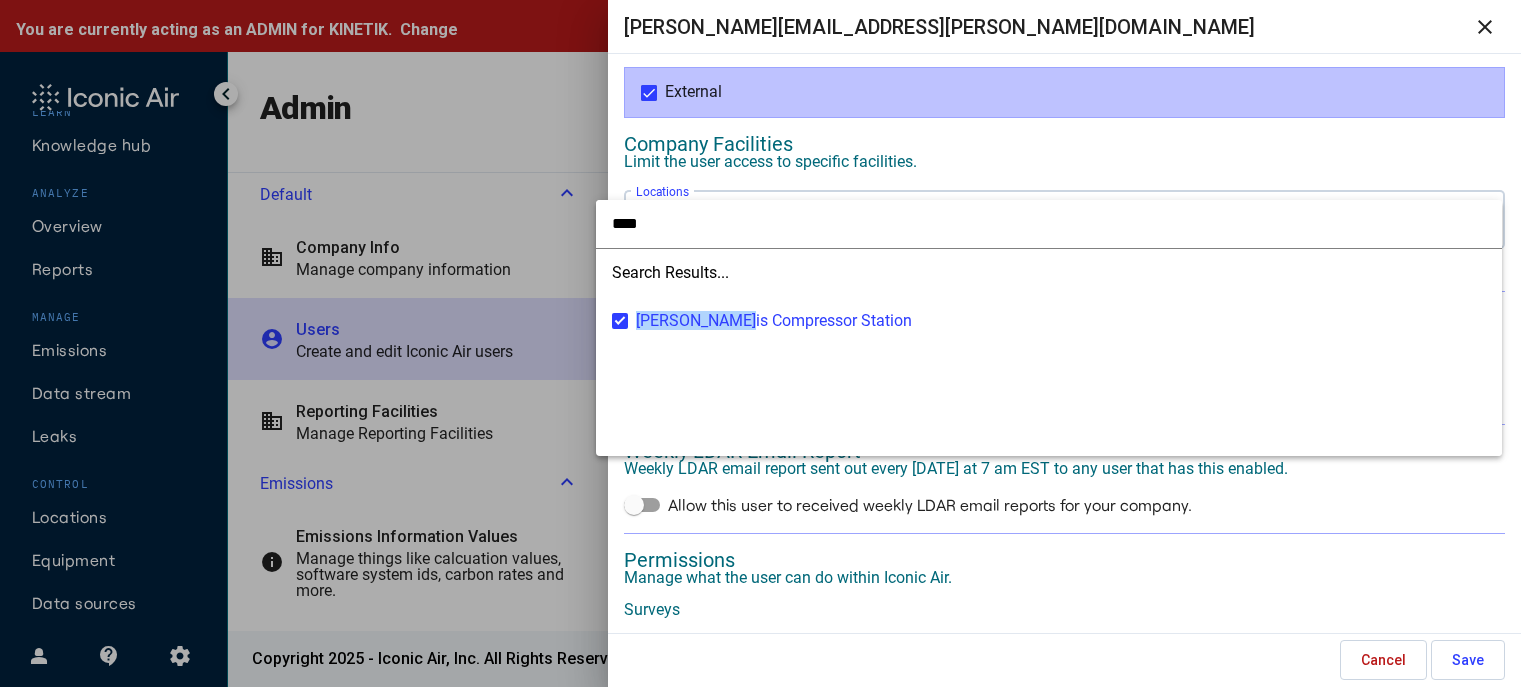 click on "****" at bounding box center [1049, 224] 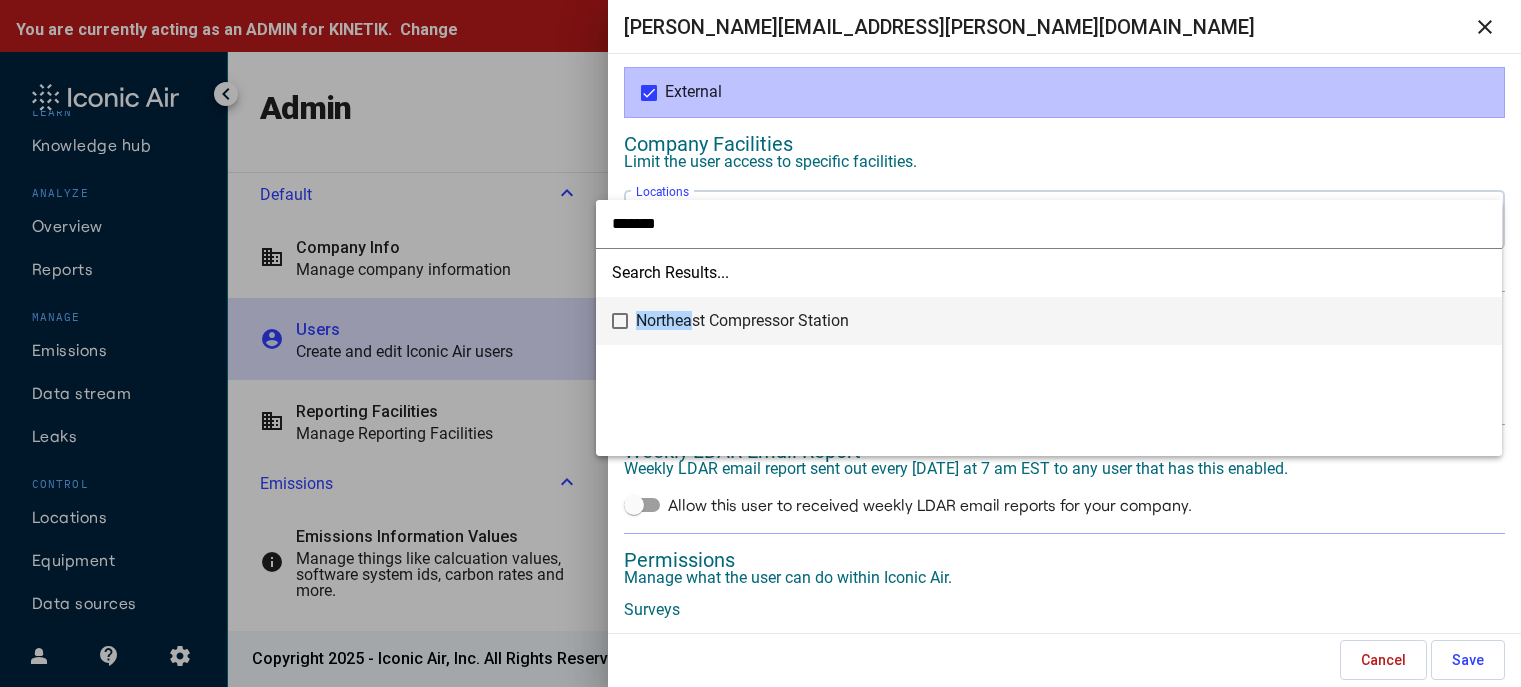 click on "[GEOGRAPHIC_DATA]" at bounding box center (742, 320) 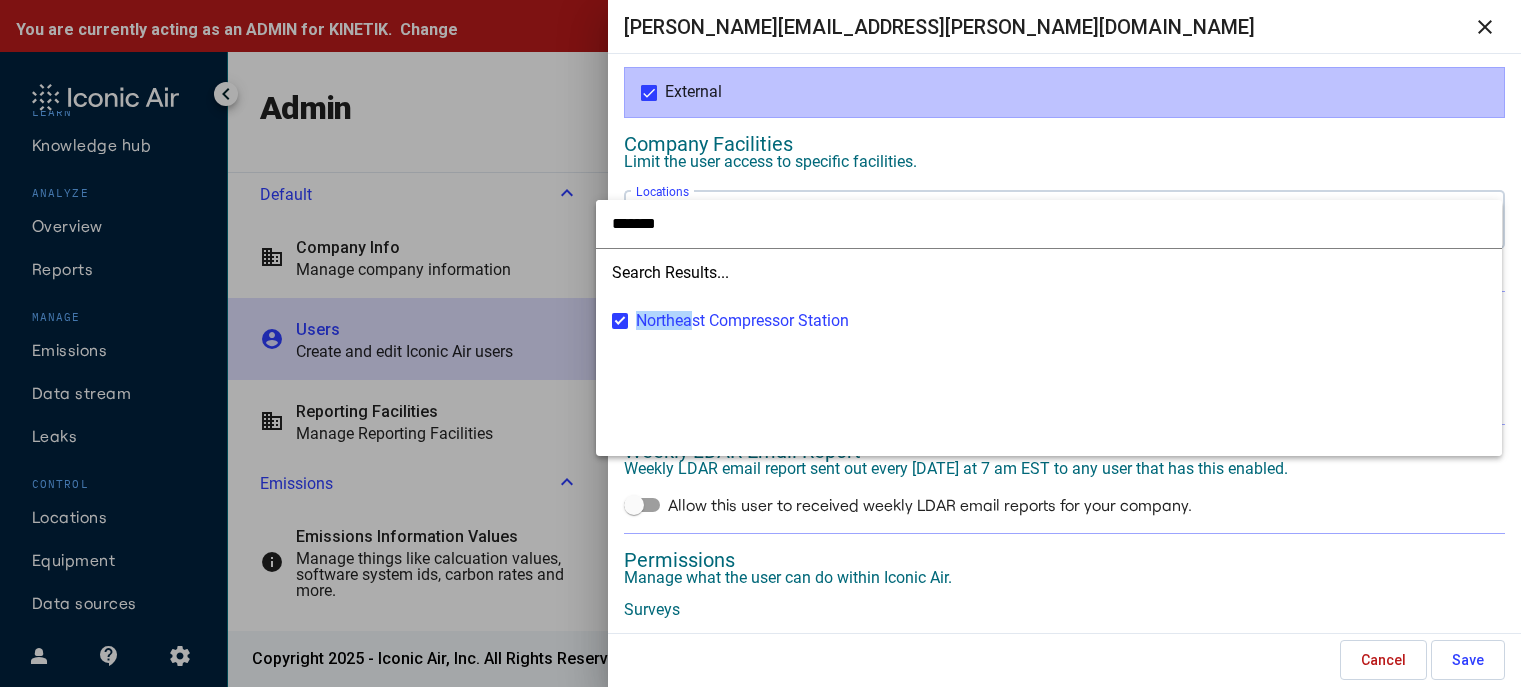 click on "*******" at bounding box center [1049, 223] 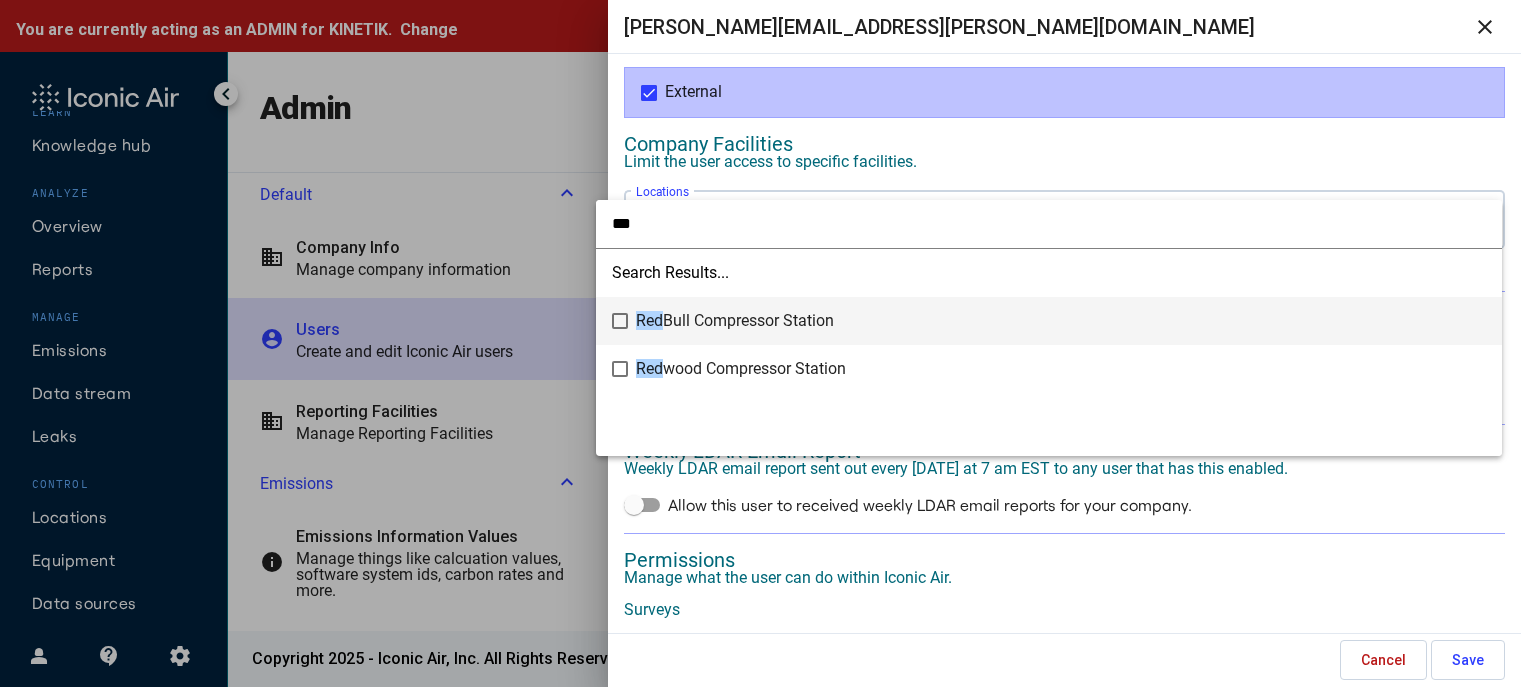 type on "***" 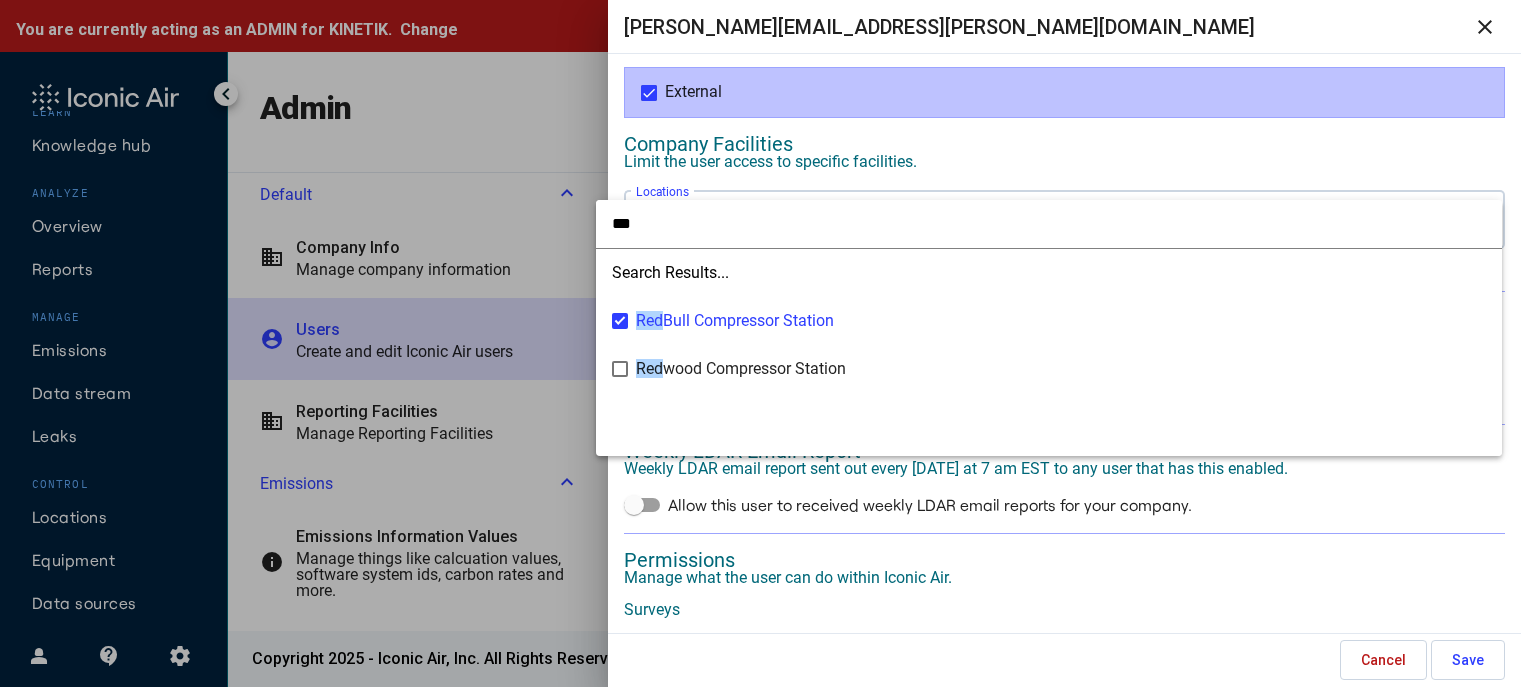 click at bounding box center (760, 343) 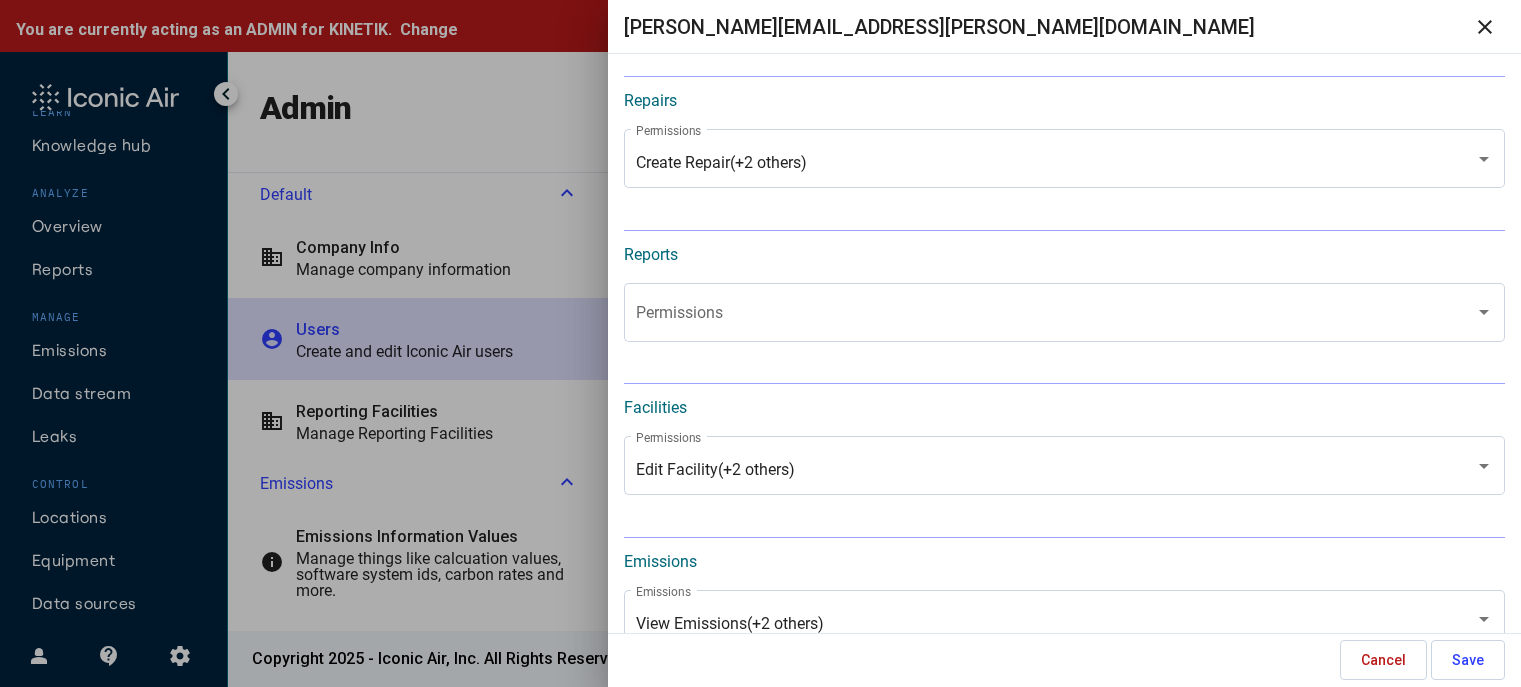 scroll, scrollTop: 1100, scrollLeft: 0, axis: vertical 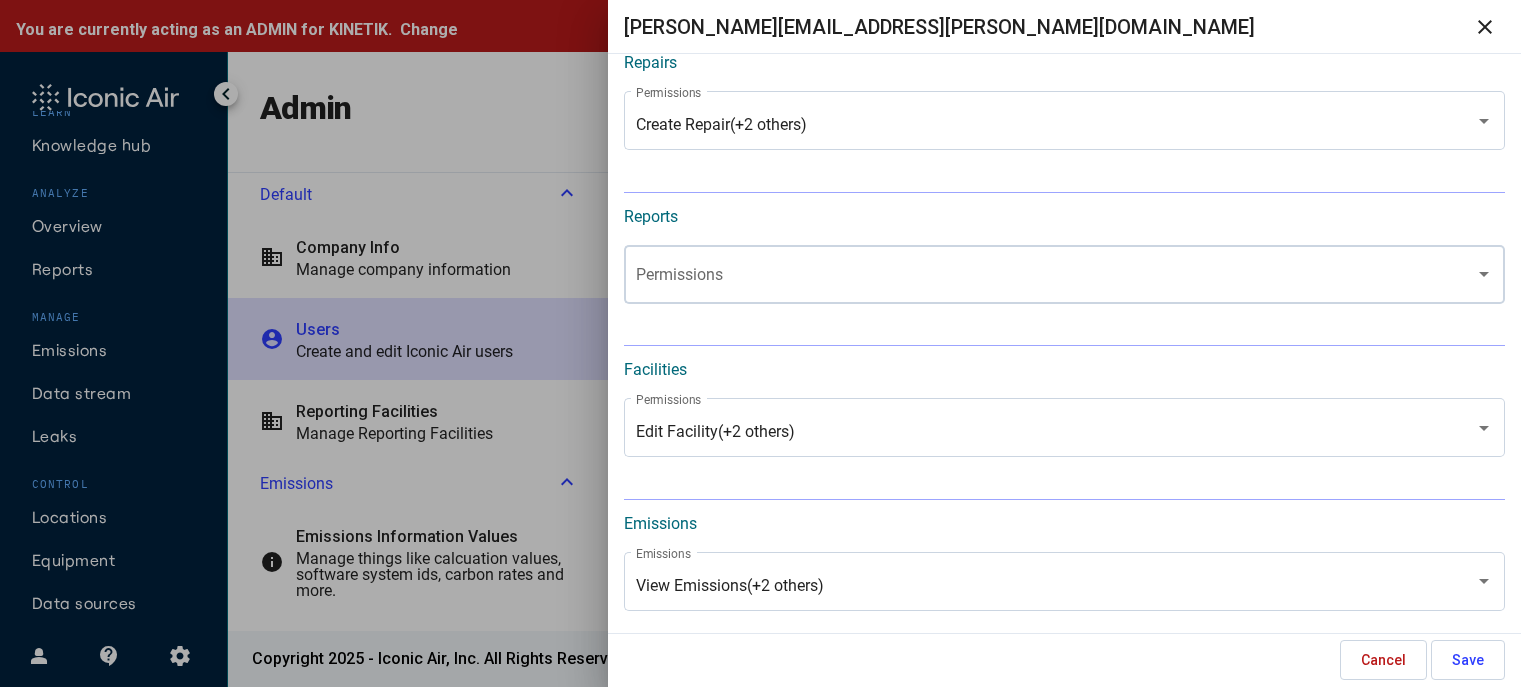 click 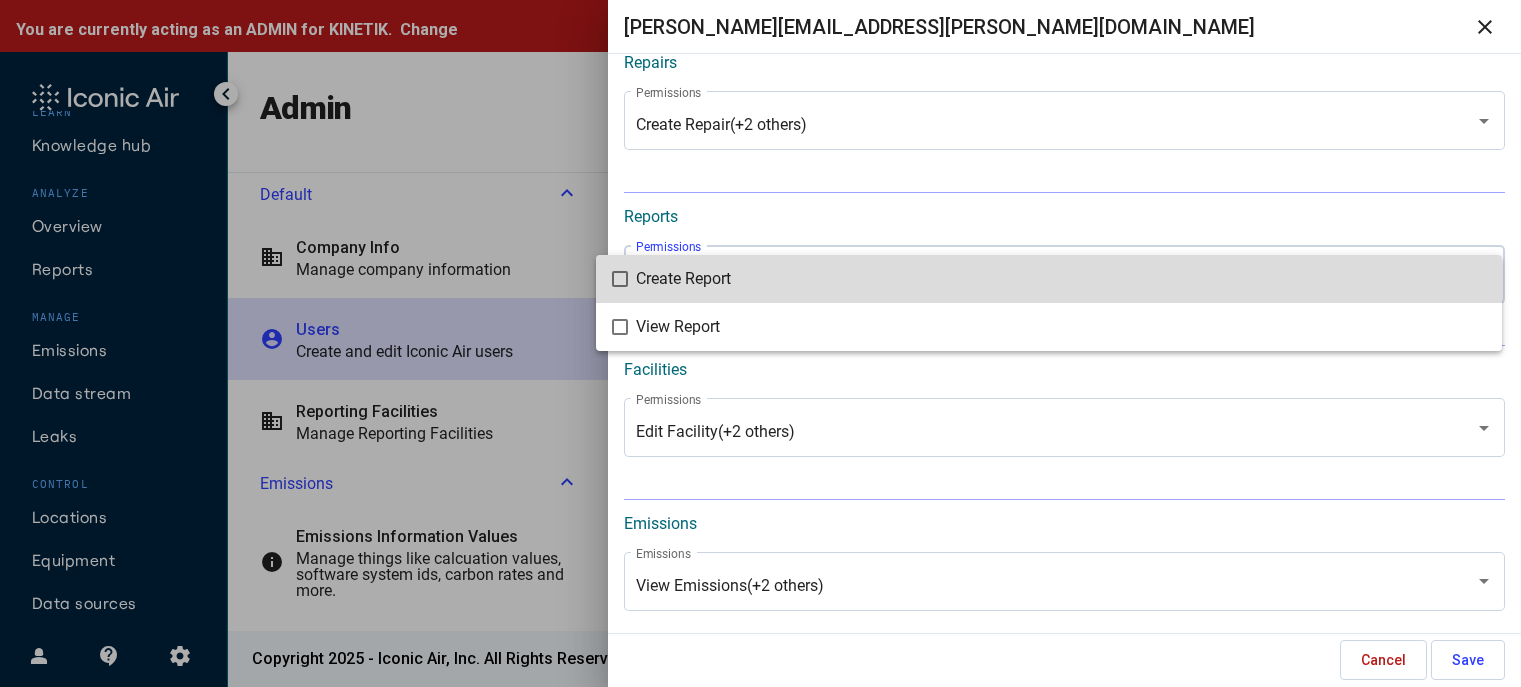 click on "Create Report" at bounding box center (1061, 279) 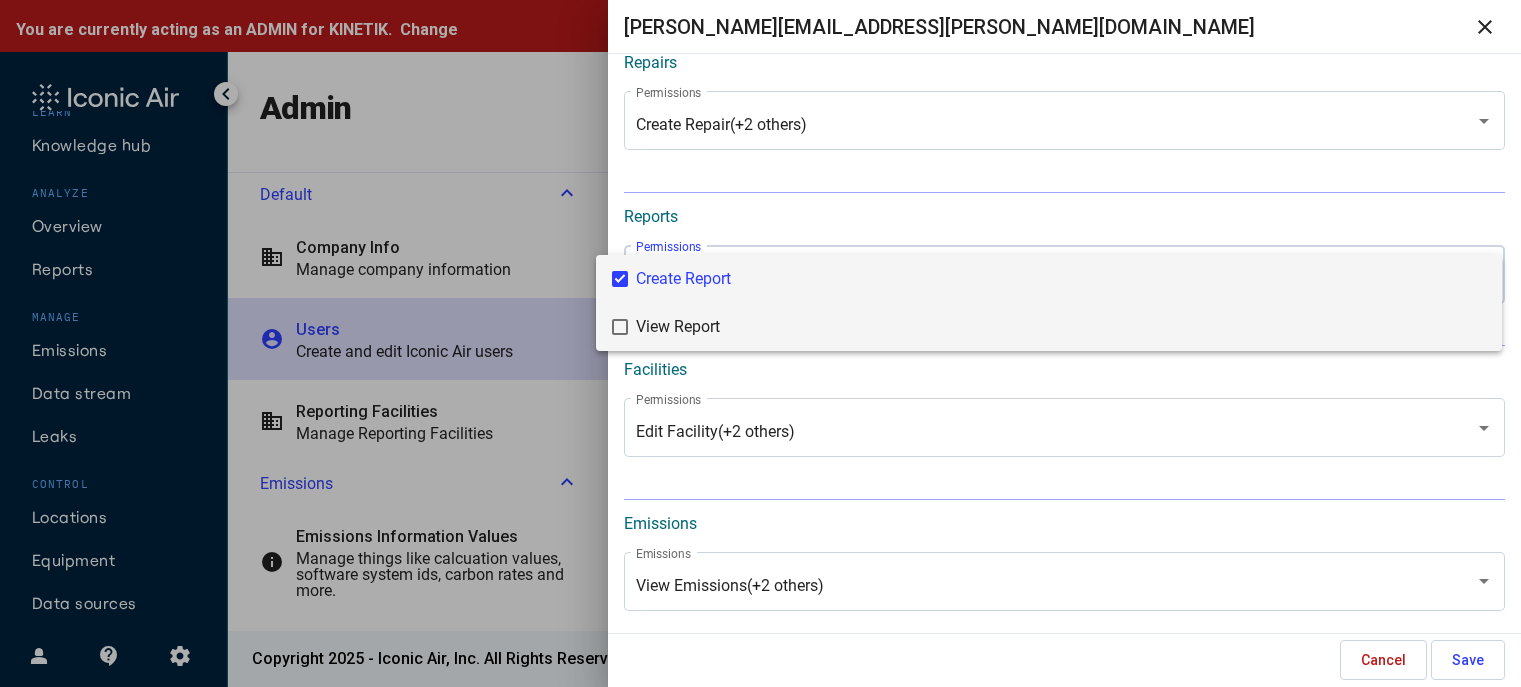 click on "View Report" at bounding box center [1061, 327] 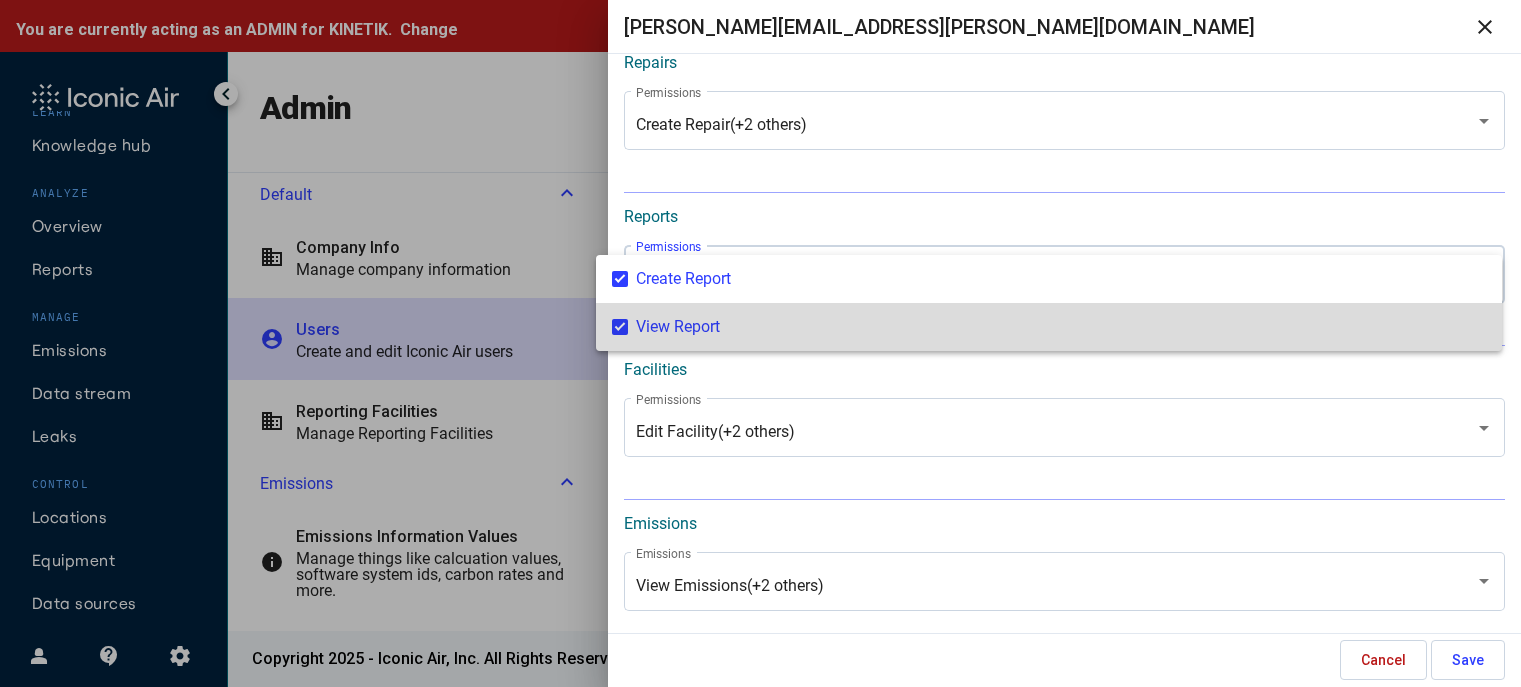 click at bounding box center (760, 343) 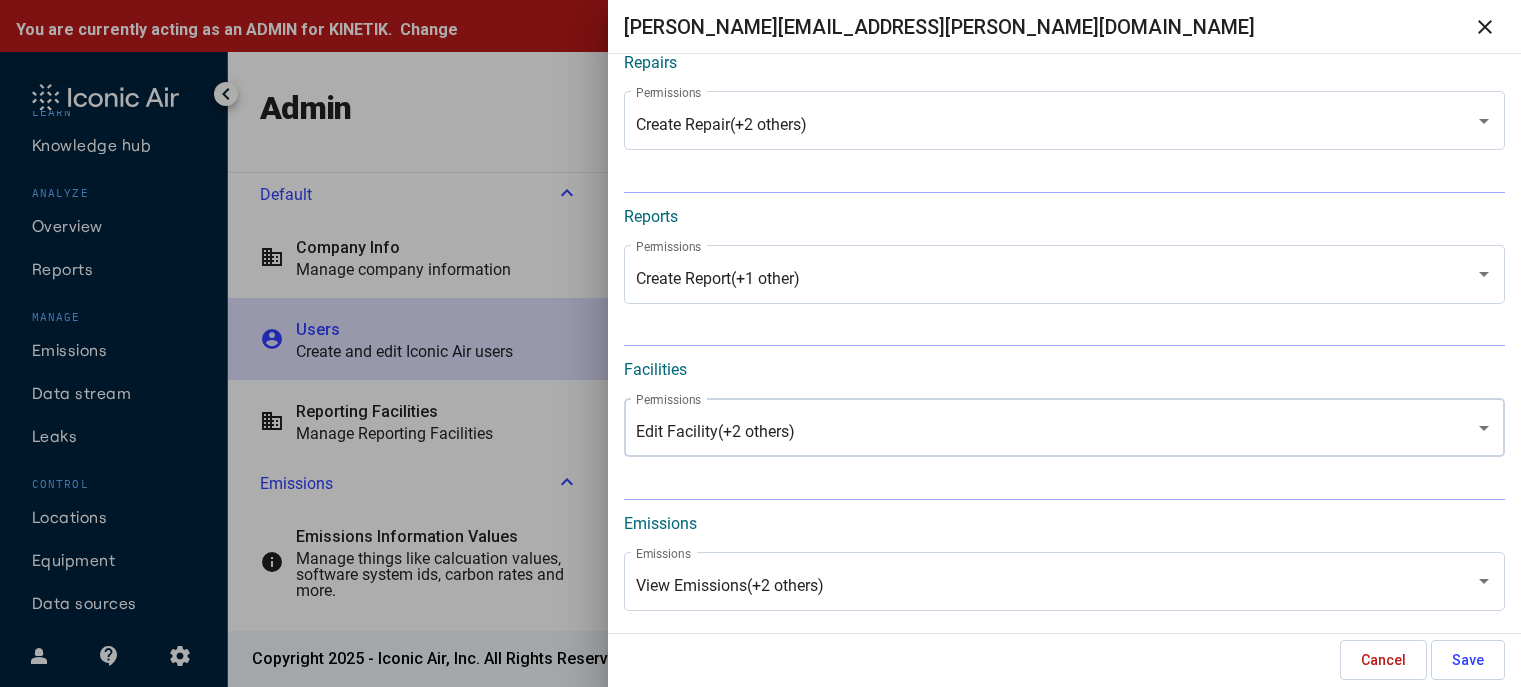 click on "Edit Facility   (+2 others)  Permissions" at bounding box center (1064, 425) 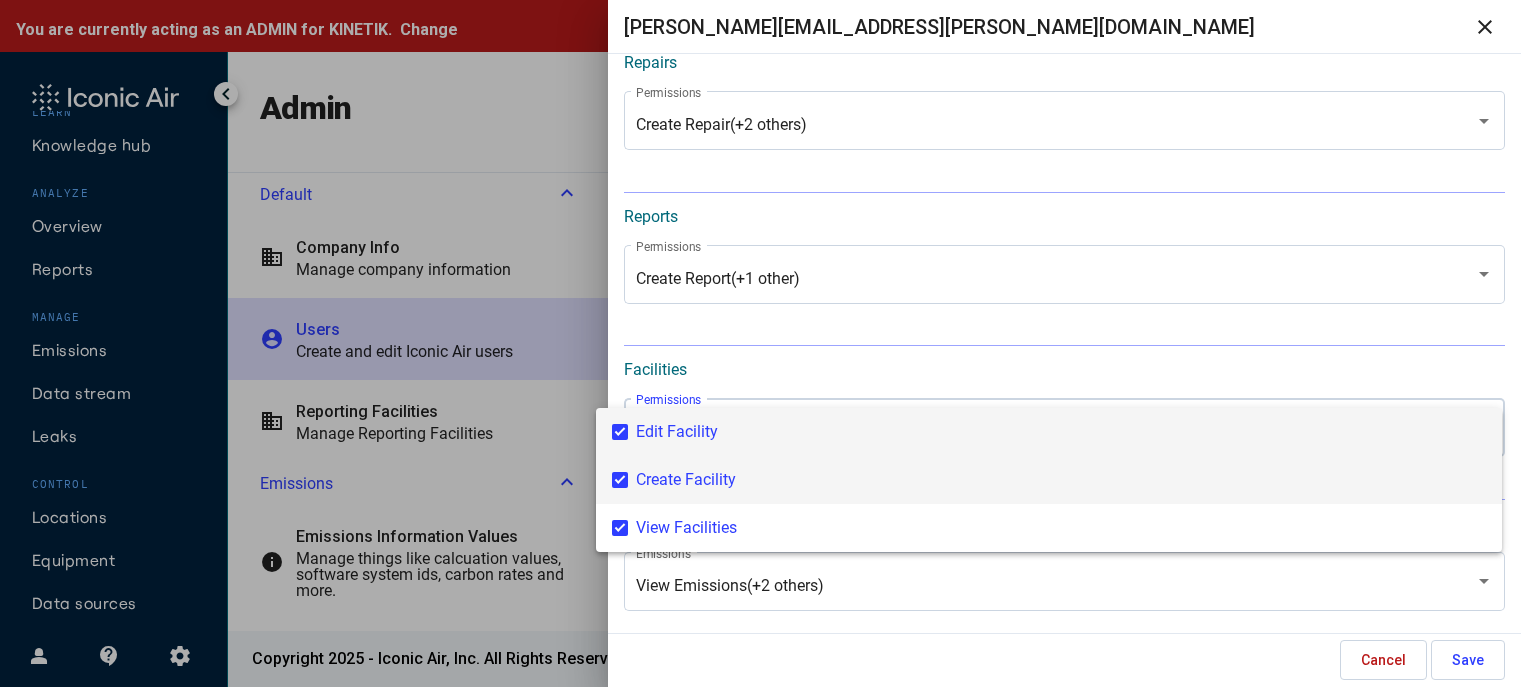 click on "Create Facility" at bounding box center (1061, 480) 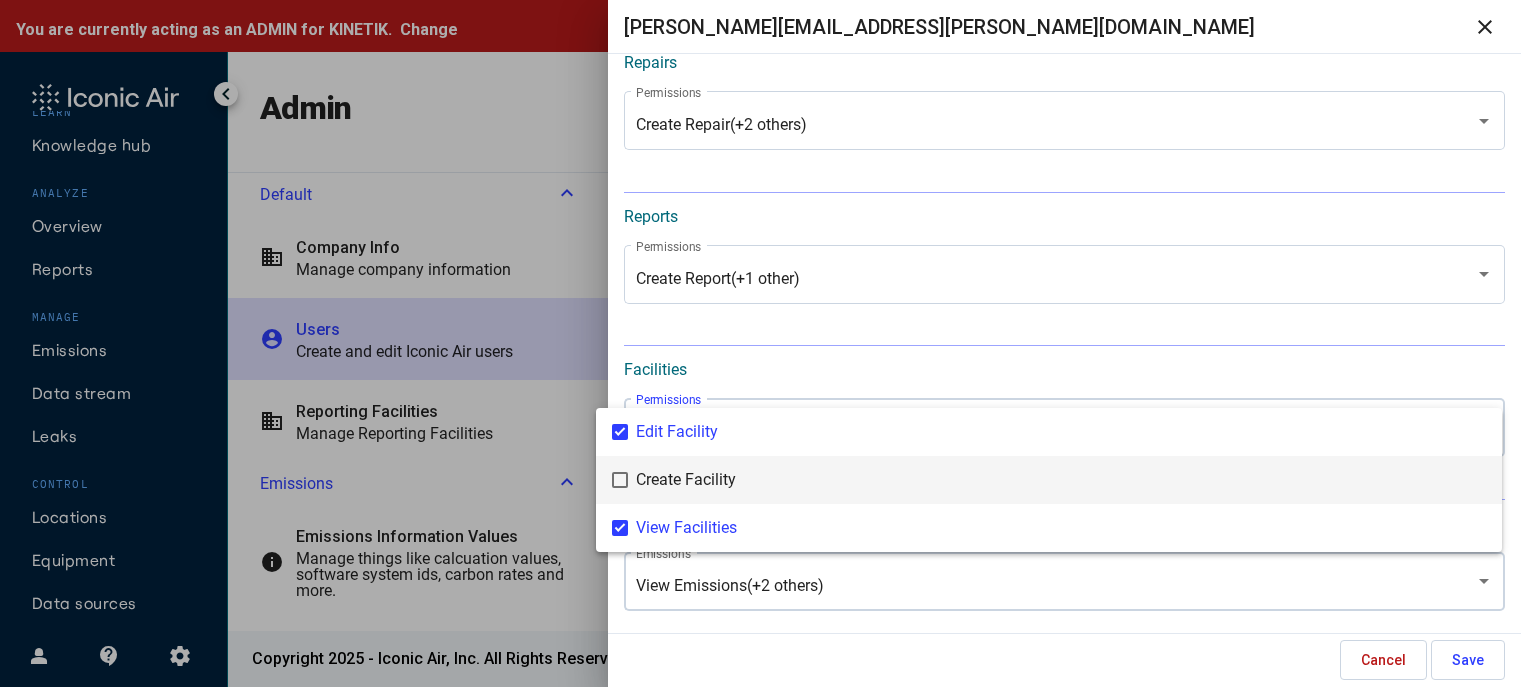 drag, startPoint x: 808, startPoint y: 587, endPoint x: 812, endPoint y: 599, distance: 12.649111 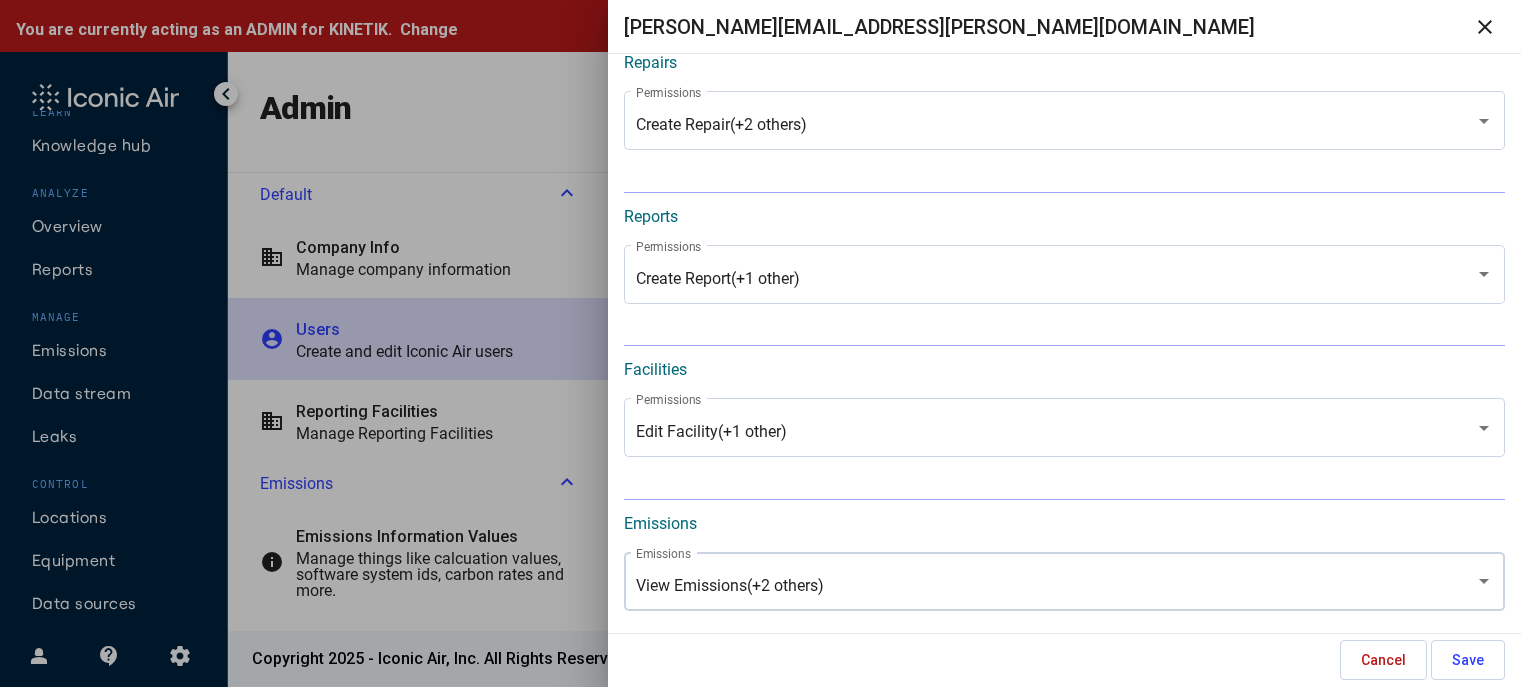 click on "(+2 others)" at bounding box center (785, 585) 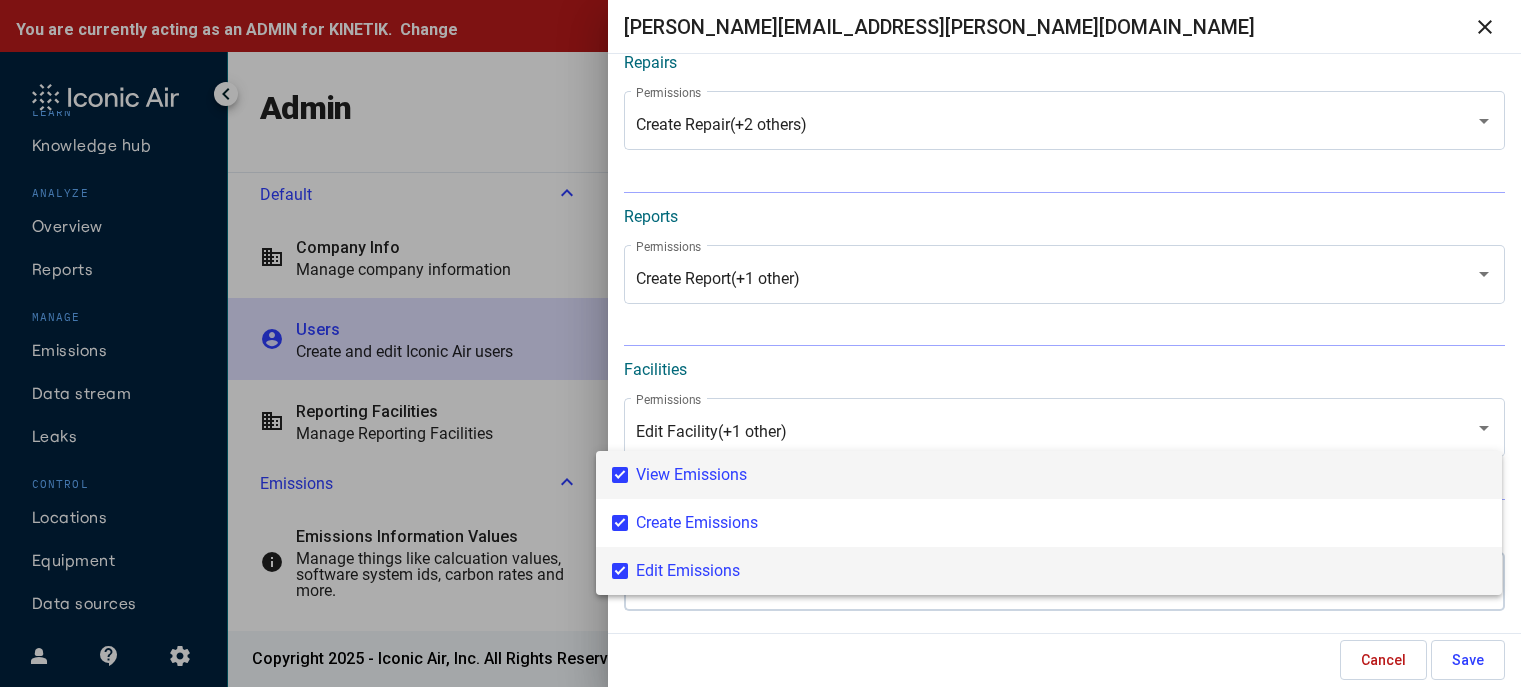 click on "Edit Emissions" at bounding box center (1061, 571) 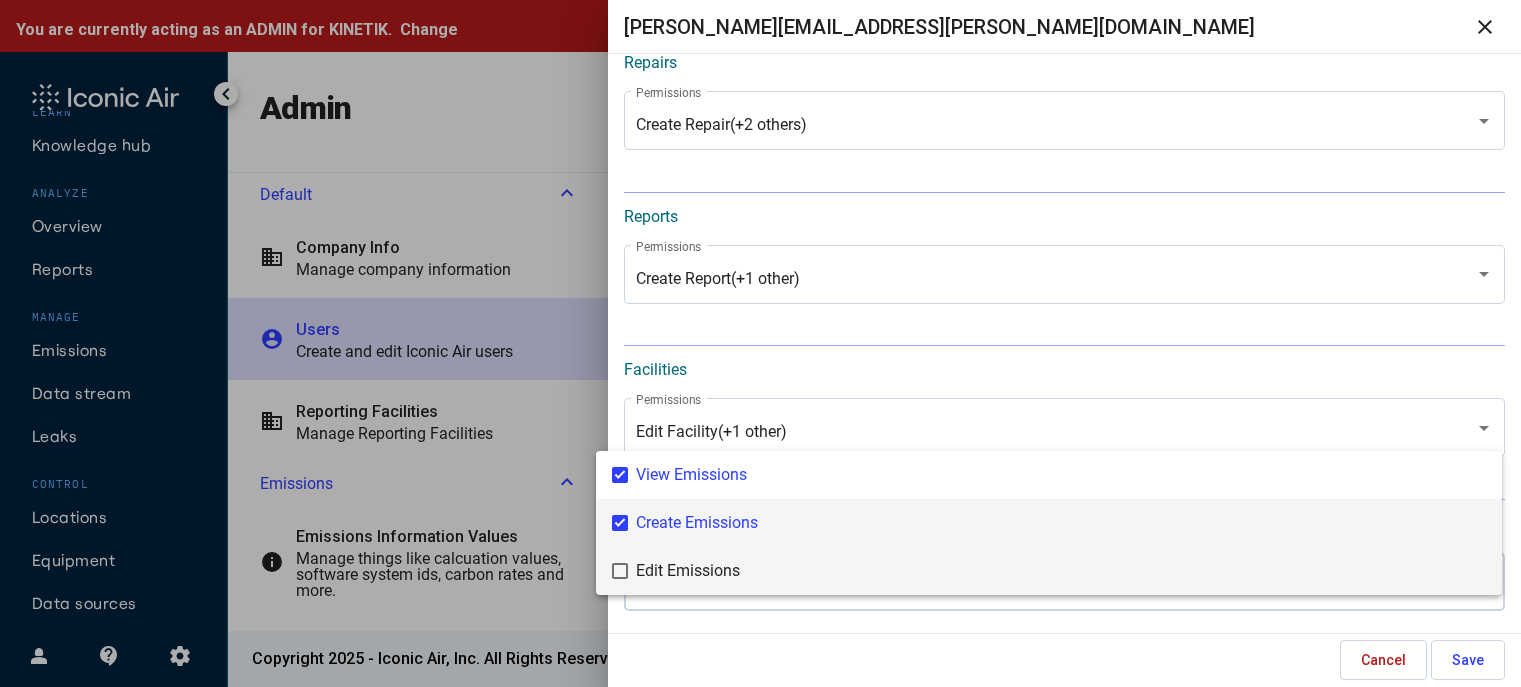 click on "Create Emissions" at bounding box center (1061, 523) 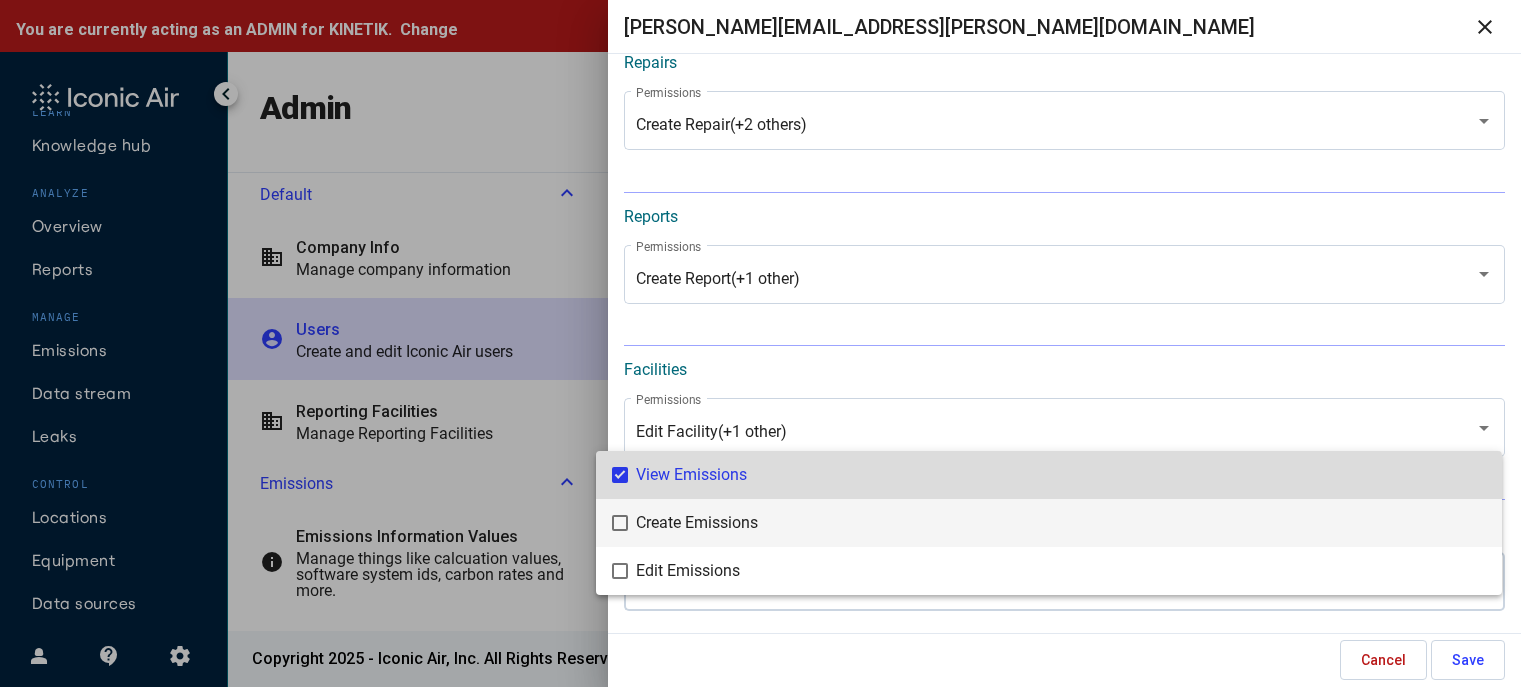 click on "View Emissions" at bounding box center [1061, 475] 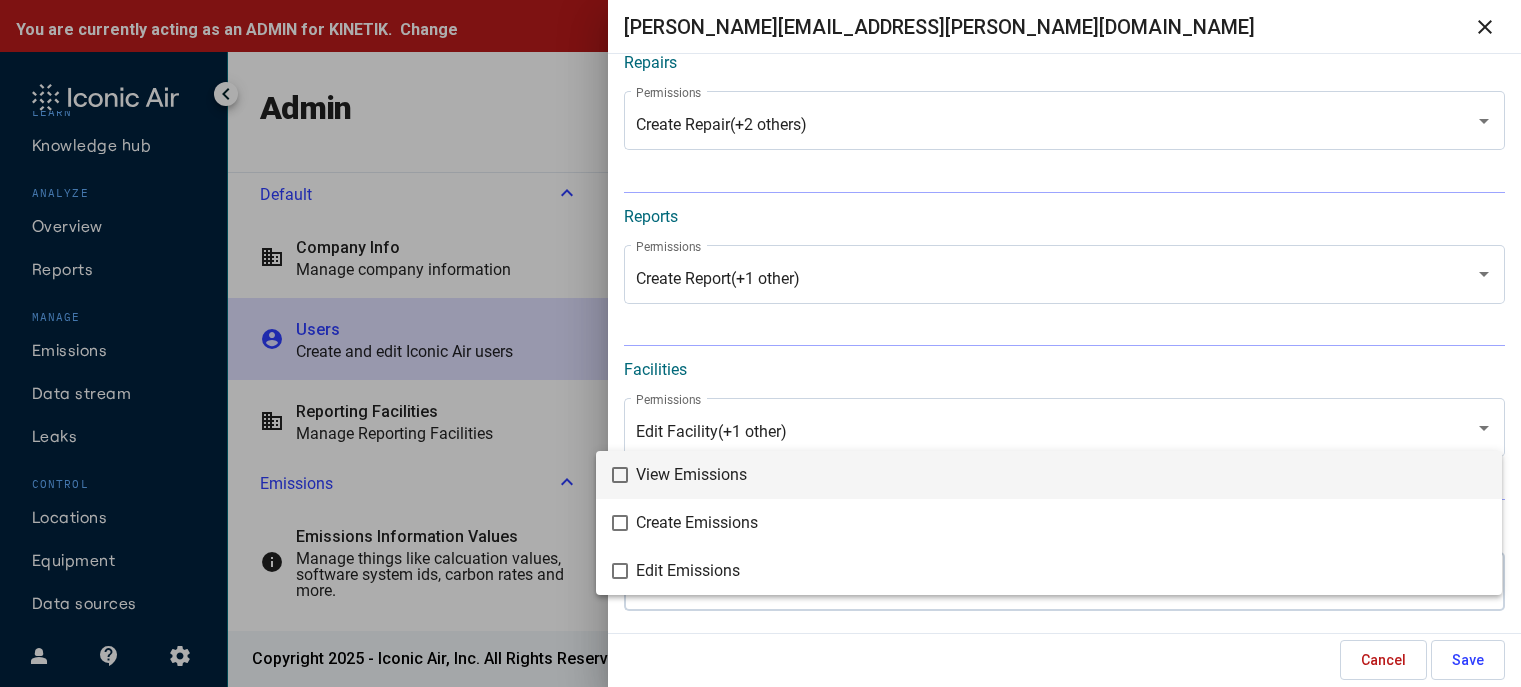 click at bounding box center (760, 343) 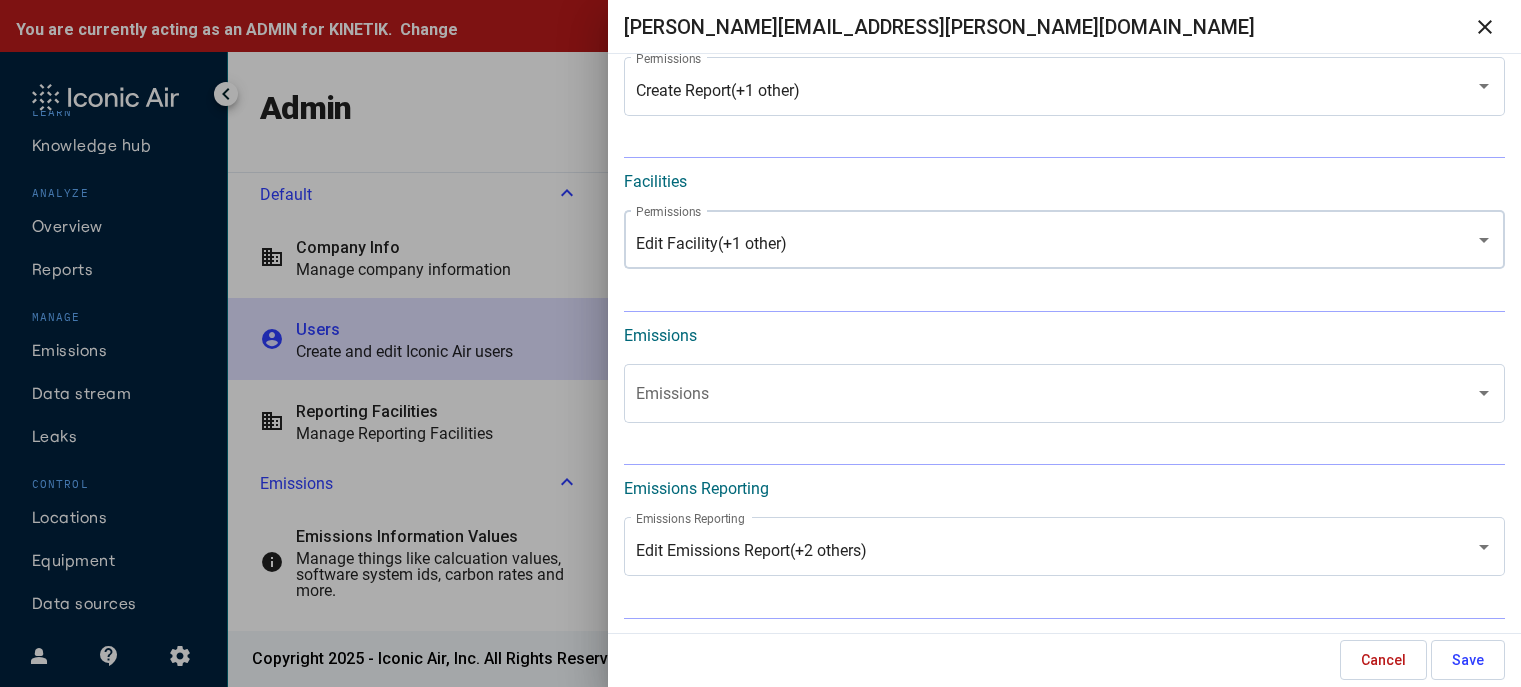 scroll, scrollTop: 1290, scrollLeft: 0, axis: vertical 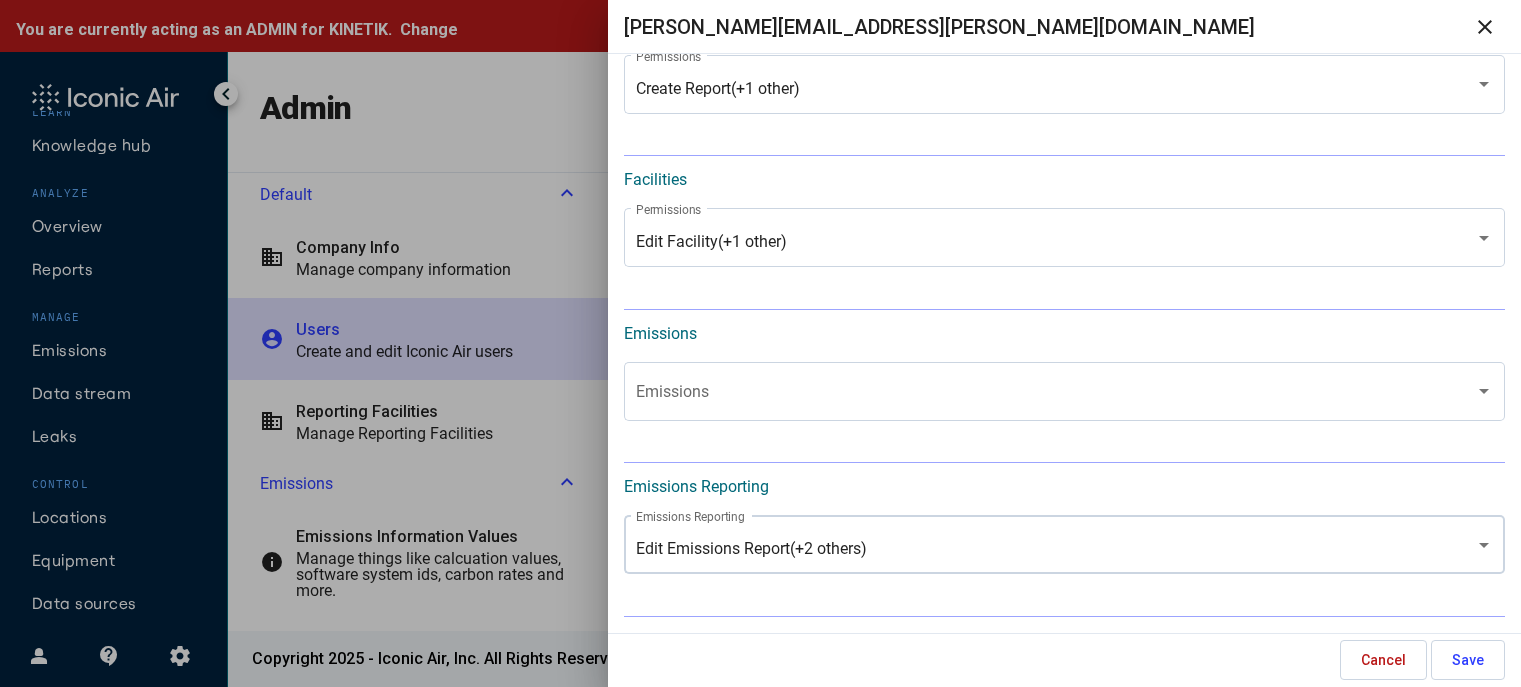 click on "Edit Emissions Report   (+2 others)" at bounding box center [751, 549] 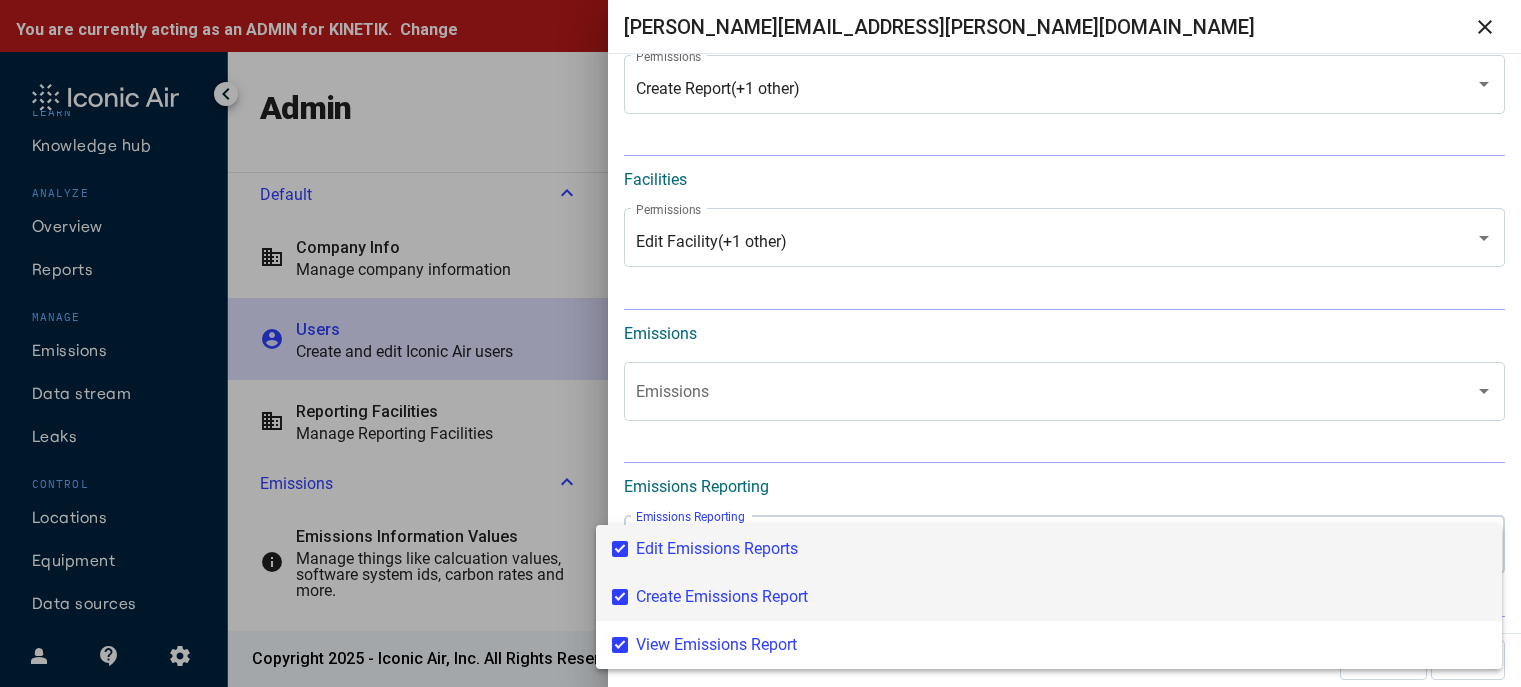click on "Edit Emissions Reports" at bounding box center [1061, 549] 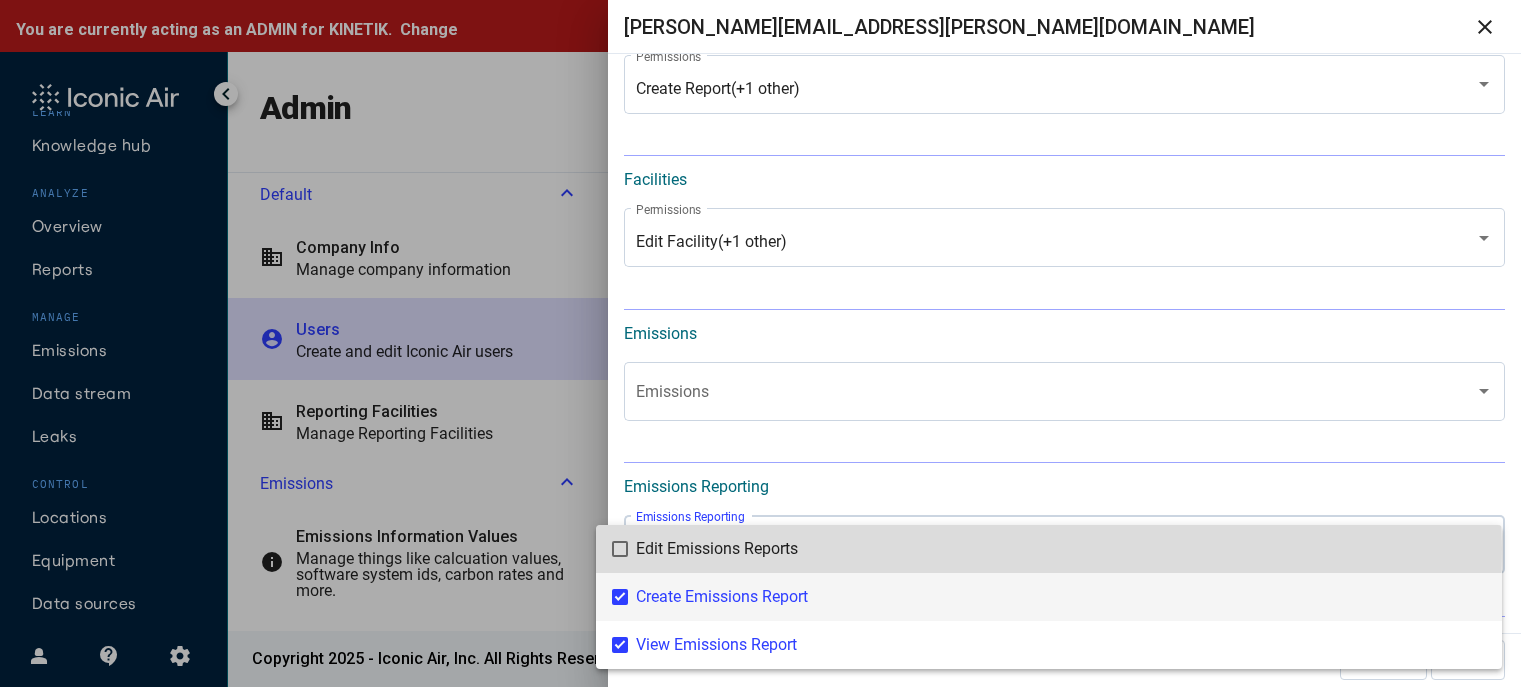 click on "Create Emissions Report" at bounding box center [1061, 597] 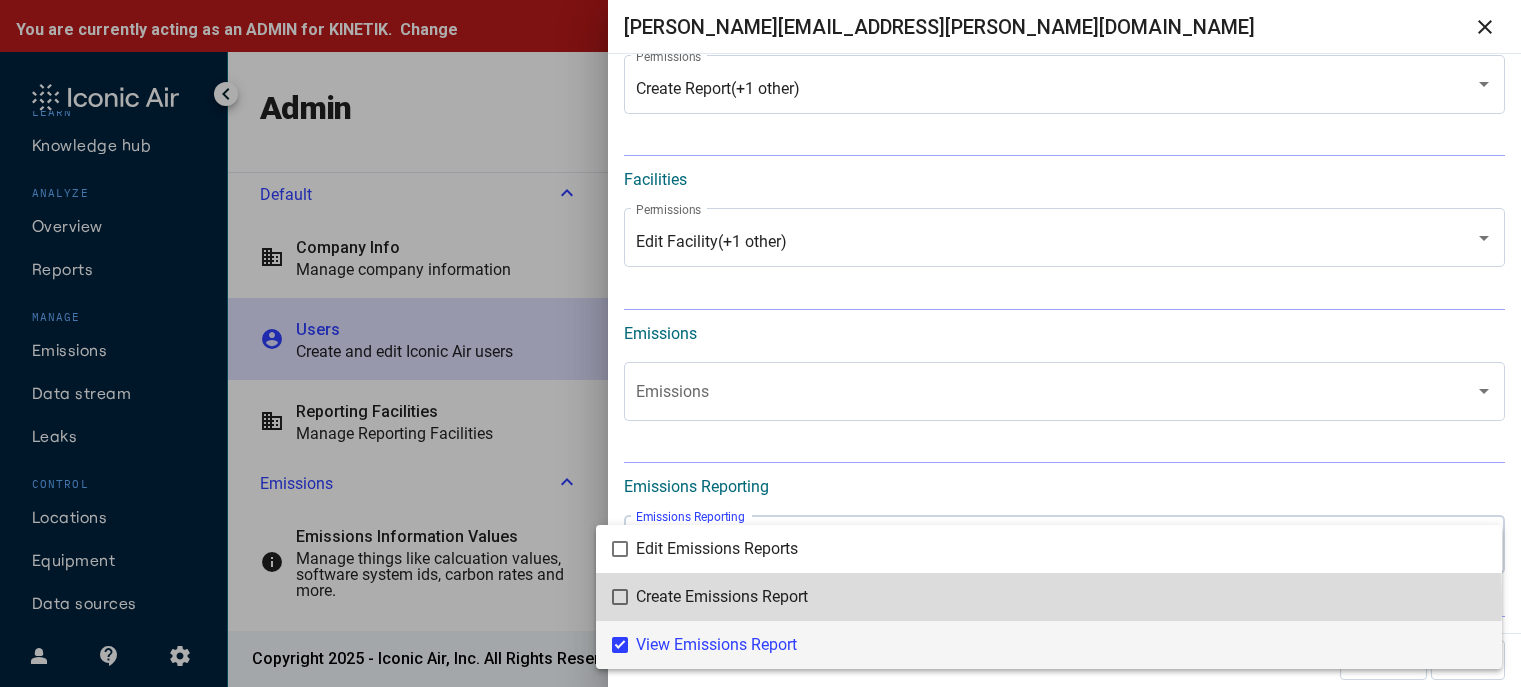 click on "View Emissions Report" at bounding box center [1061, 645] 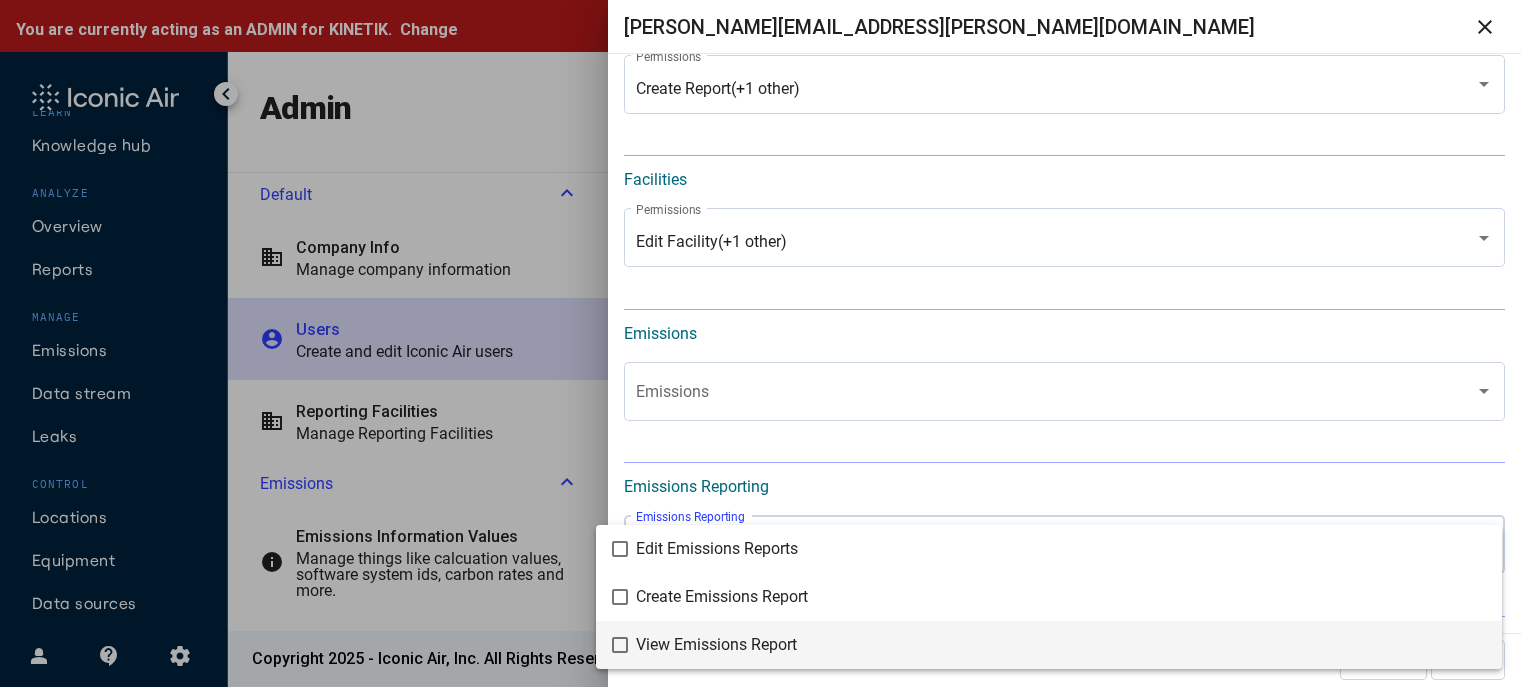 click at bounding box center (760, 343) 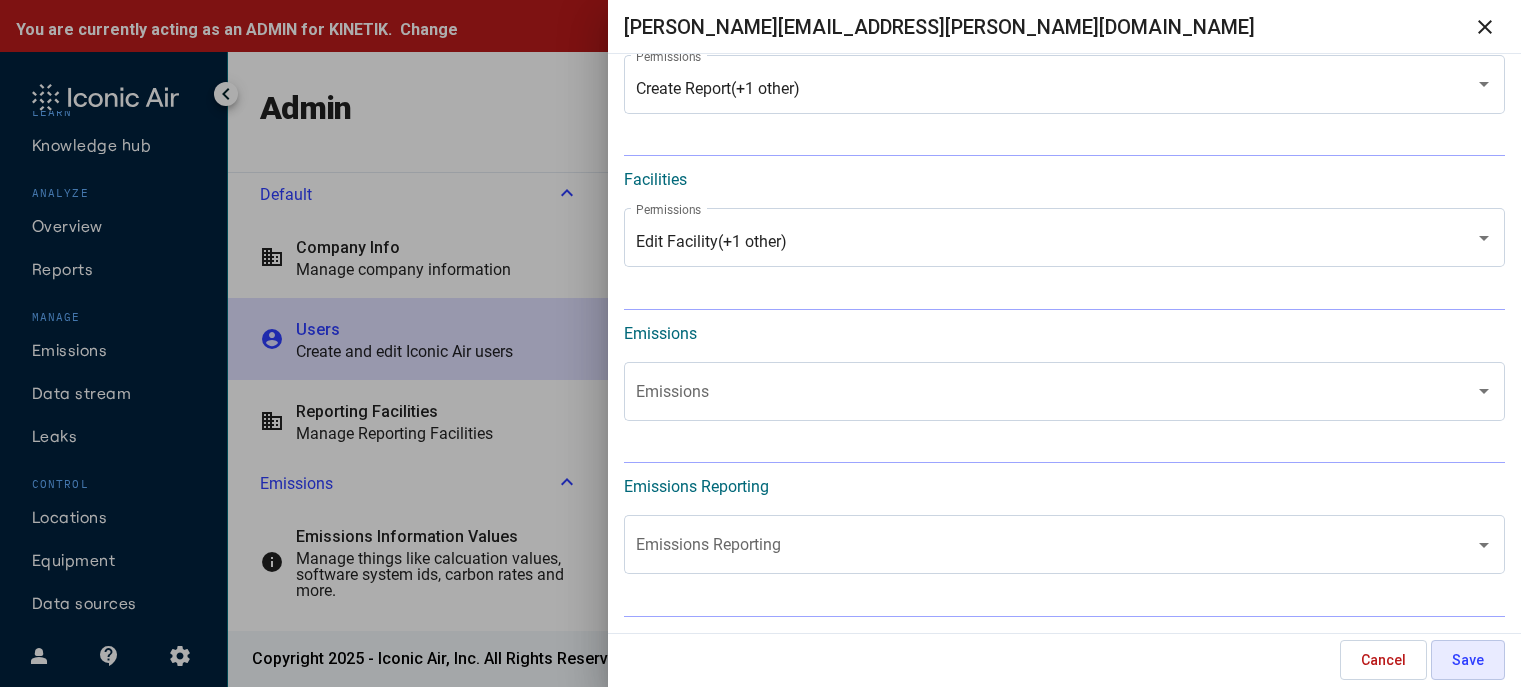 click on "Save" at bounding box center [1468, 660] 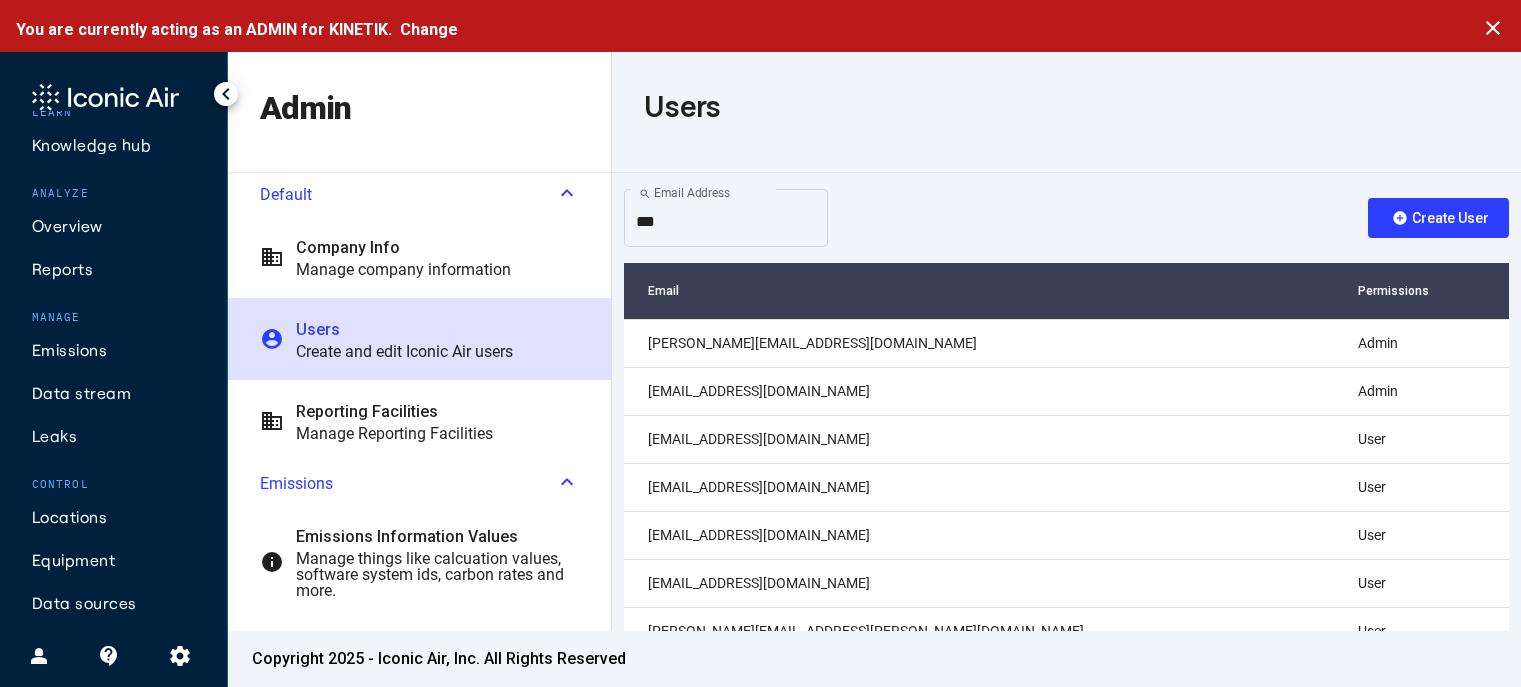 click on "Equipment" 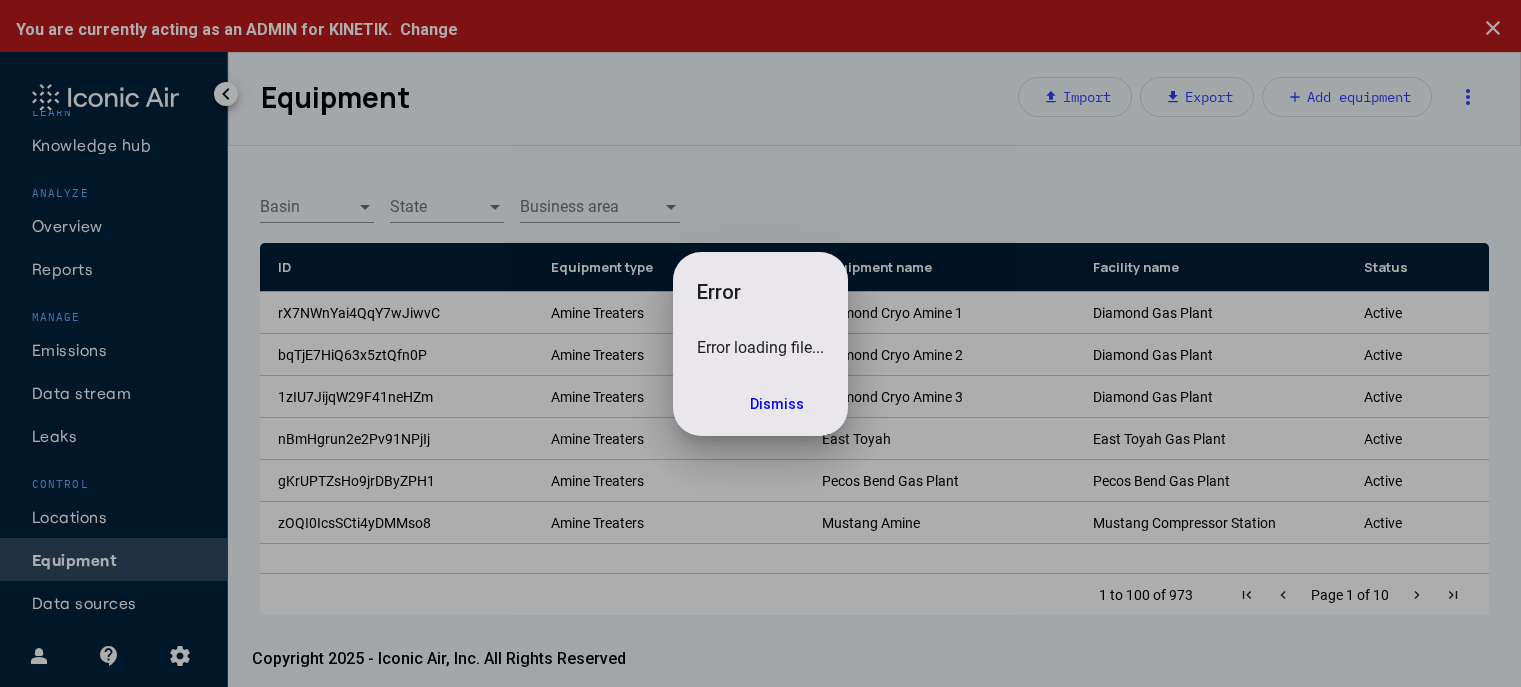 click on "Dismiss" at bounding box center (777, 404) 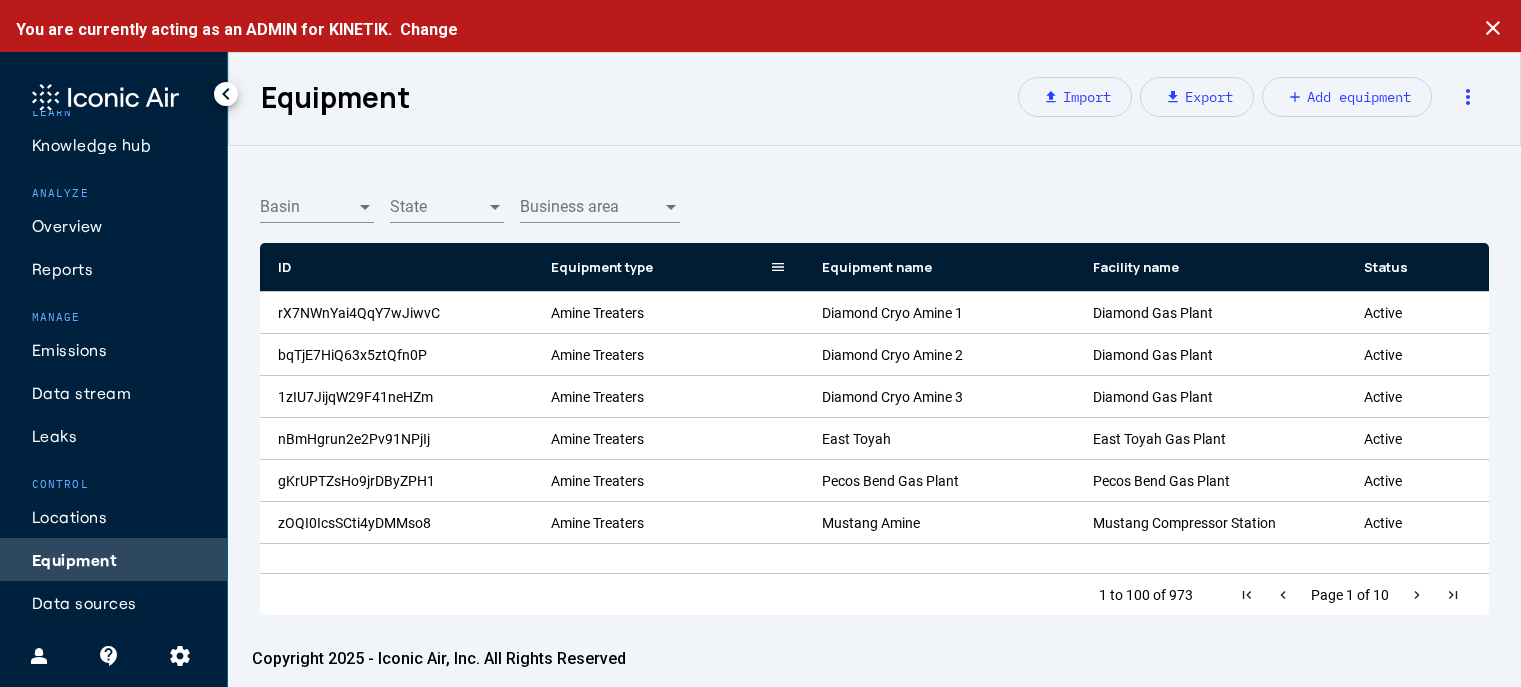 click on "Equipment type" 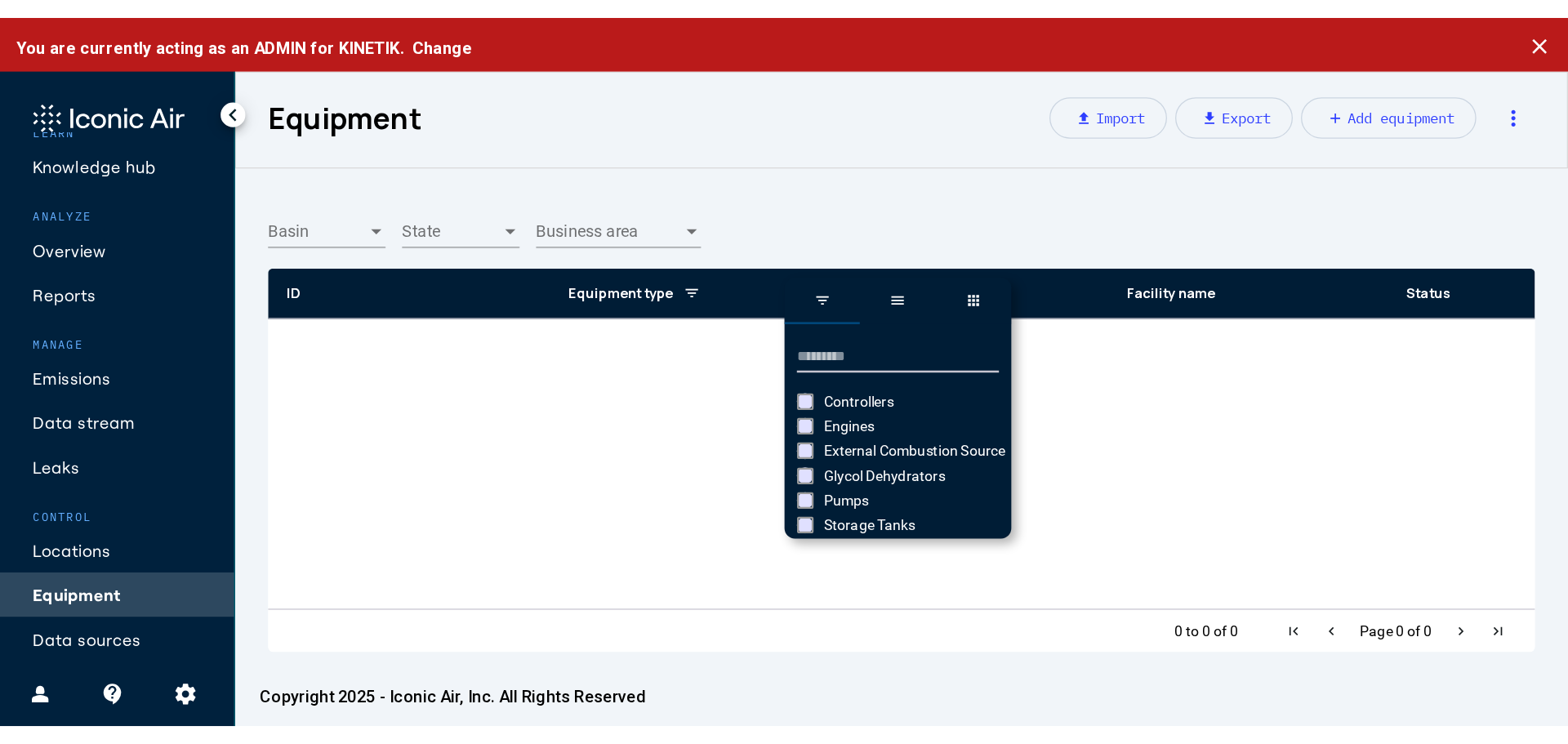 scroll, scrollTop: 98, scrollLeft: 0, axis: vertical 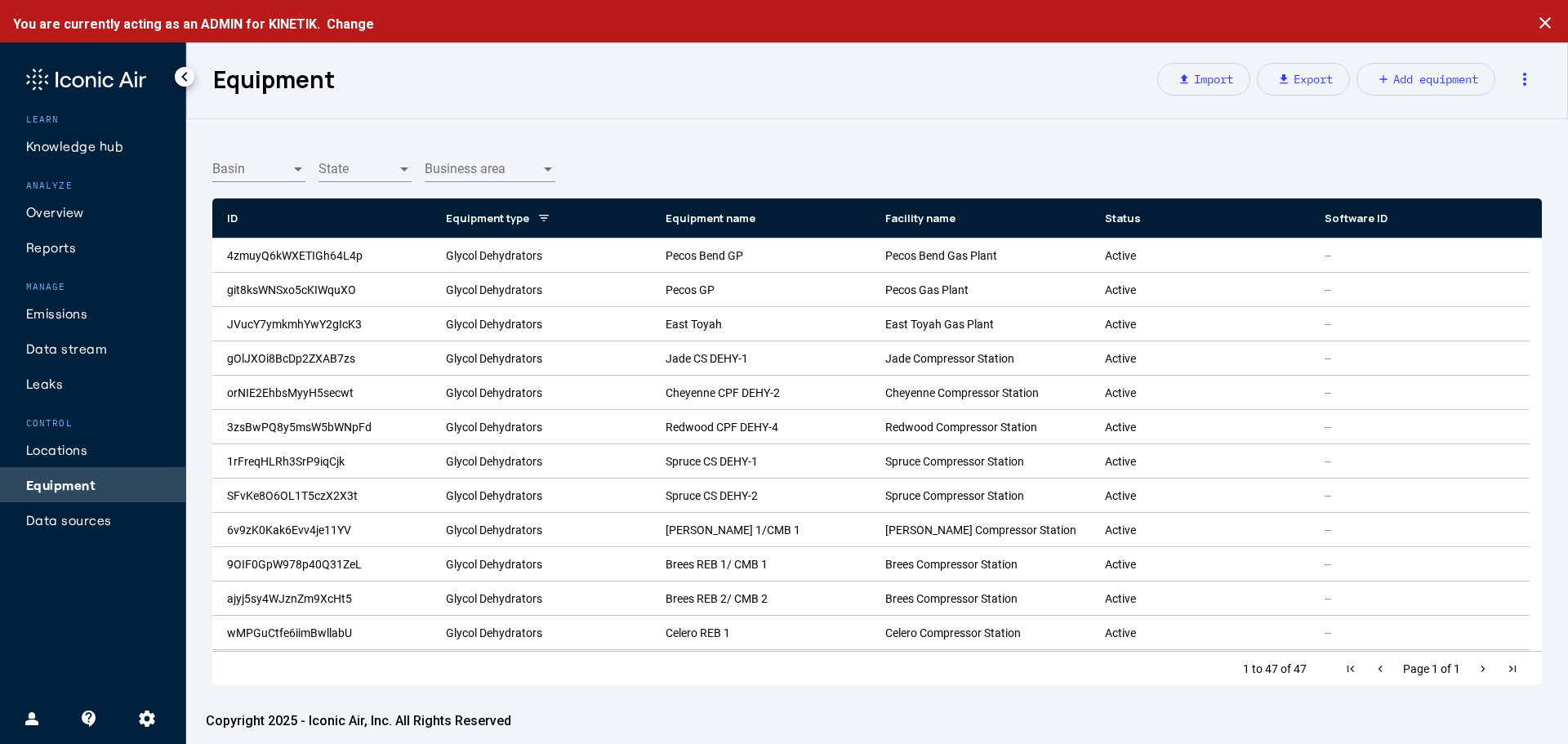 click on "[GEOGRAPHIC_DATA] Business area Business area
Drag here to set row groups Drag here to set column labels
ID
Equipment type
Equipment name
1" 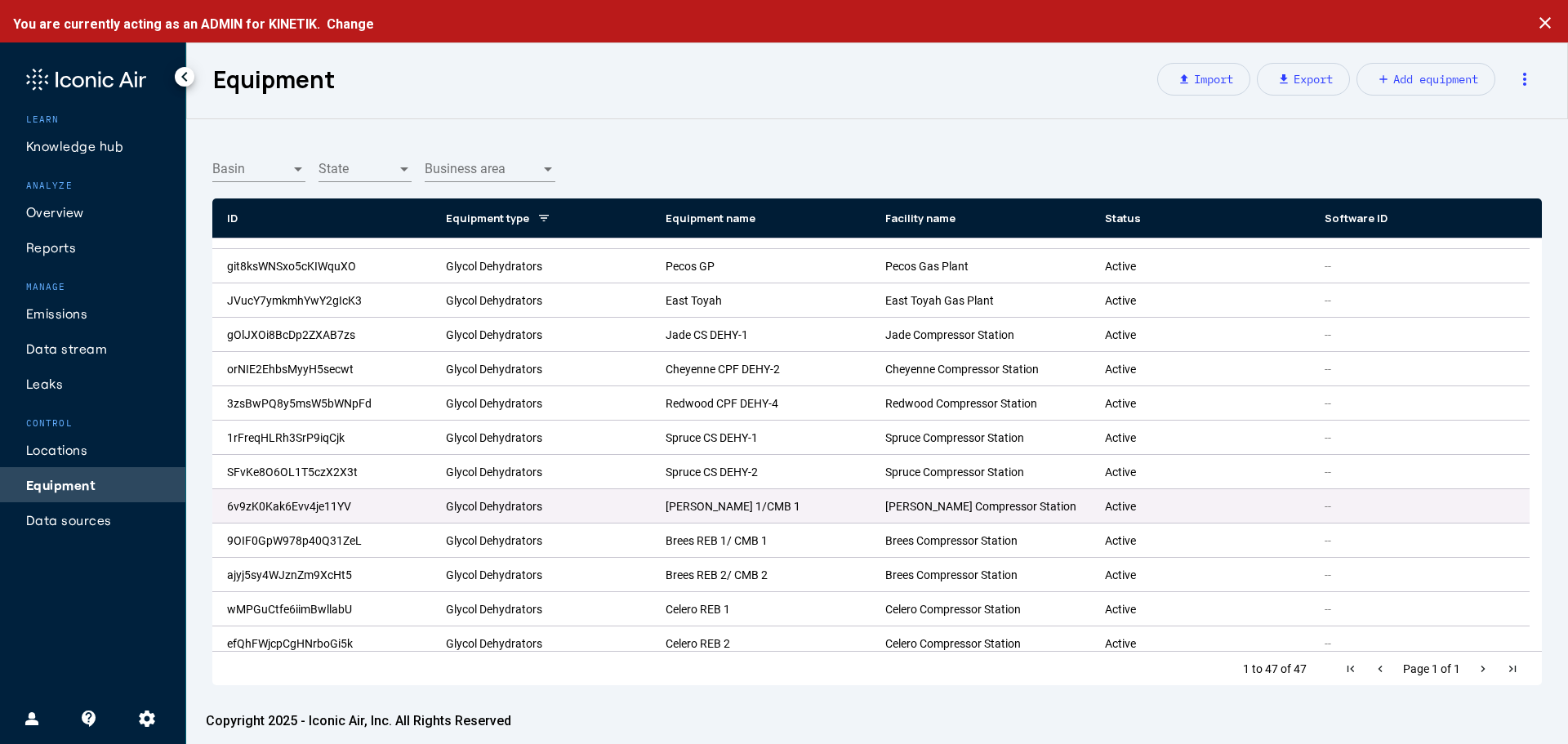 scroll, scrollTop: 0, scrollLeft: 0, axis: both 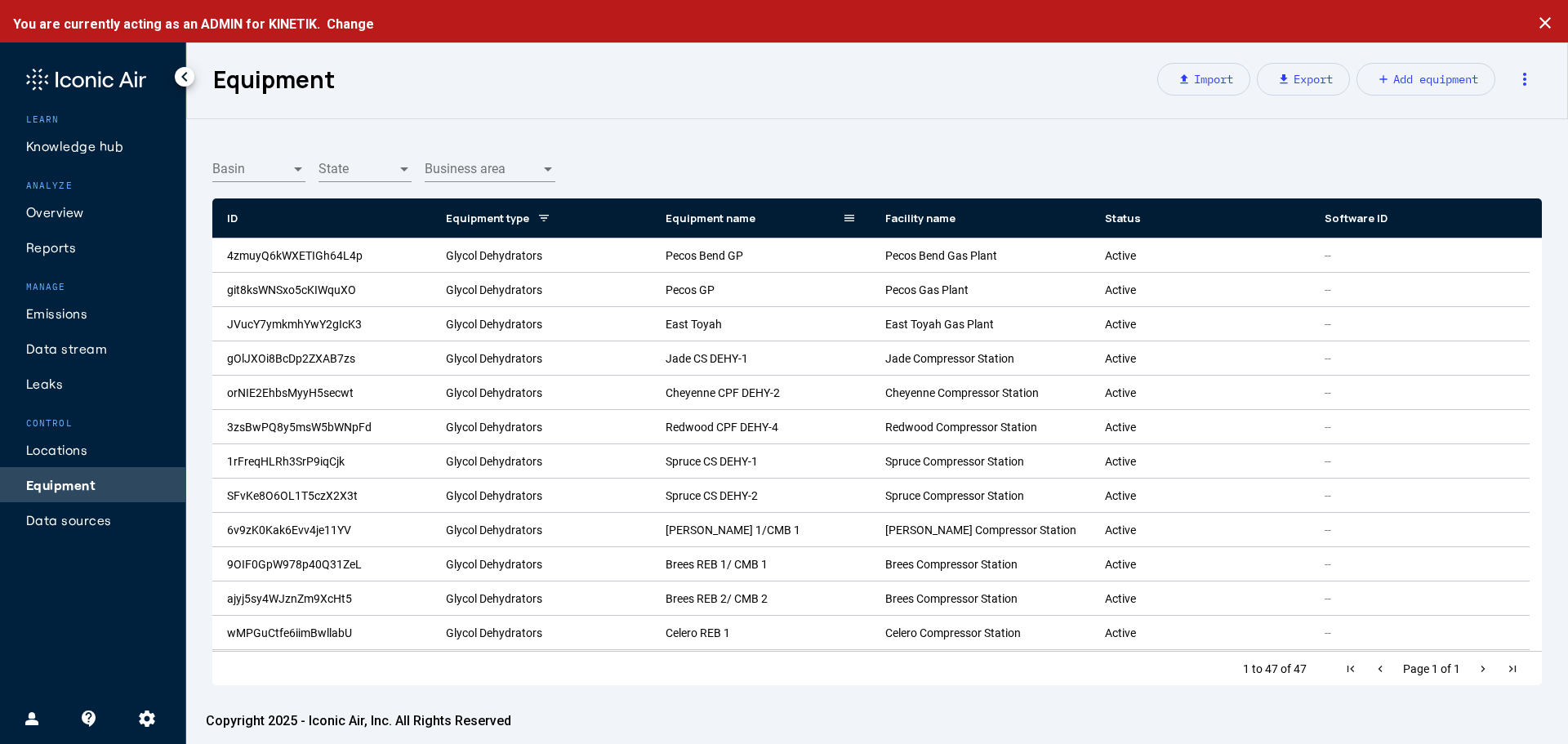 click 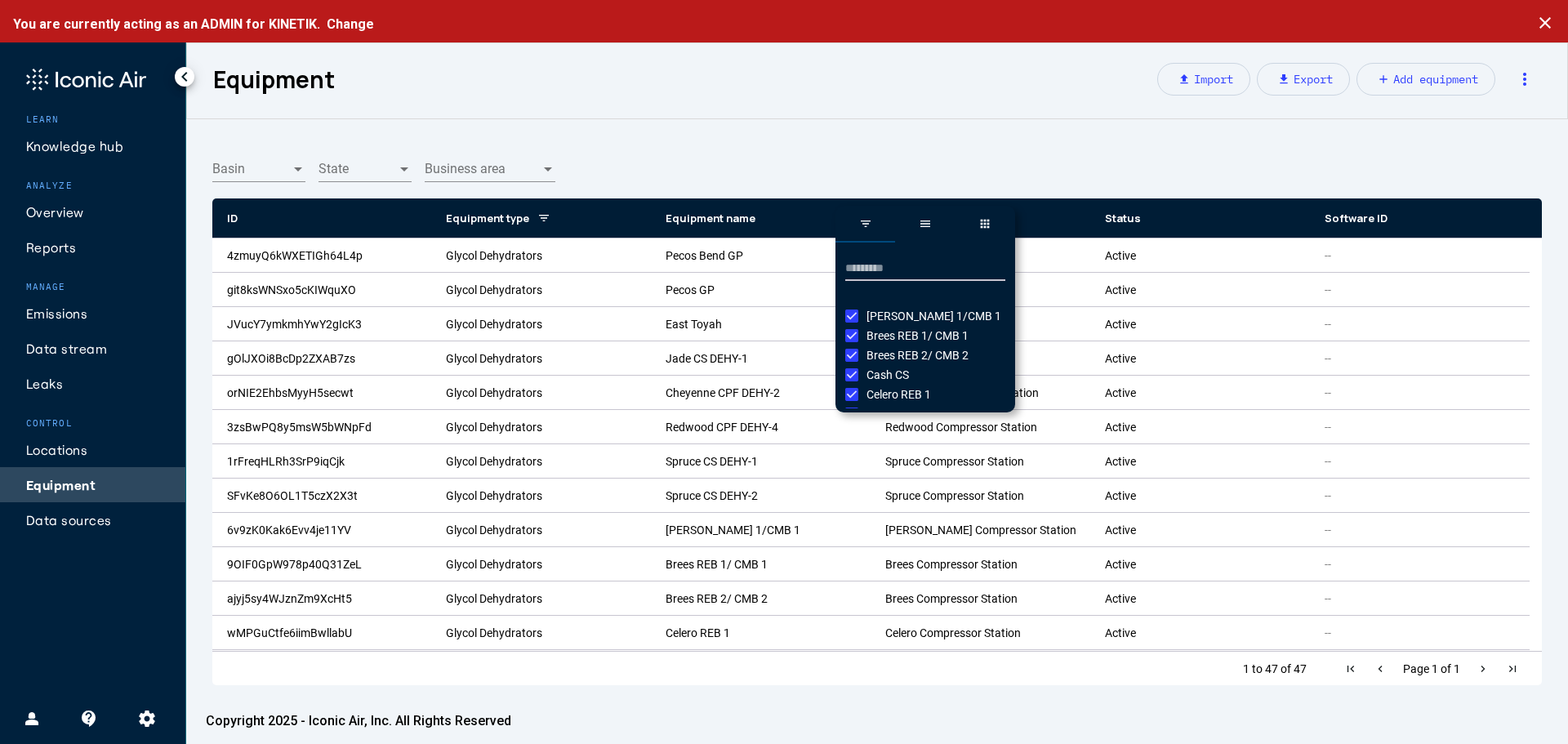 scroll, scrollTop: 0, scrollLeft: 0, axis: both 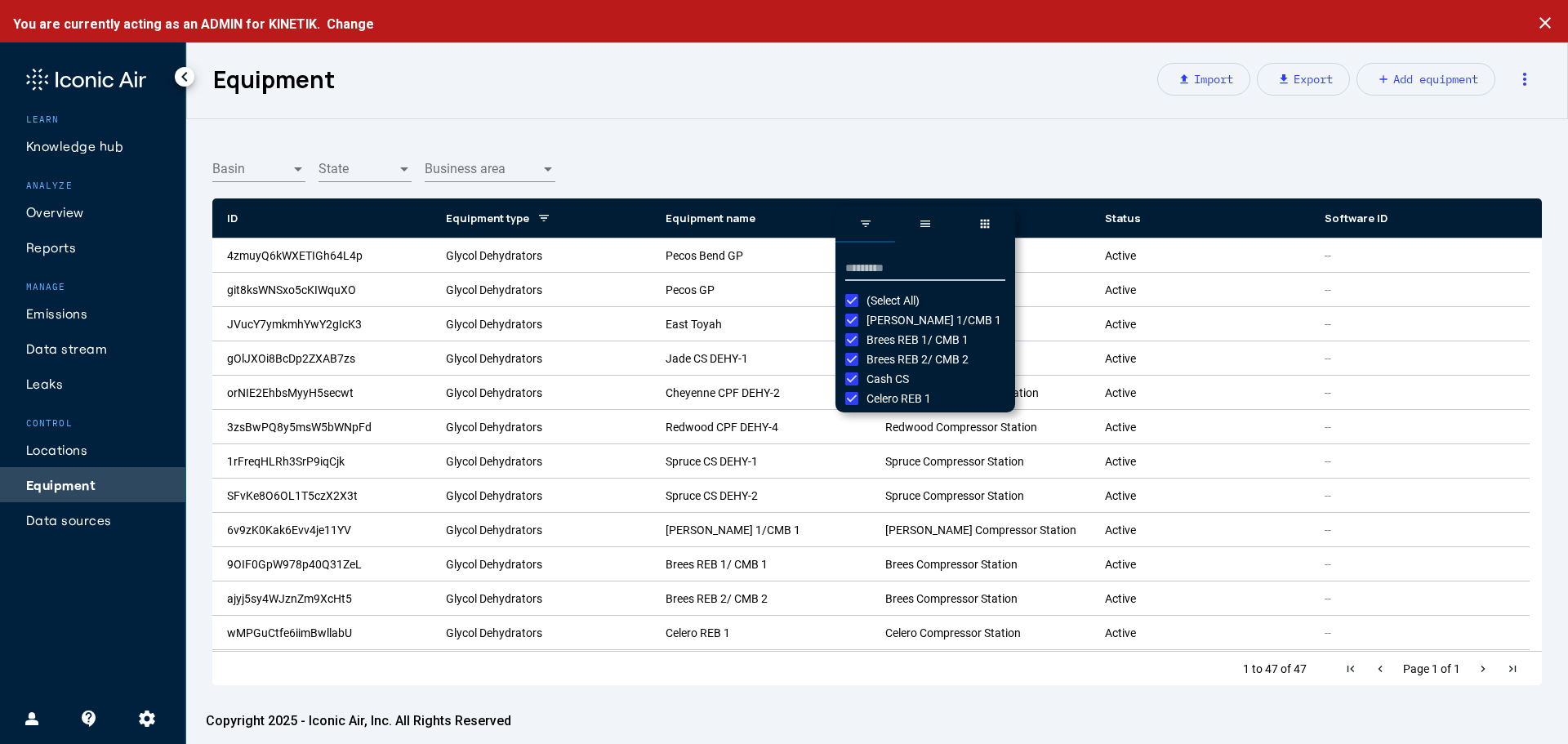 click on "Equipment  upload   Import   download   Export  add  Add equipment  more_vert" 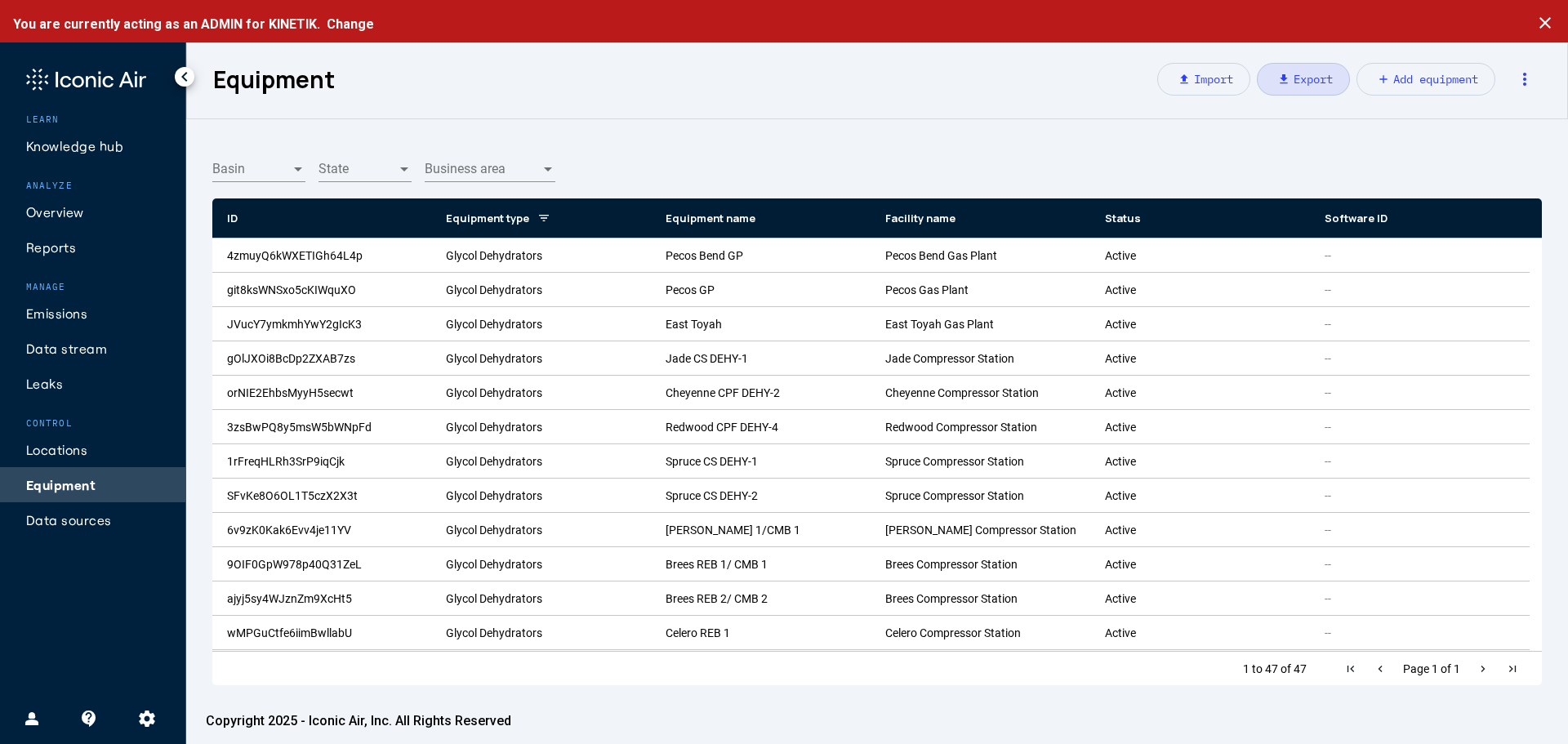 click on "download" 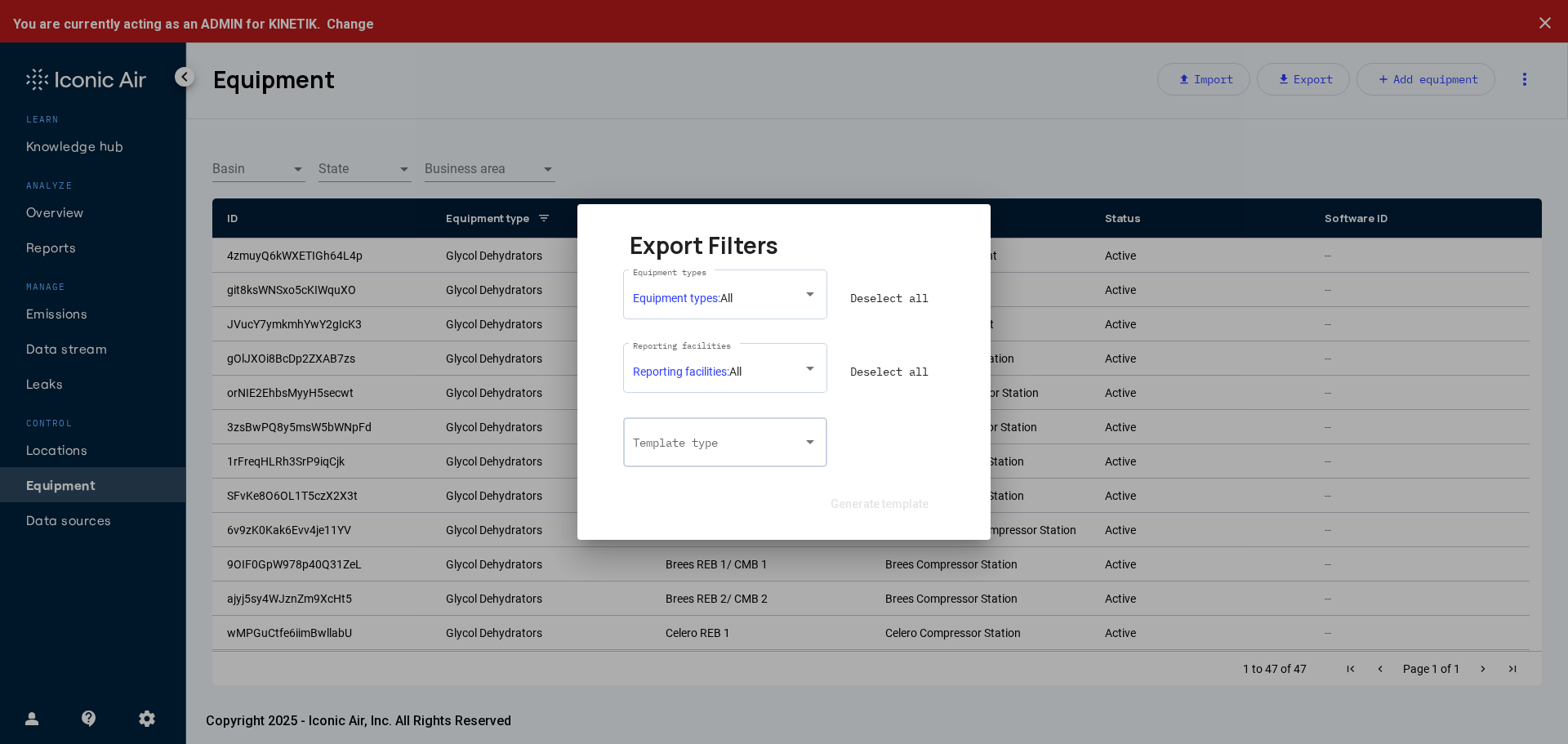 click at bounding box center (719, 446) 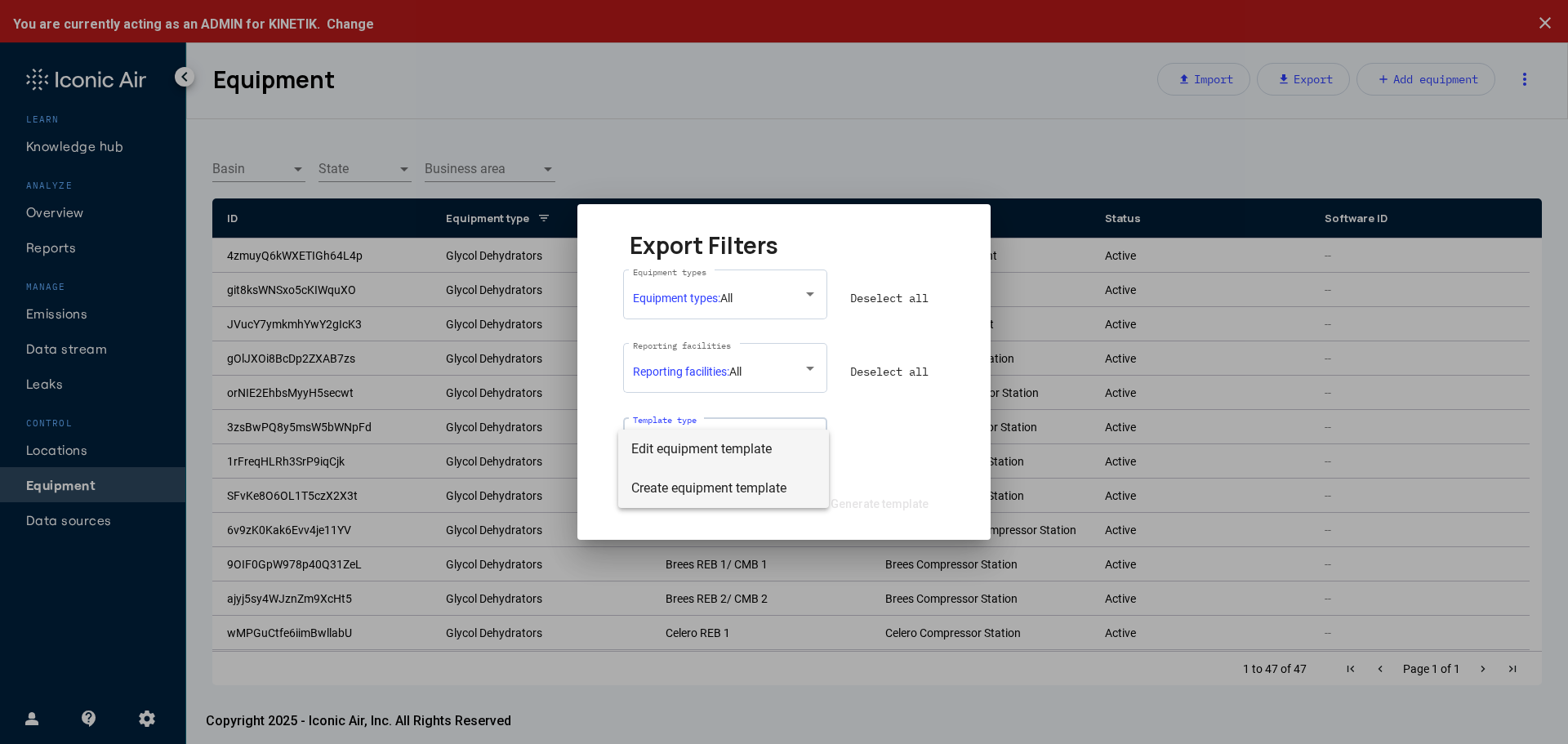 click on "Create equipment template" at bounding box center (724, 488) 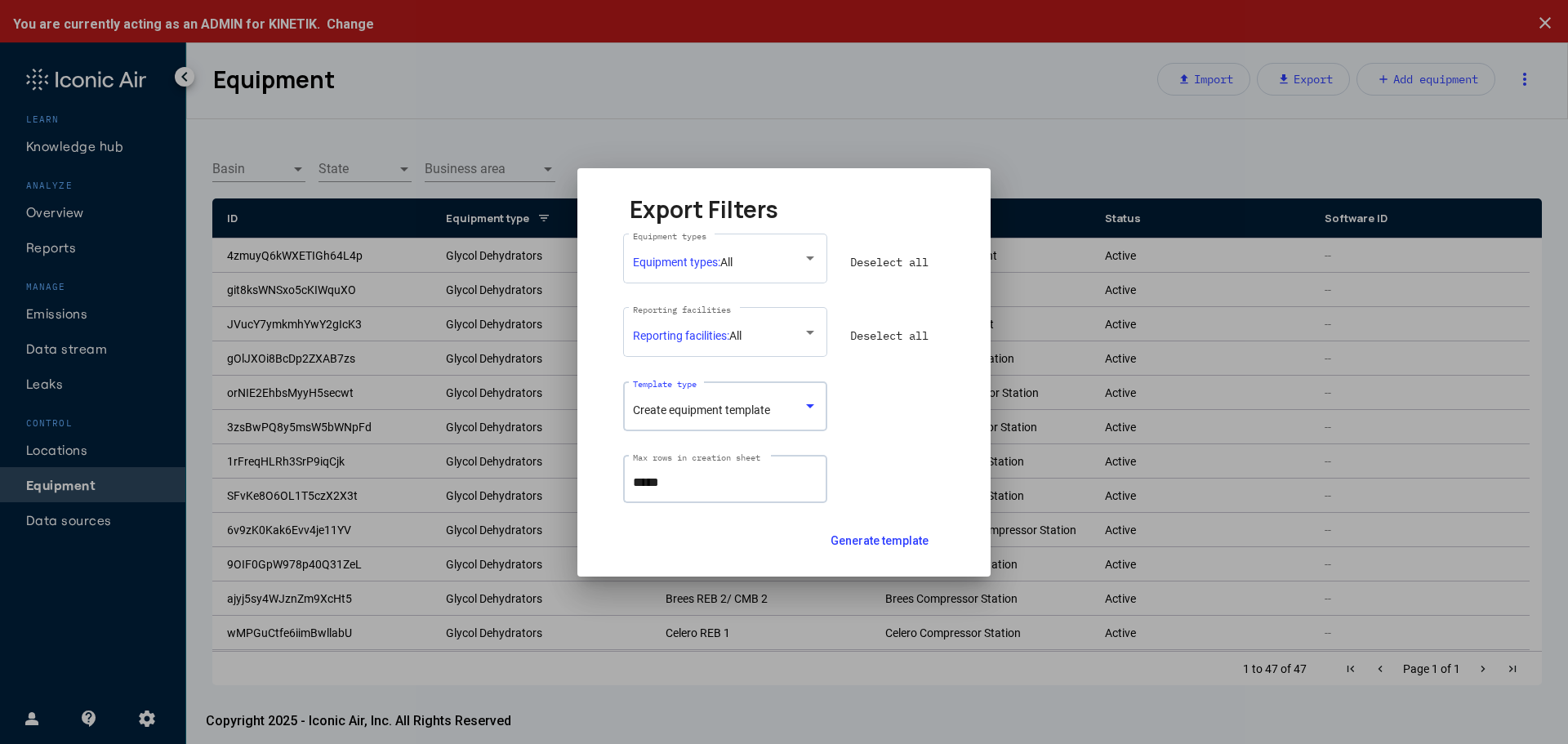 click on "*****" at bounding box center [725, 483] 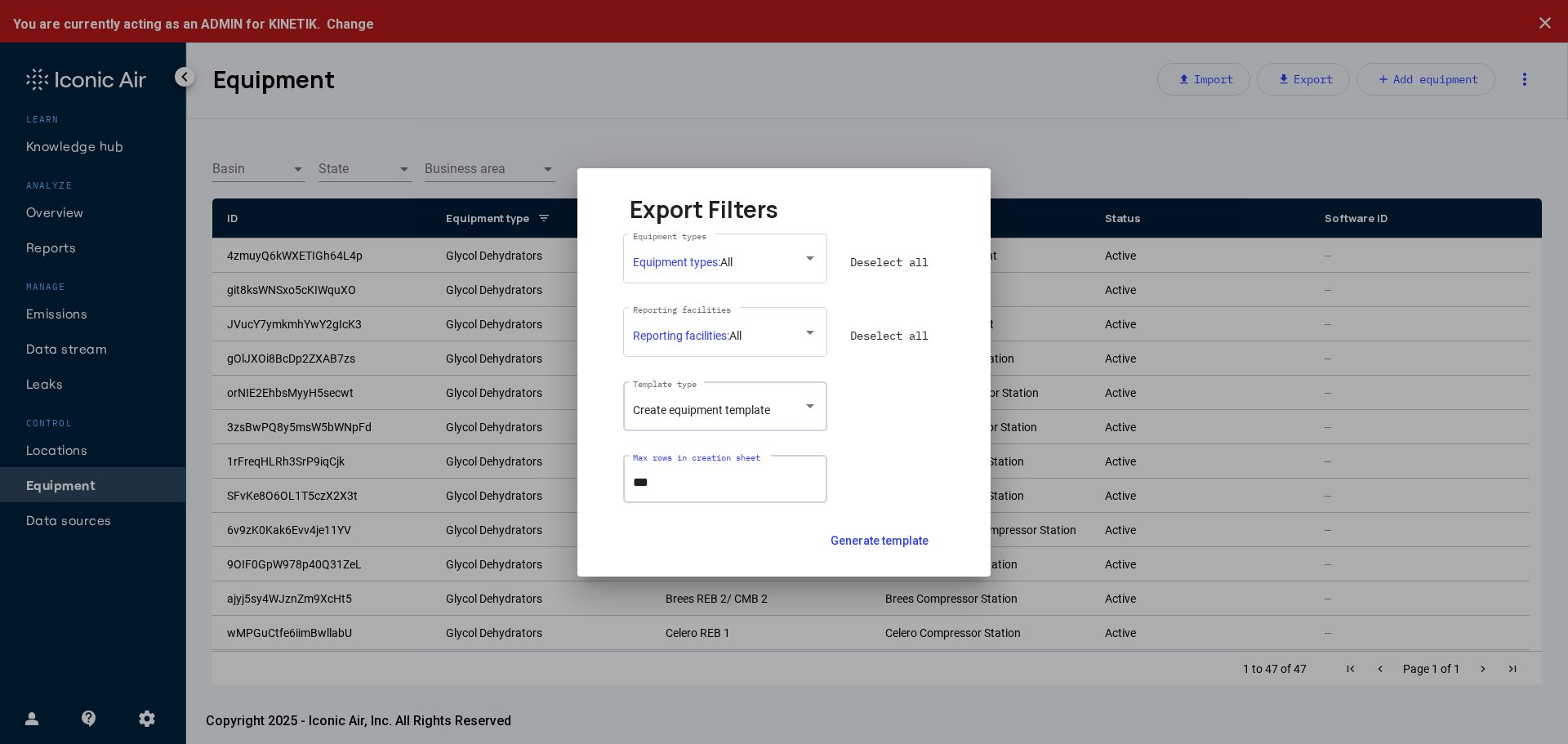 type on "***" 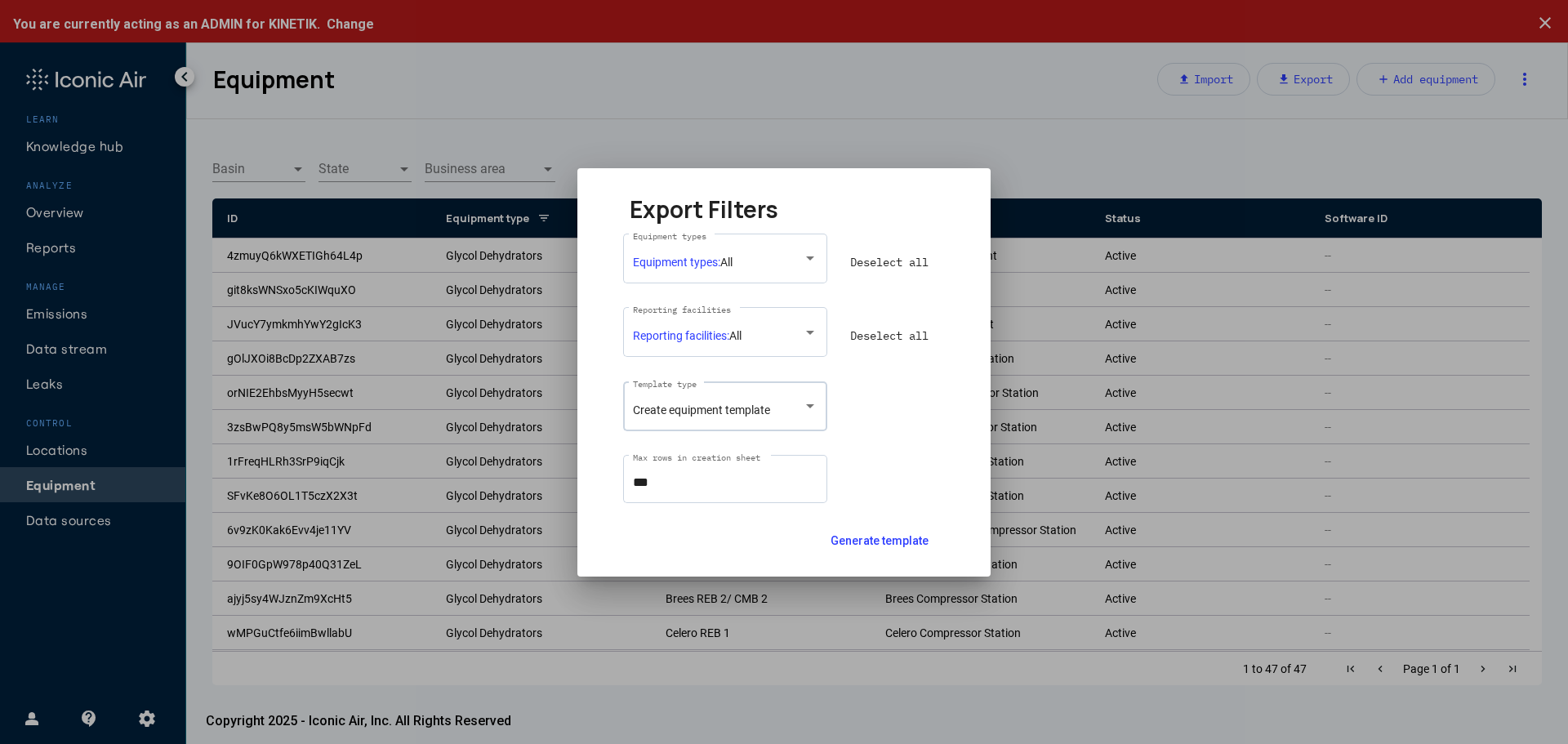 click on "Create equipment template Template type" at bounding box center [725, 404] 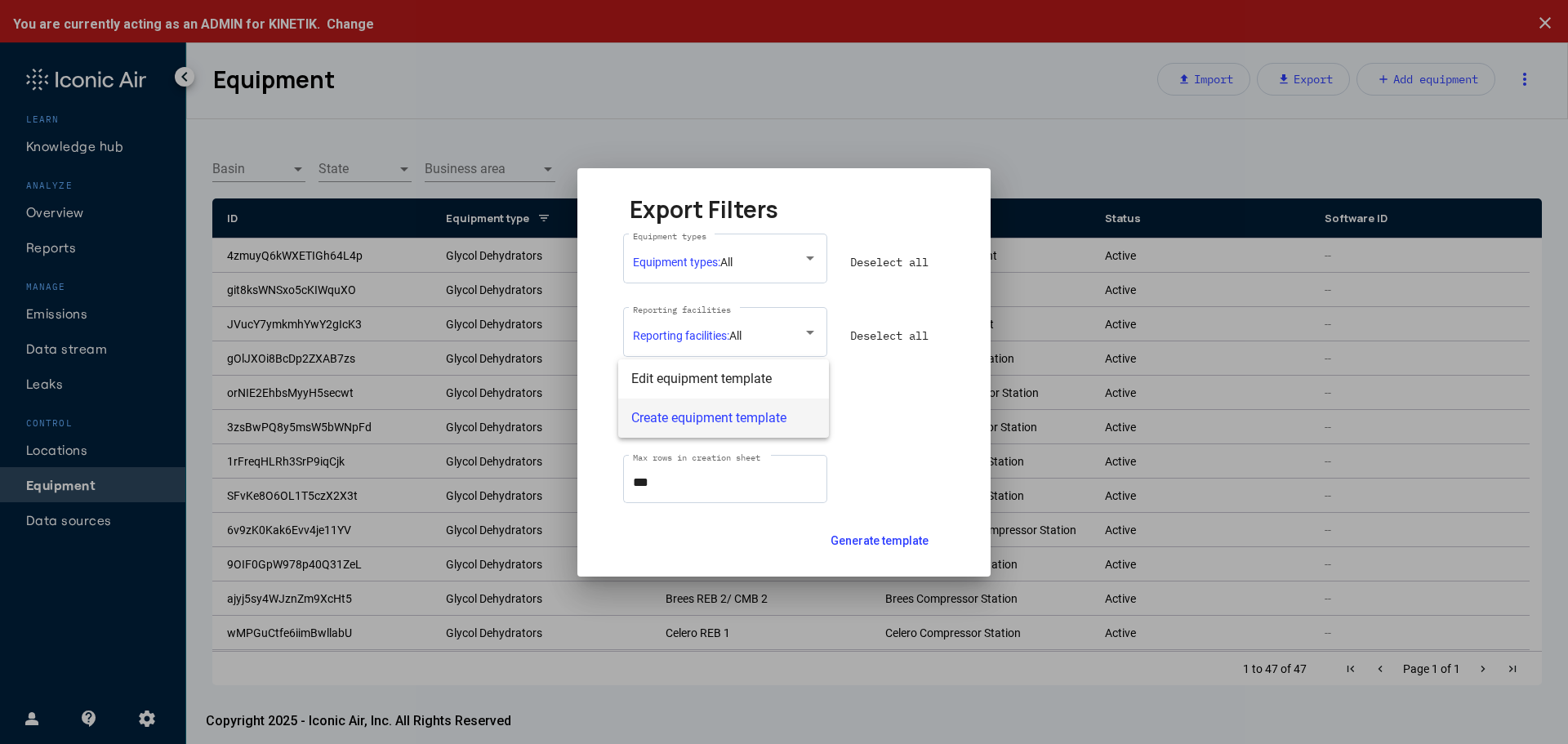click at bounding box center [784, 372] 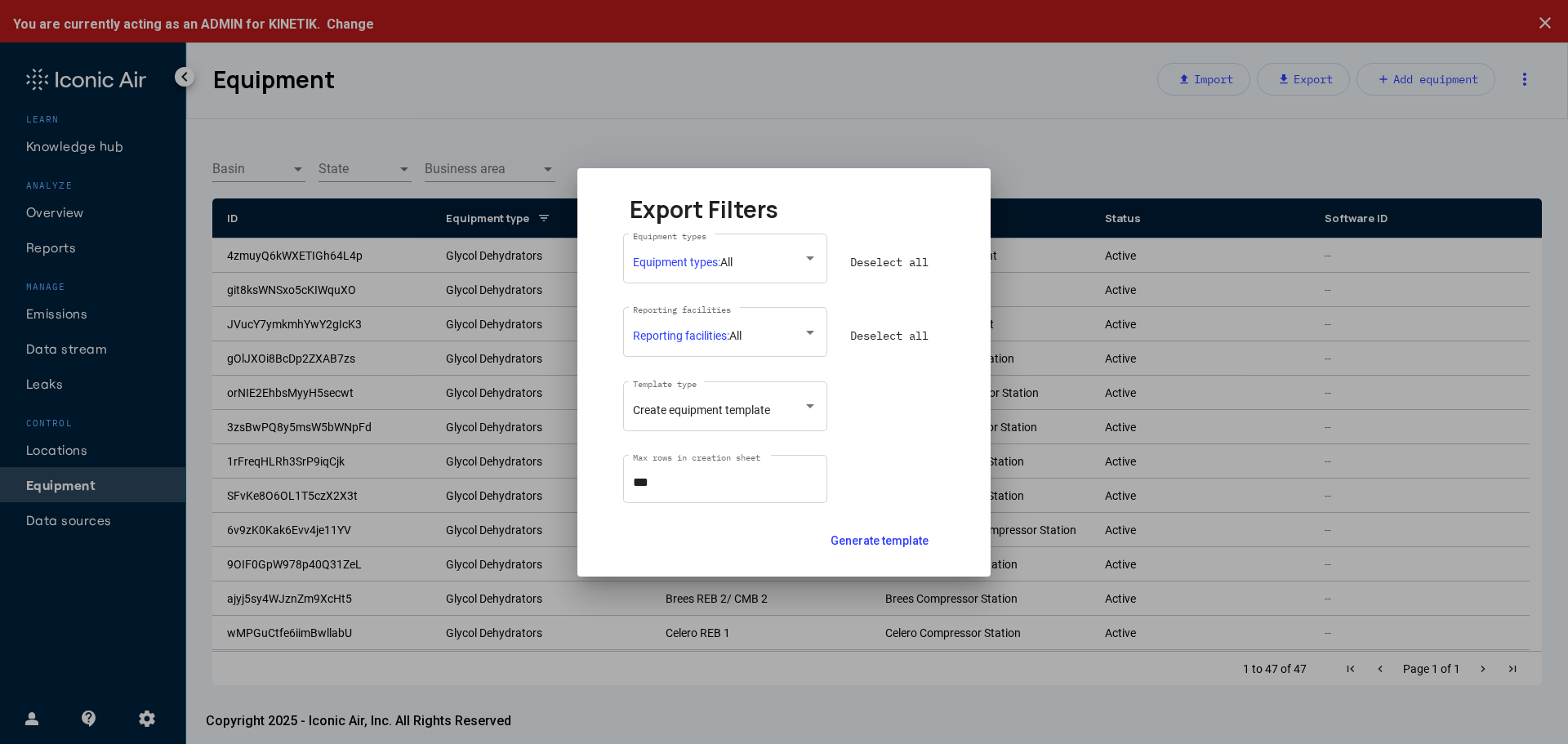 click on "Deselect all" at bounding box center (889, 262) 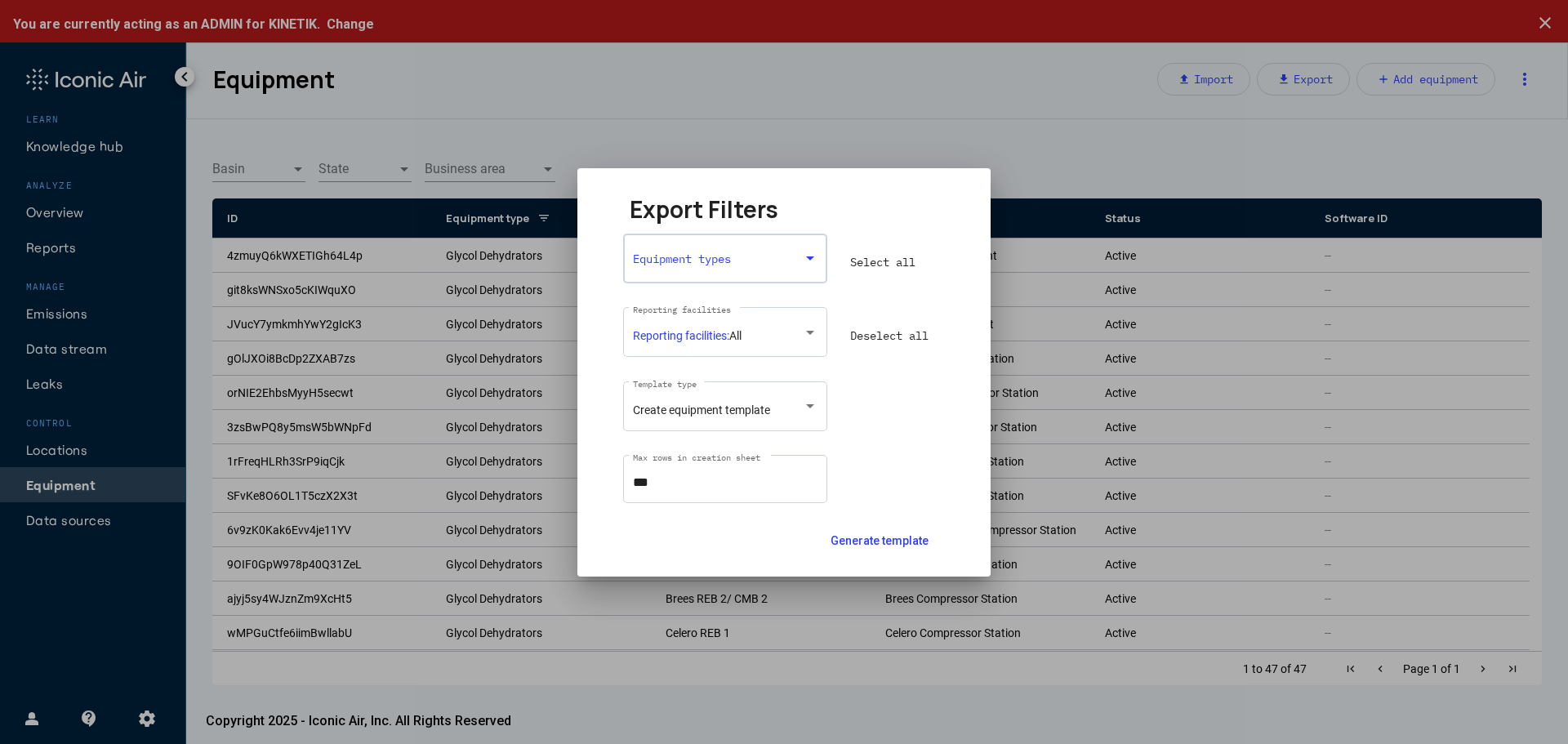 click at bounding box center [719, 262] 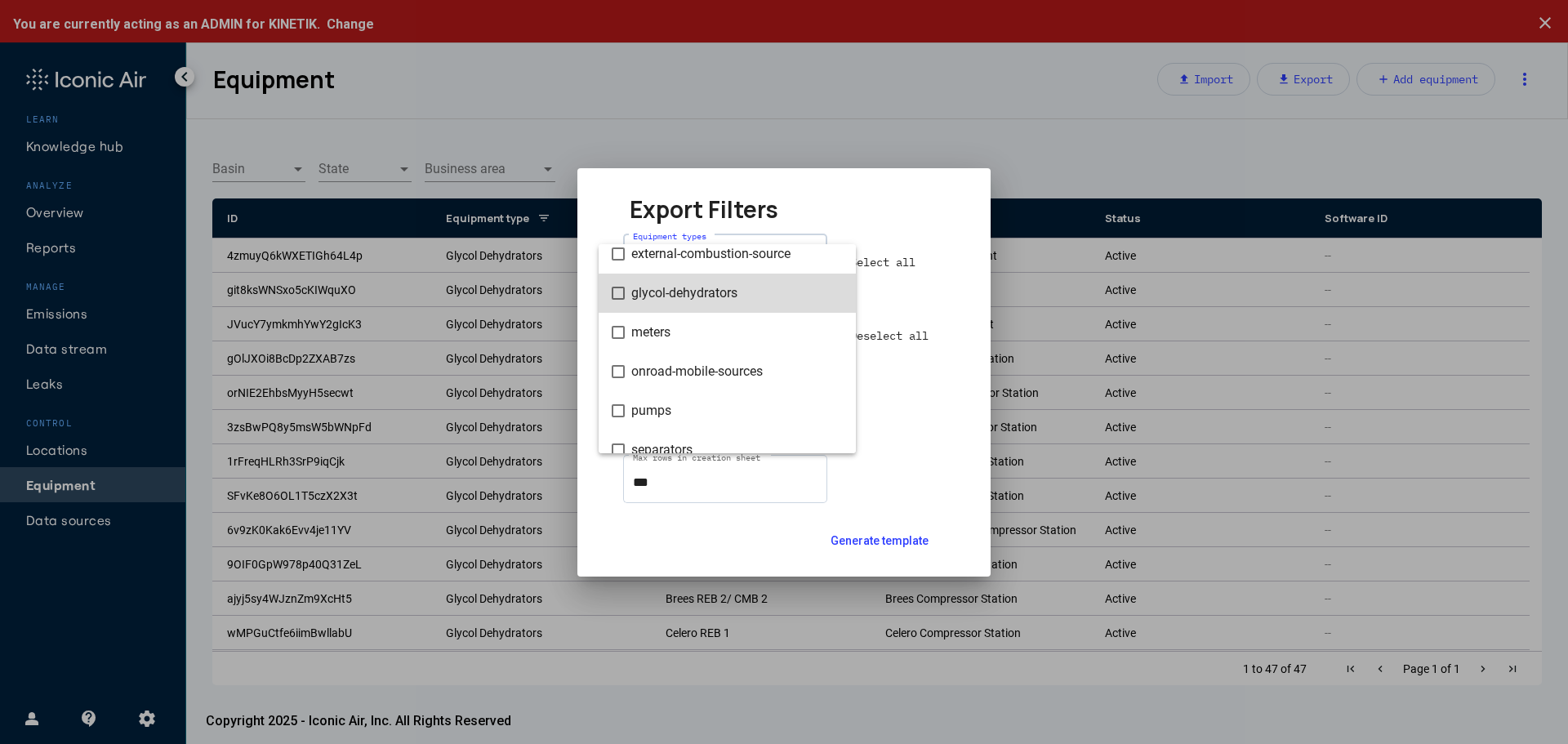 click on "glycol-dehydrators" at bounding box center (737, 293) 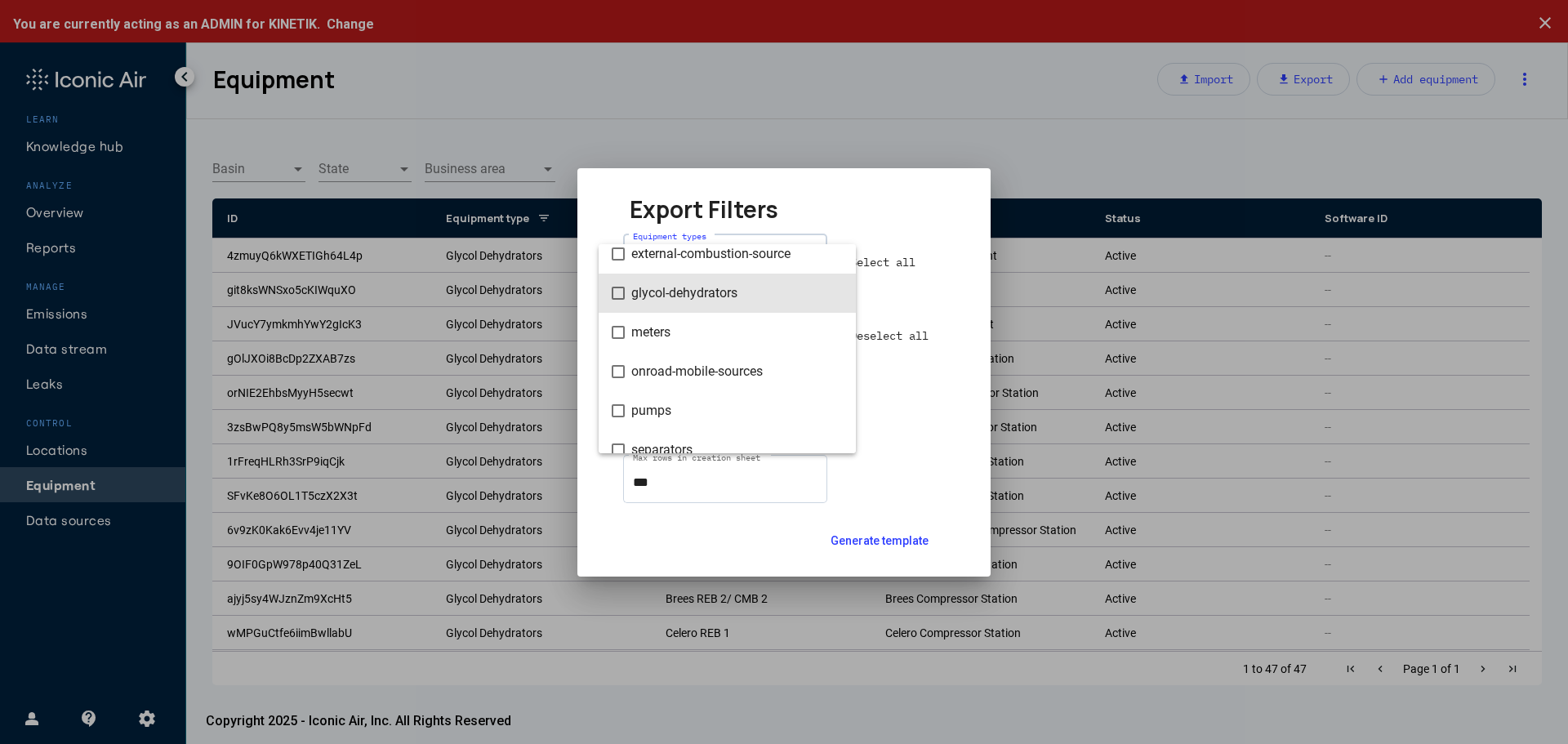 scroll, scrollTop: 240, scrollLeft: 0, axis: vertical 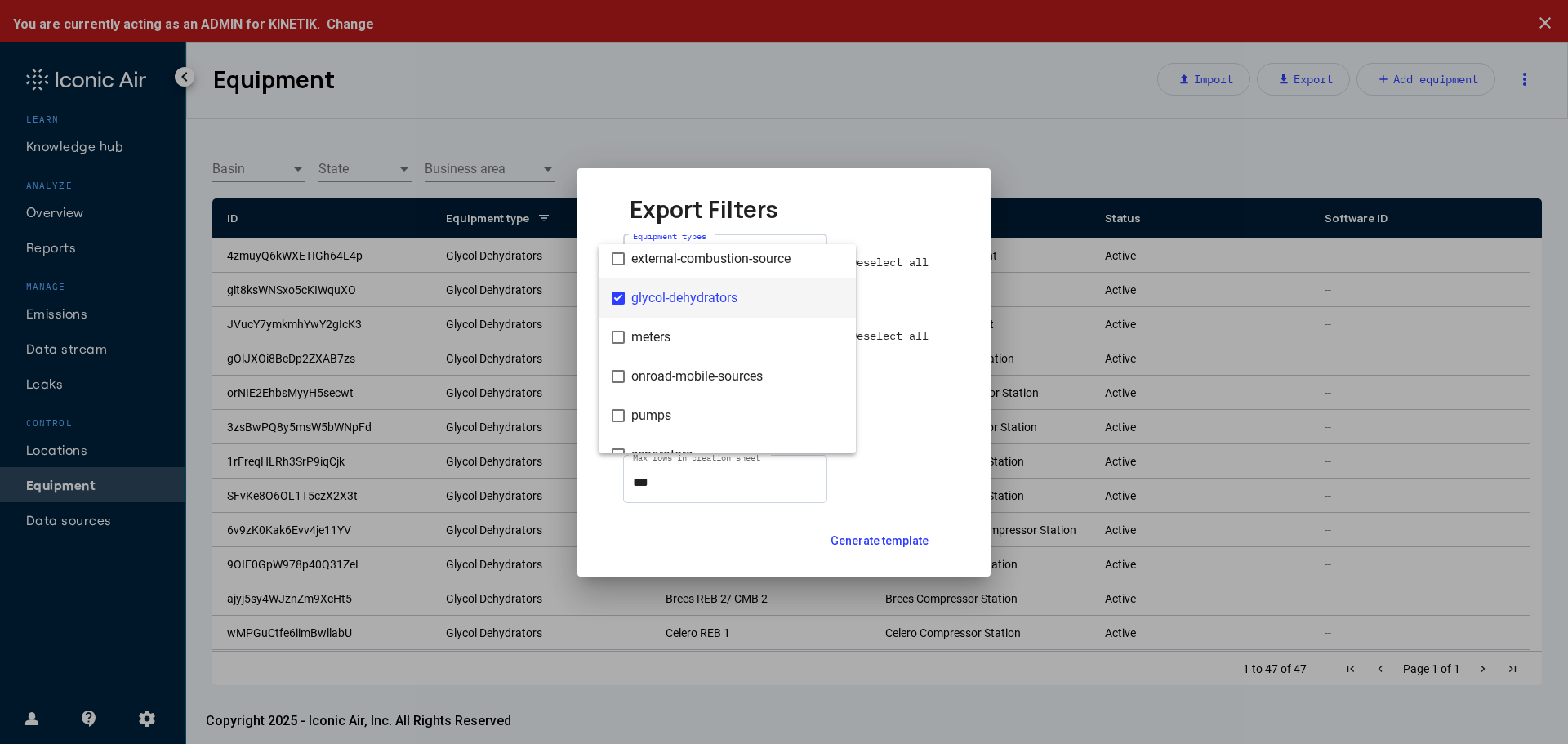click at bounding box center [784, 372] 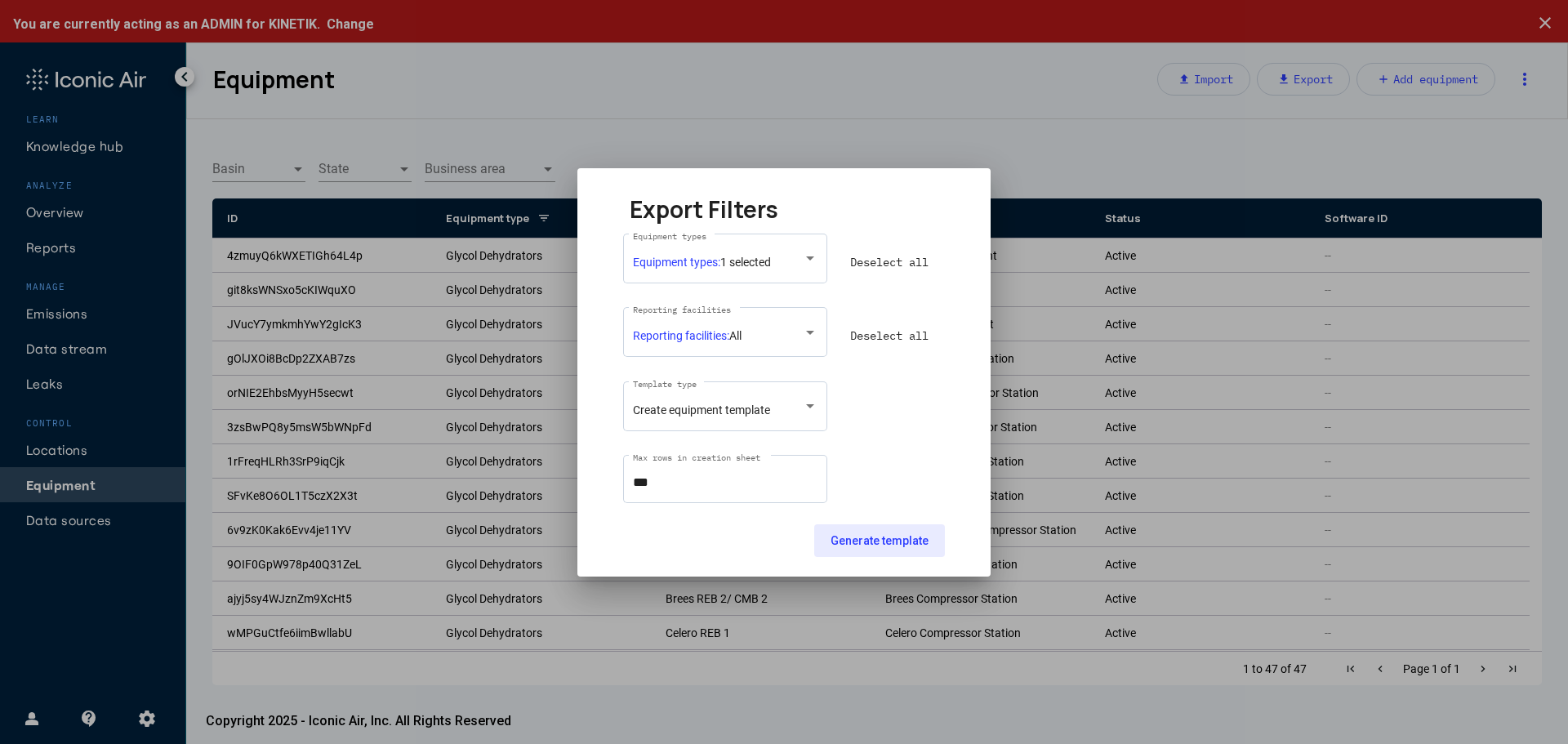 click on "Generate template" at bounding box center (880, 541) 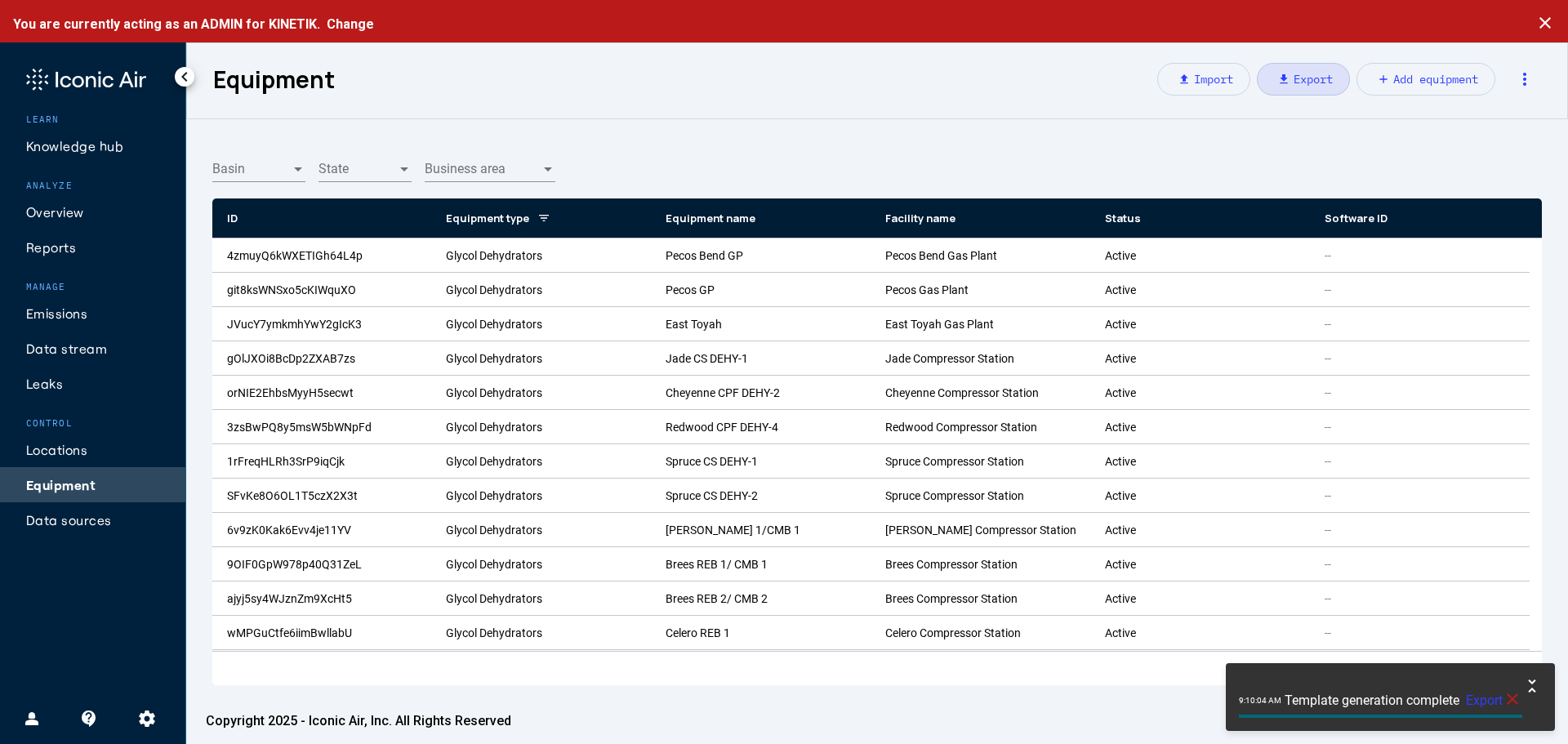 click on "Export" 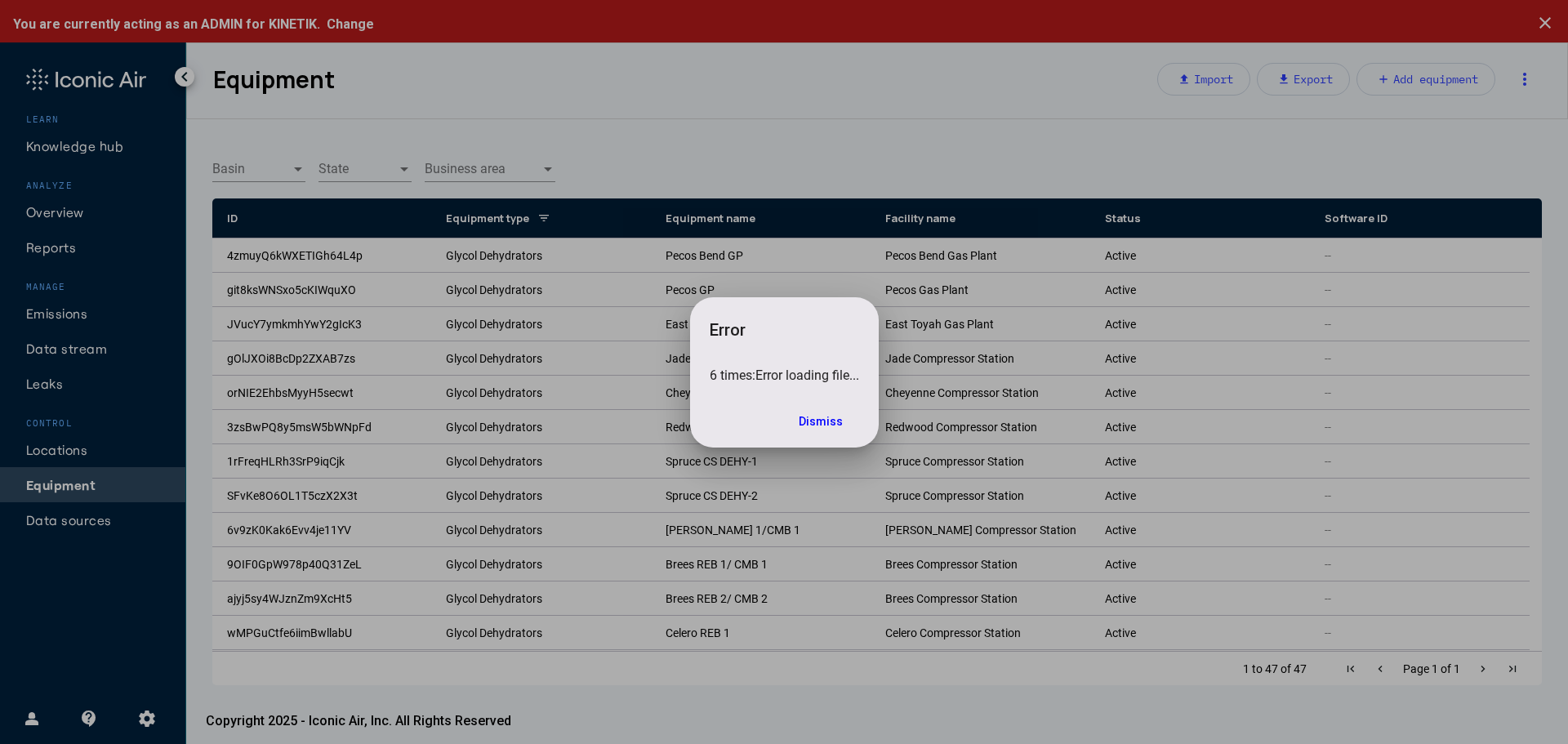 click on "Dismiss" at bounding box center (821, 421) 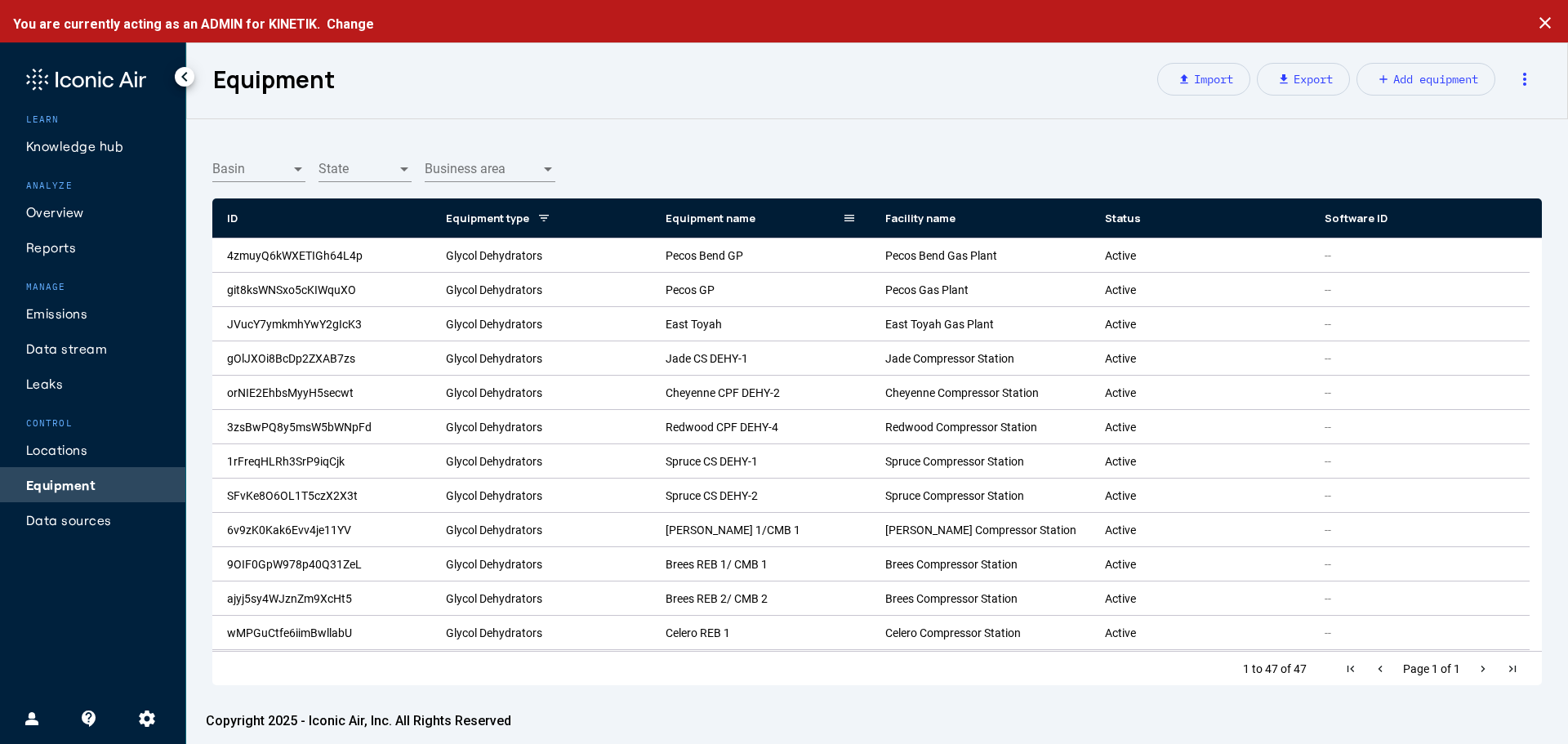 click 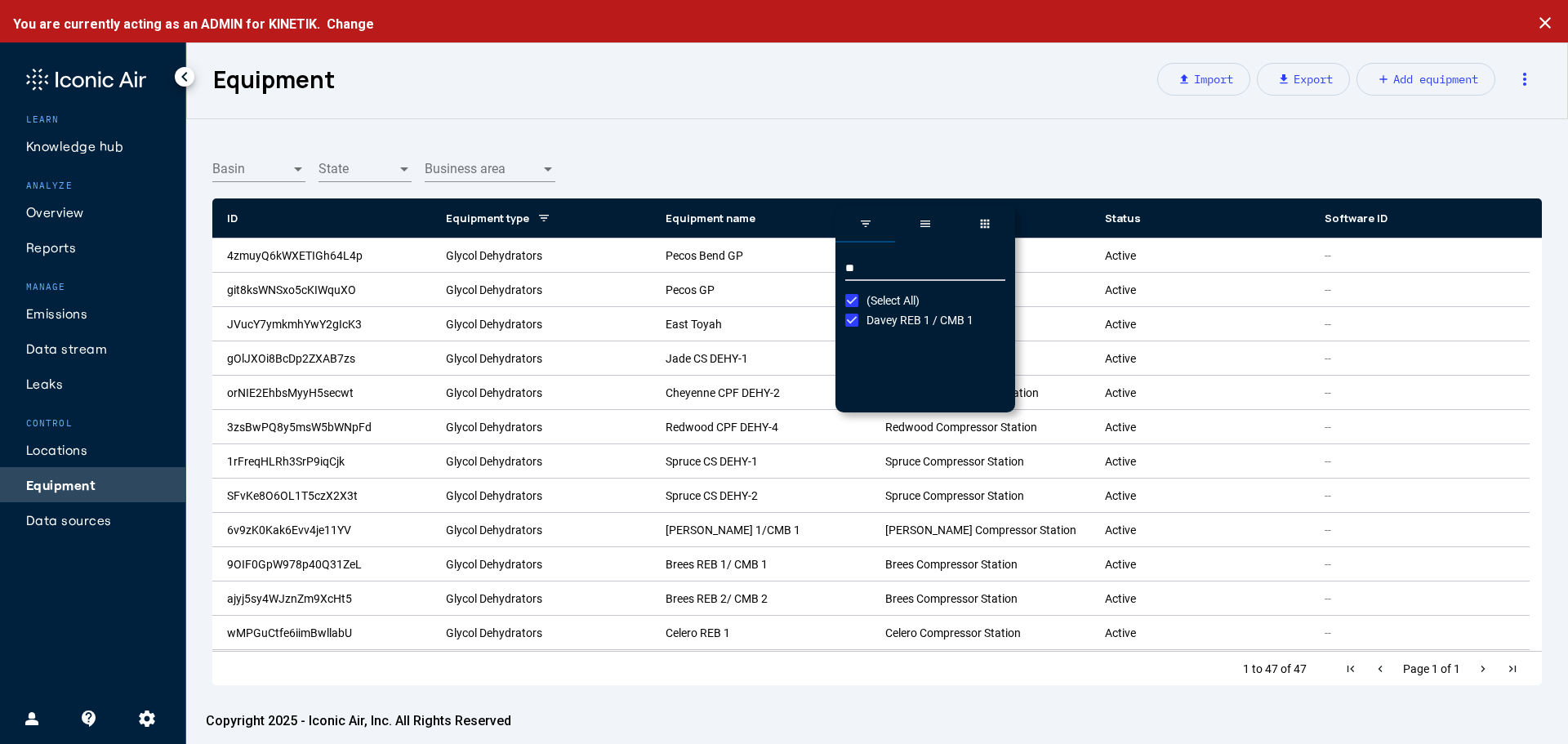 type on "*" 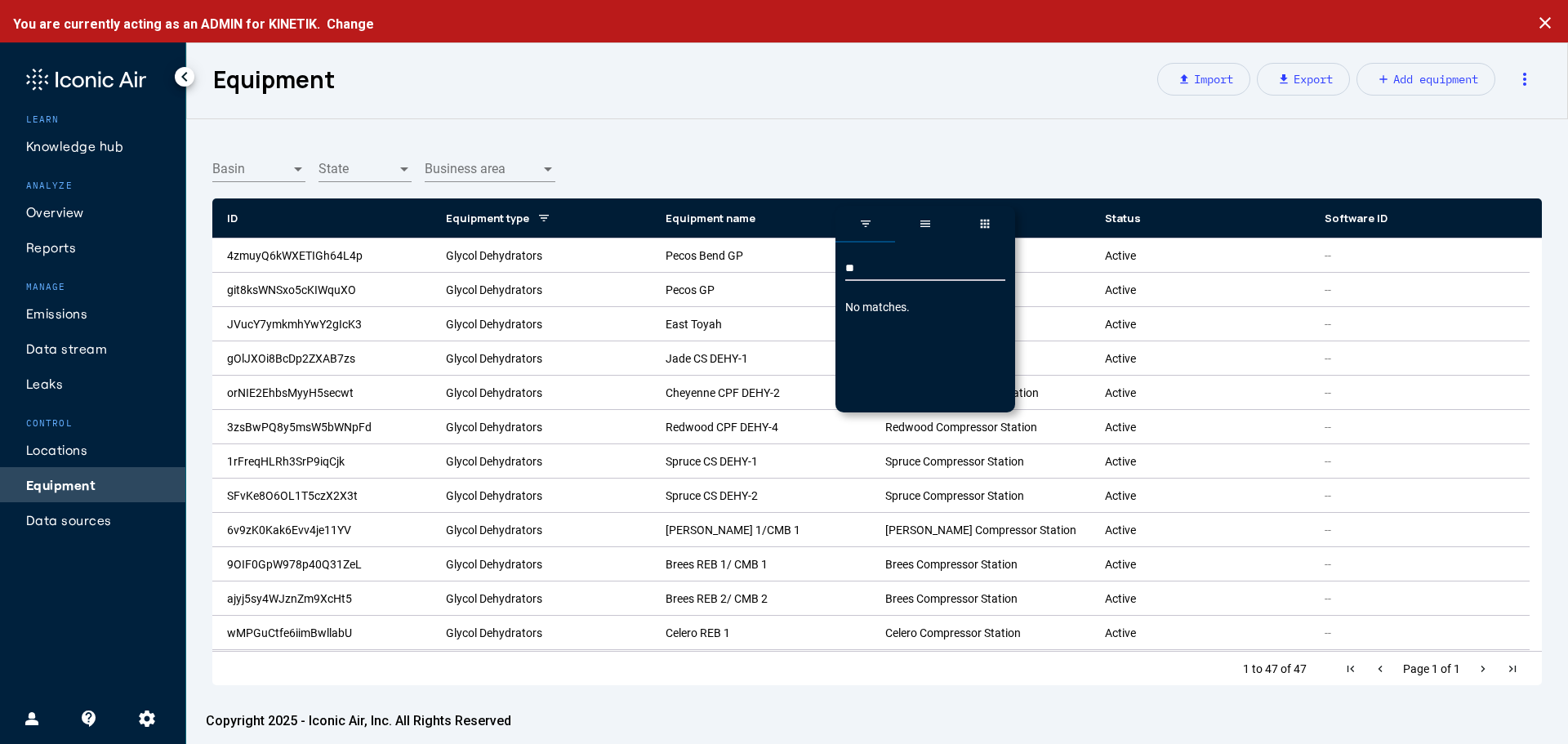 type on "*" 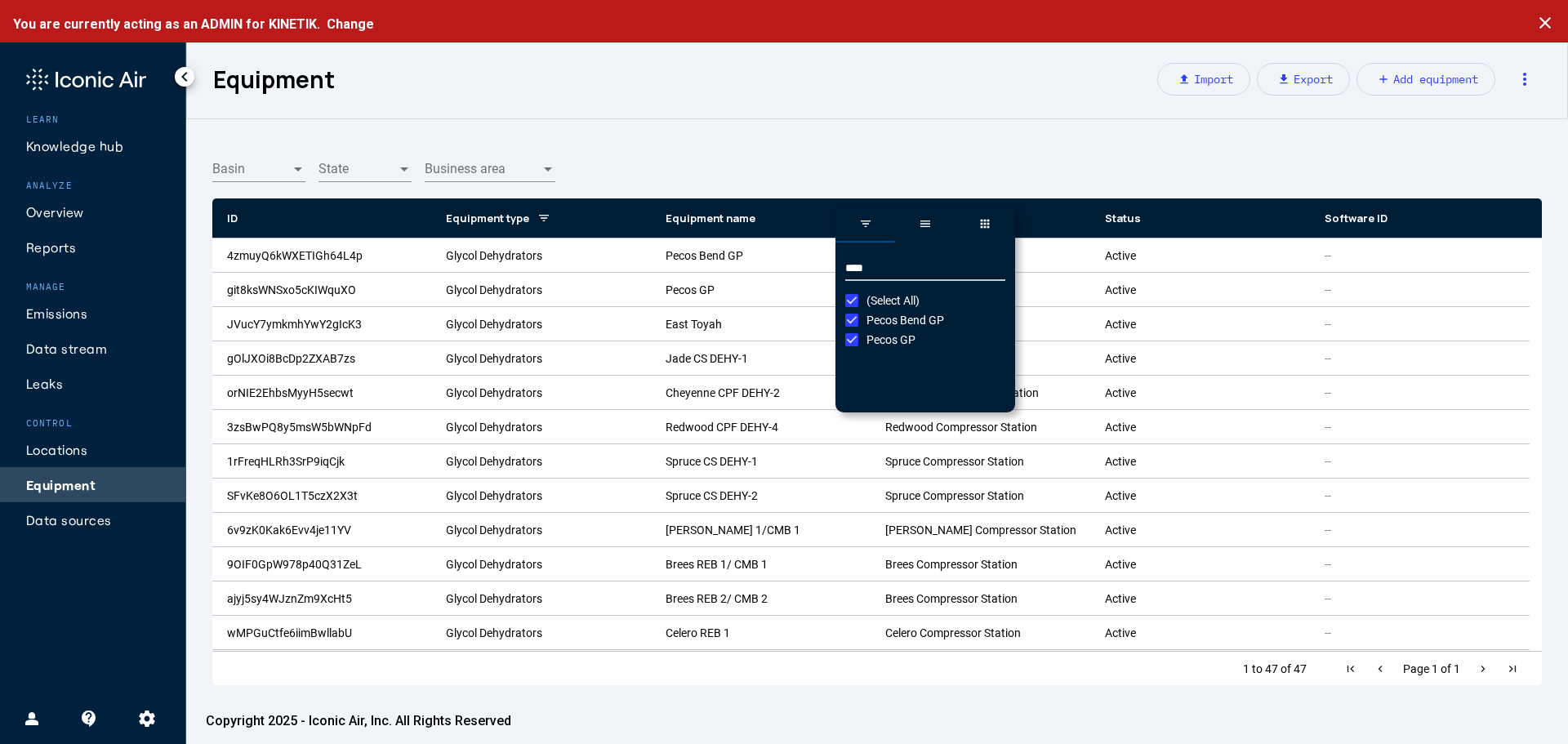 type on "****" 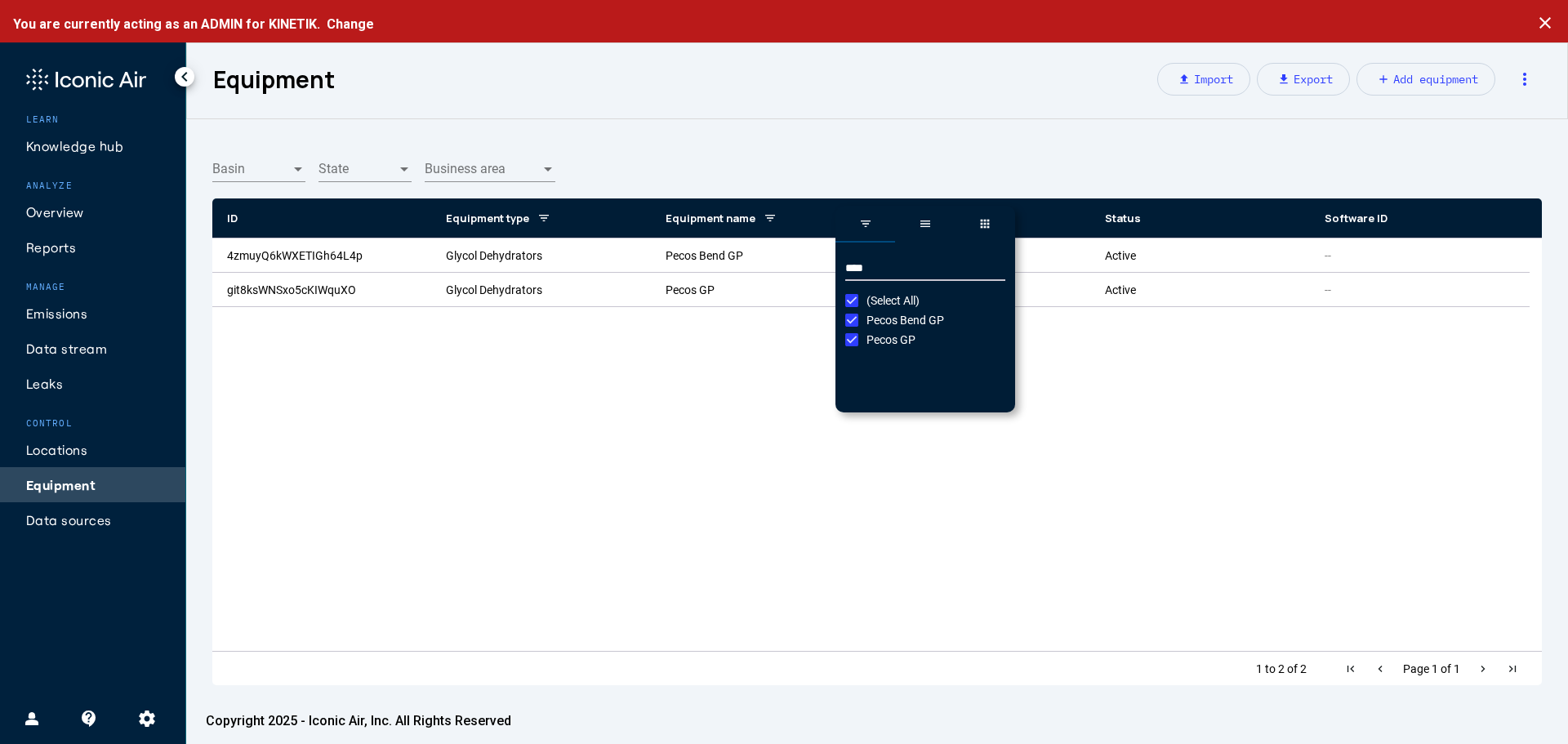 click on "git8ksWNSxo5cKIWquXO   Glycol Dehydrators   Pecos GP   Pecos Gas Plant   Active   --   4zmuyQ6kWXETIGh64L4p   Glycol Dehydrators   Pecos Bend GP   Pecos Bend Gas Plant   Active   --" 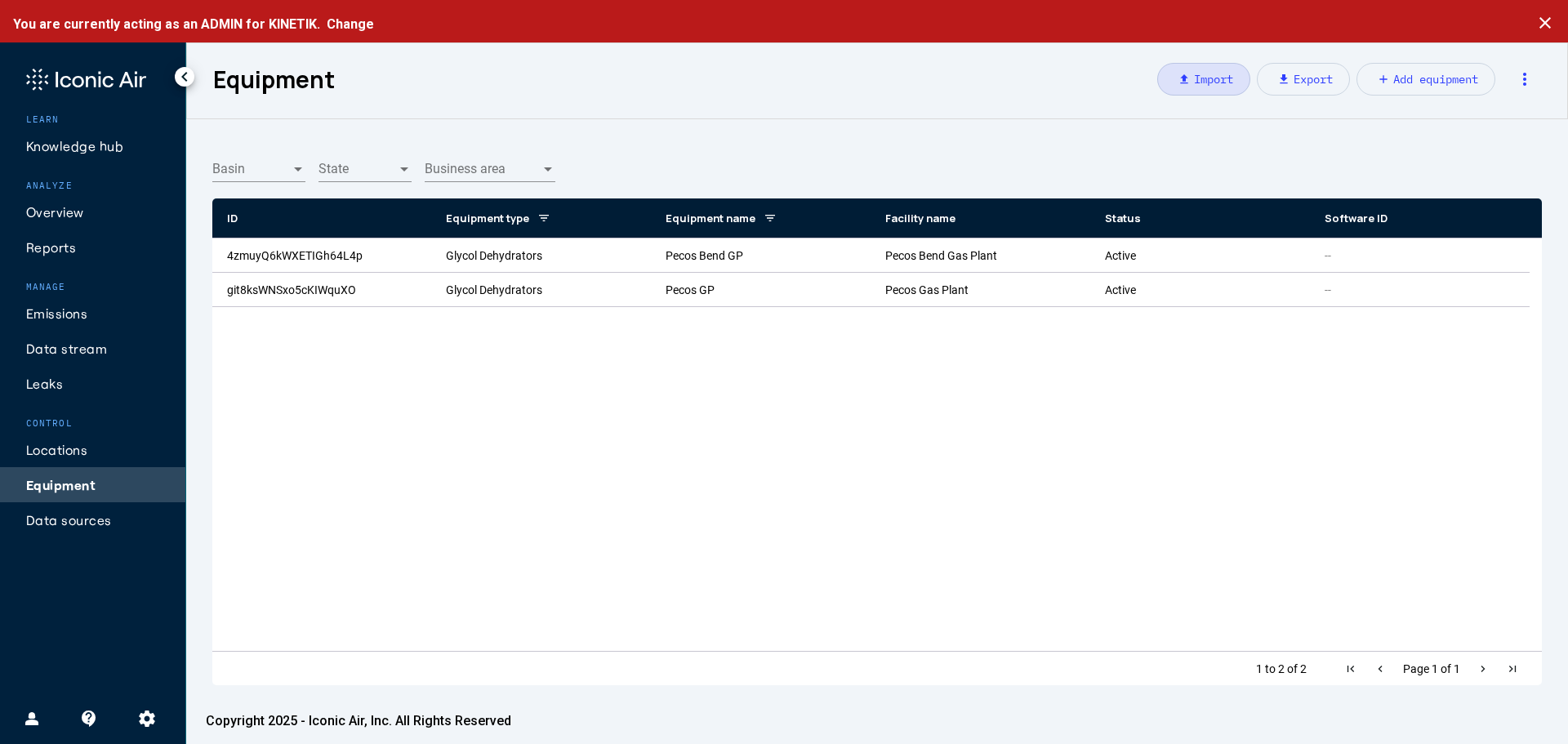 click on "upload   Import" 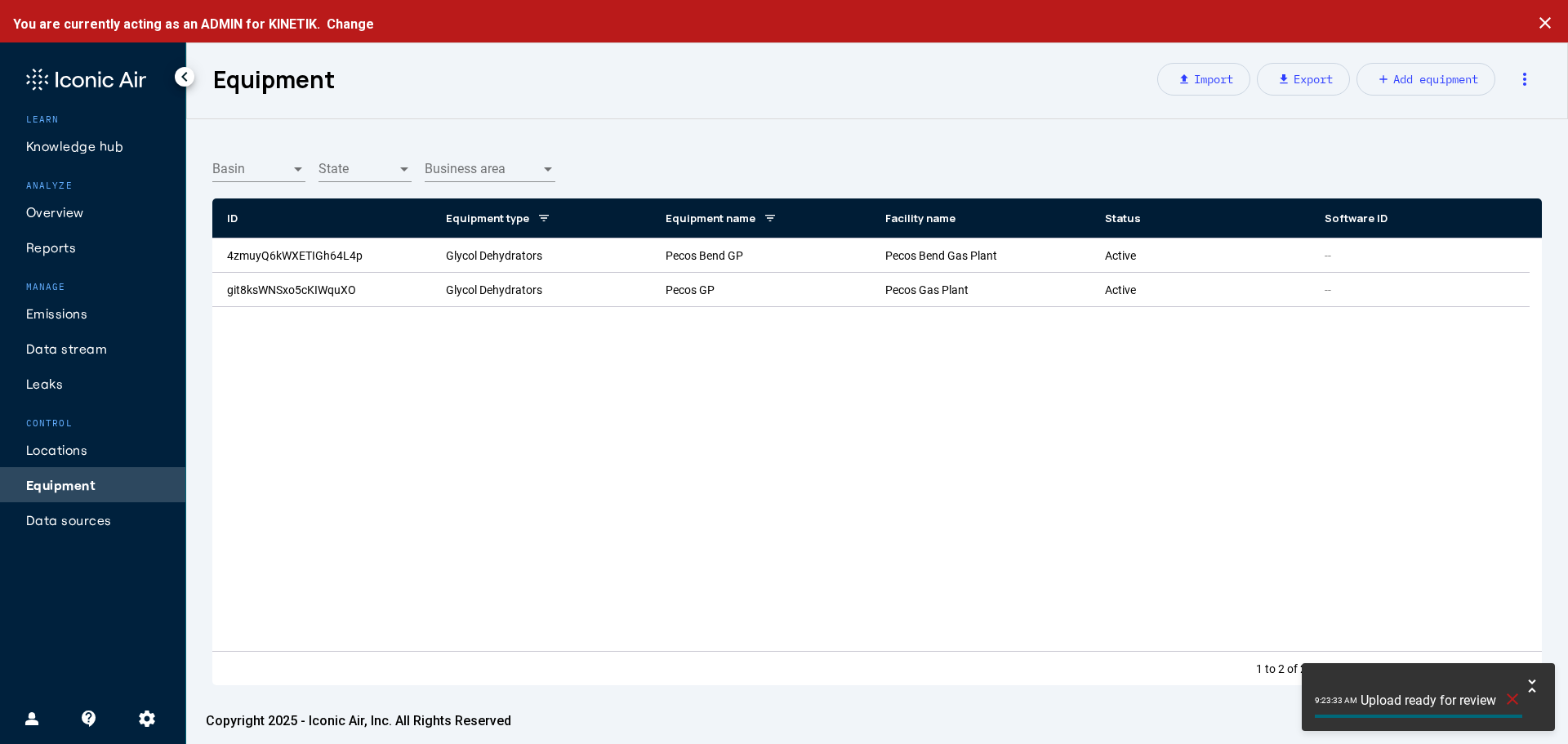 click on "9:23:33 AM   Upload ready for review close" 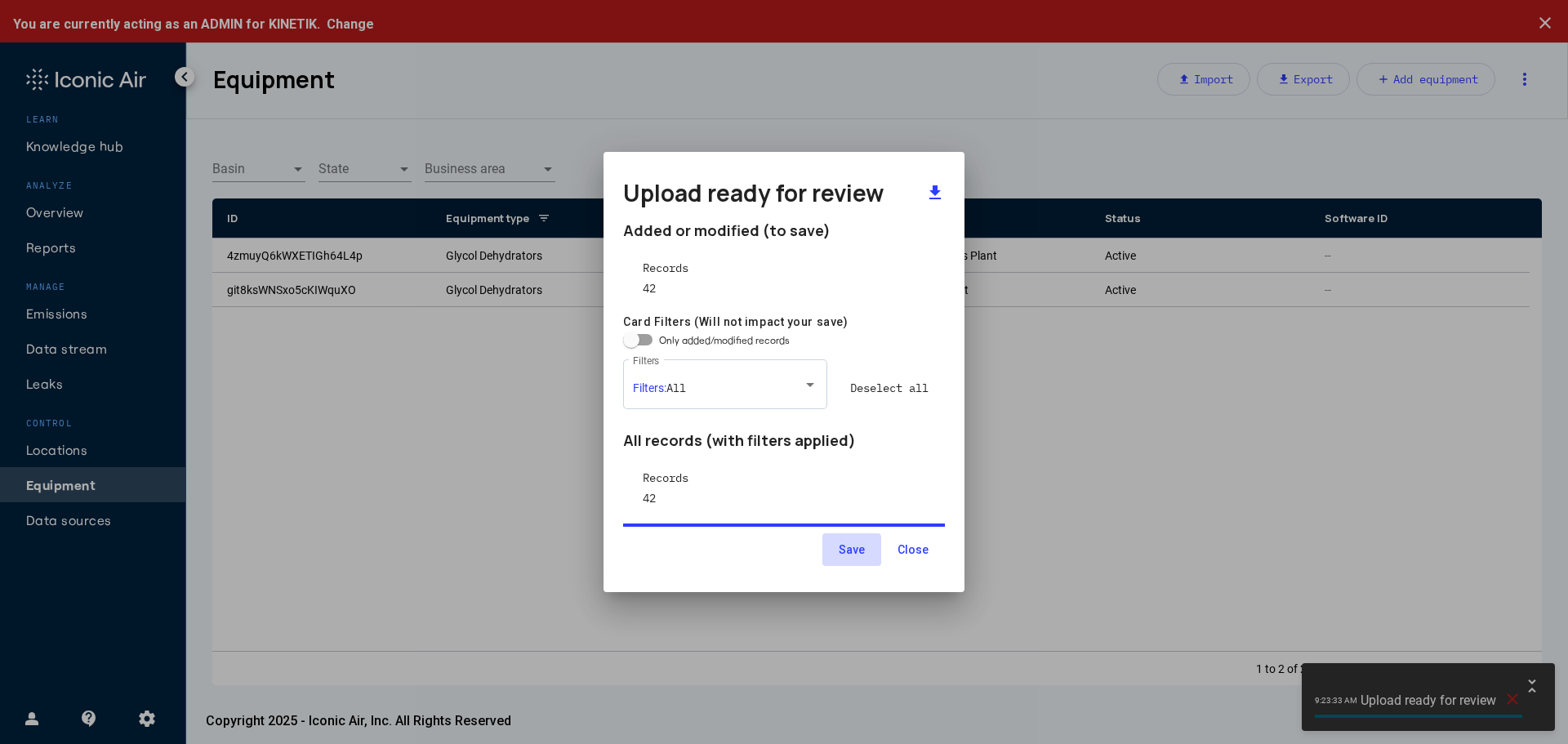 click on "Save" at bounding box center (852, 550) 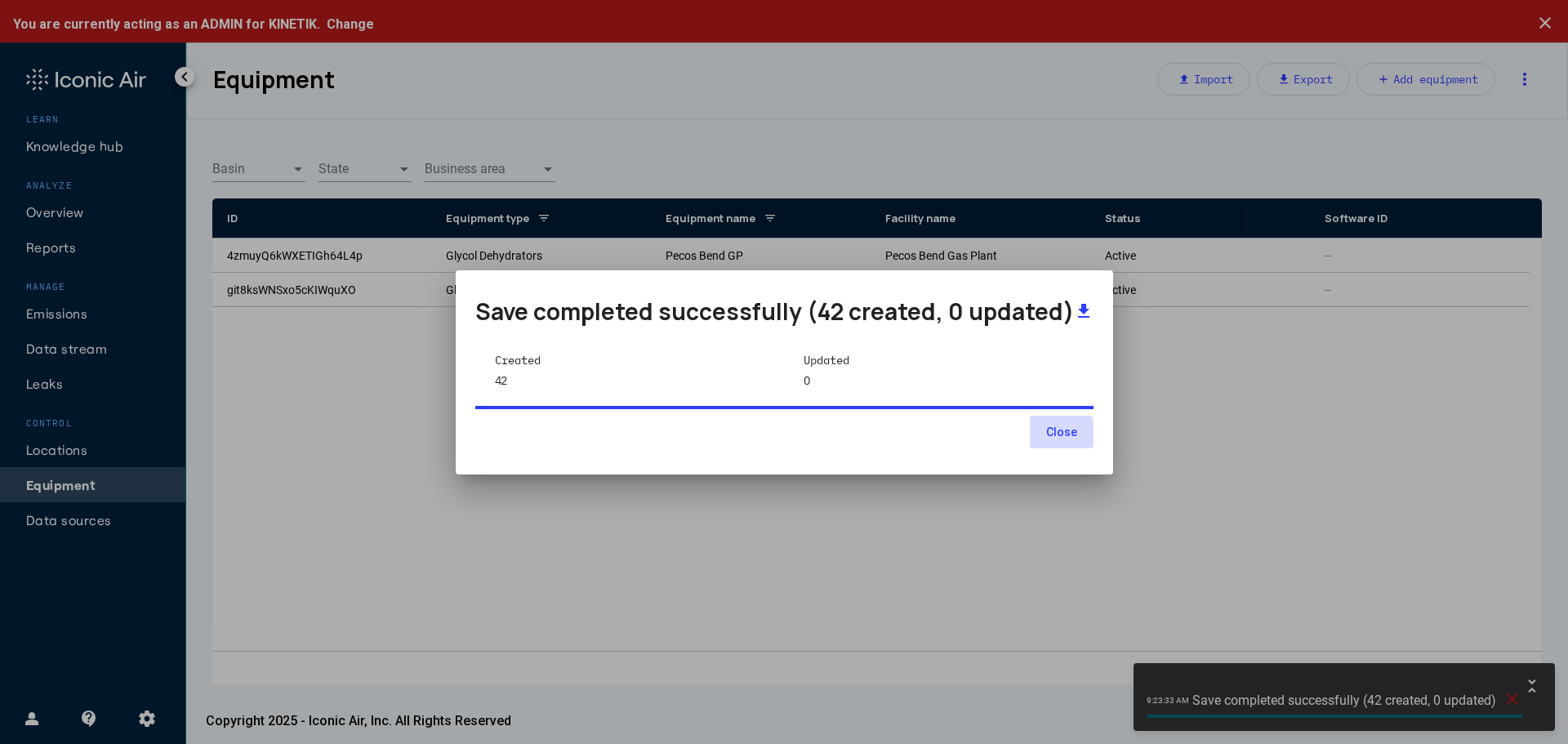 click on "Close" at bounding box center (1062, 432) 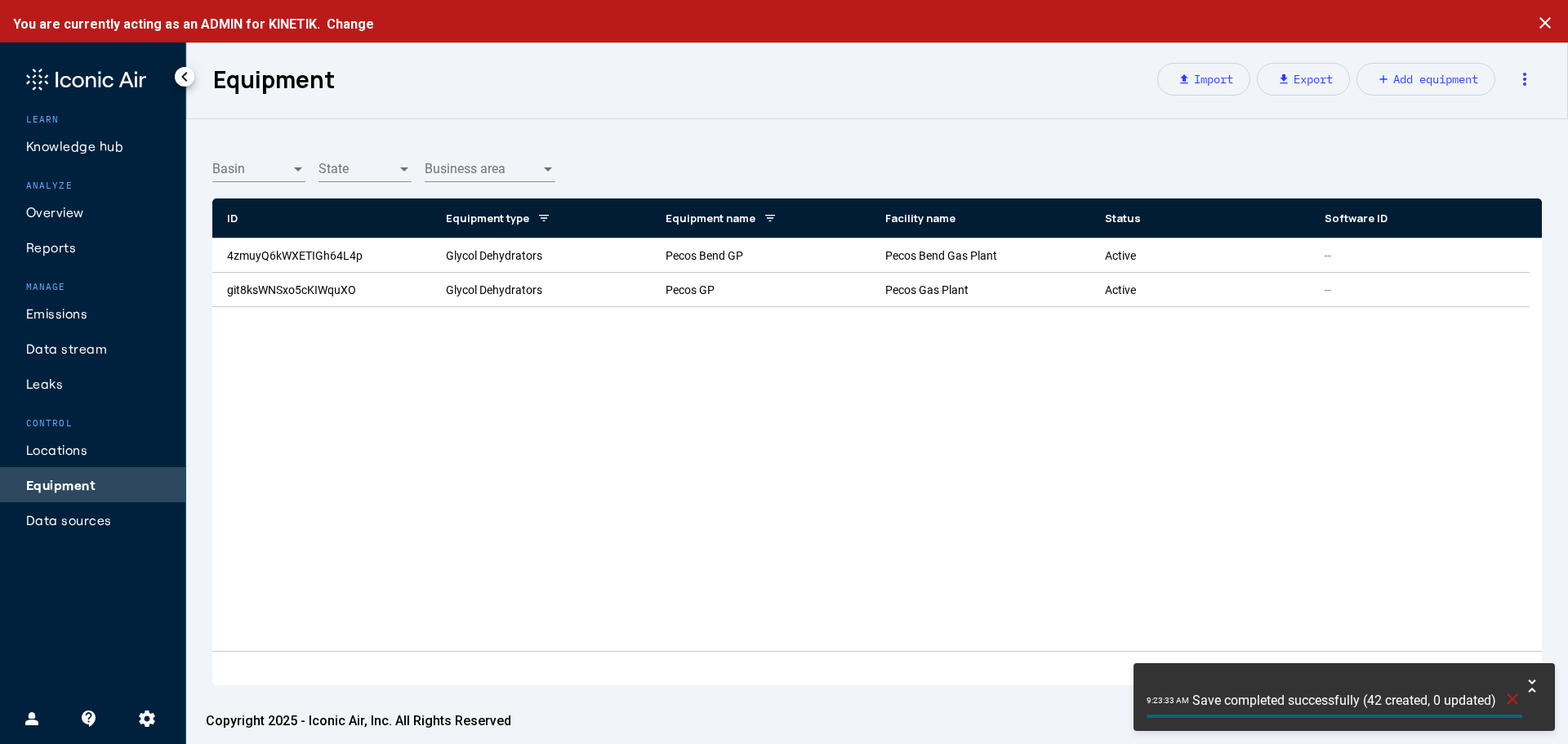 click on "Emissions" 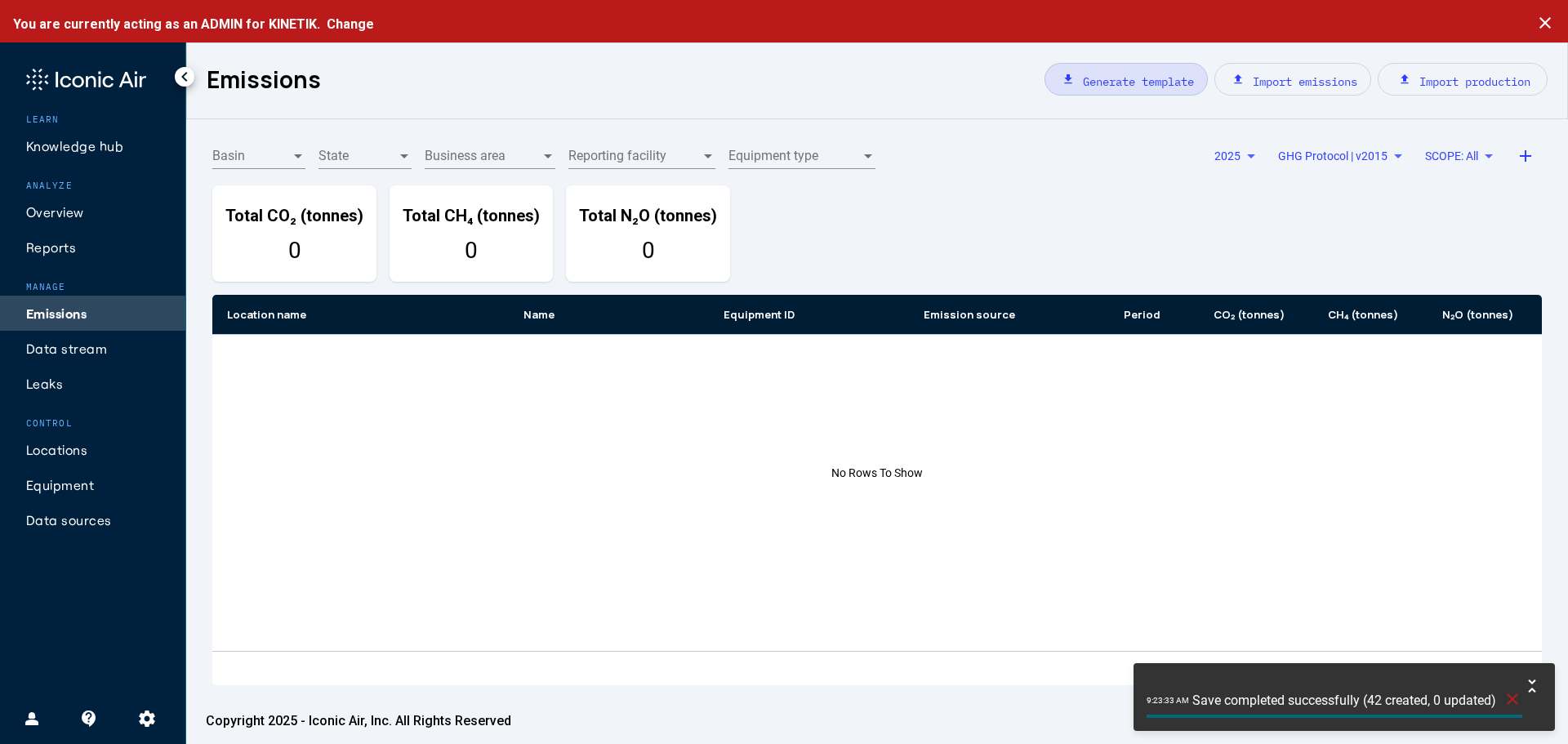 click on "download  Generate template" 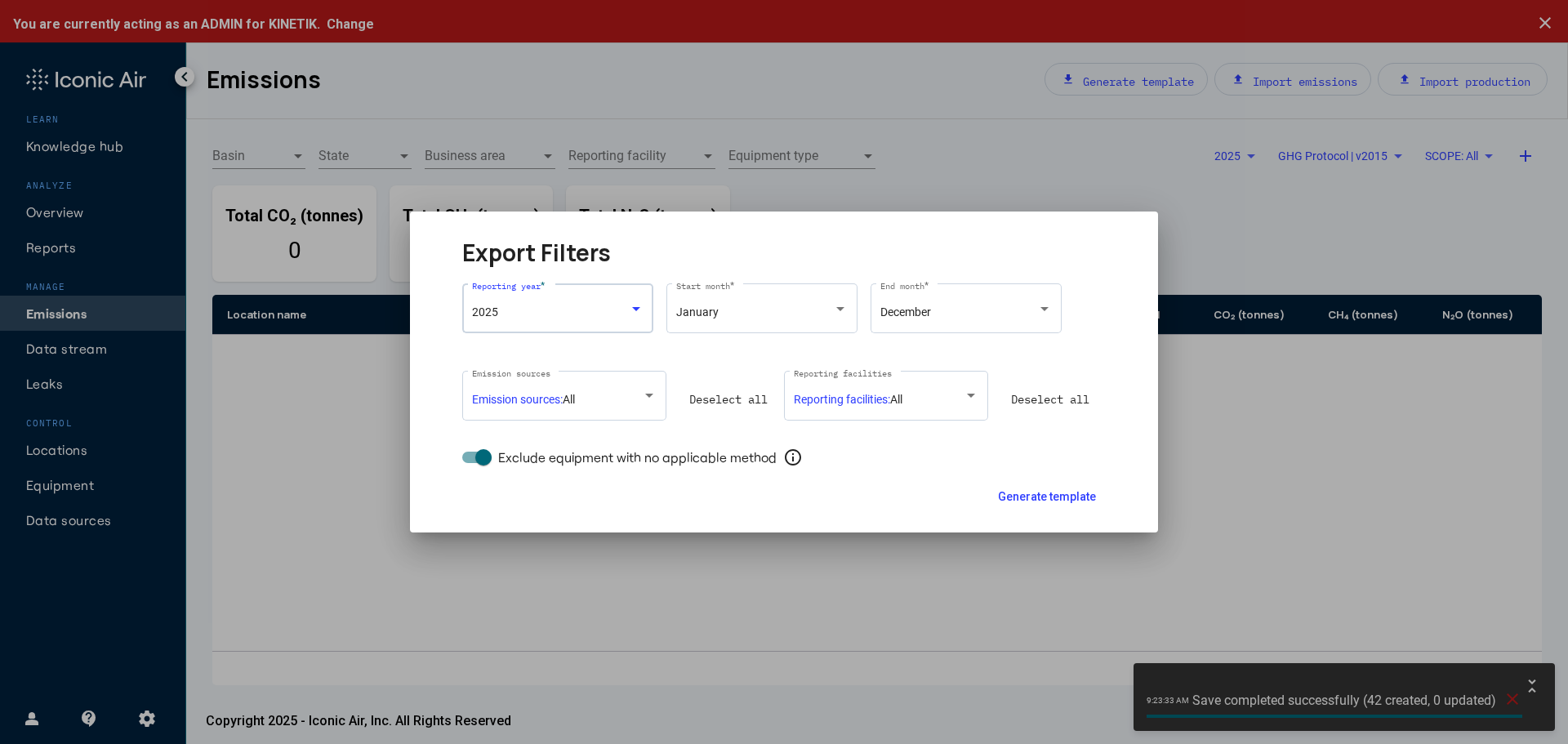click on "2025" at bounding box center (558, 312) 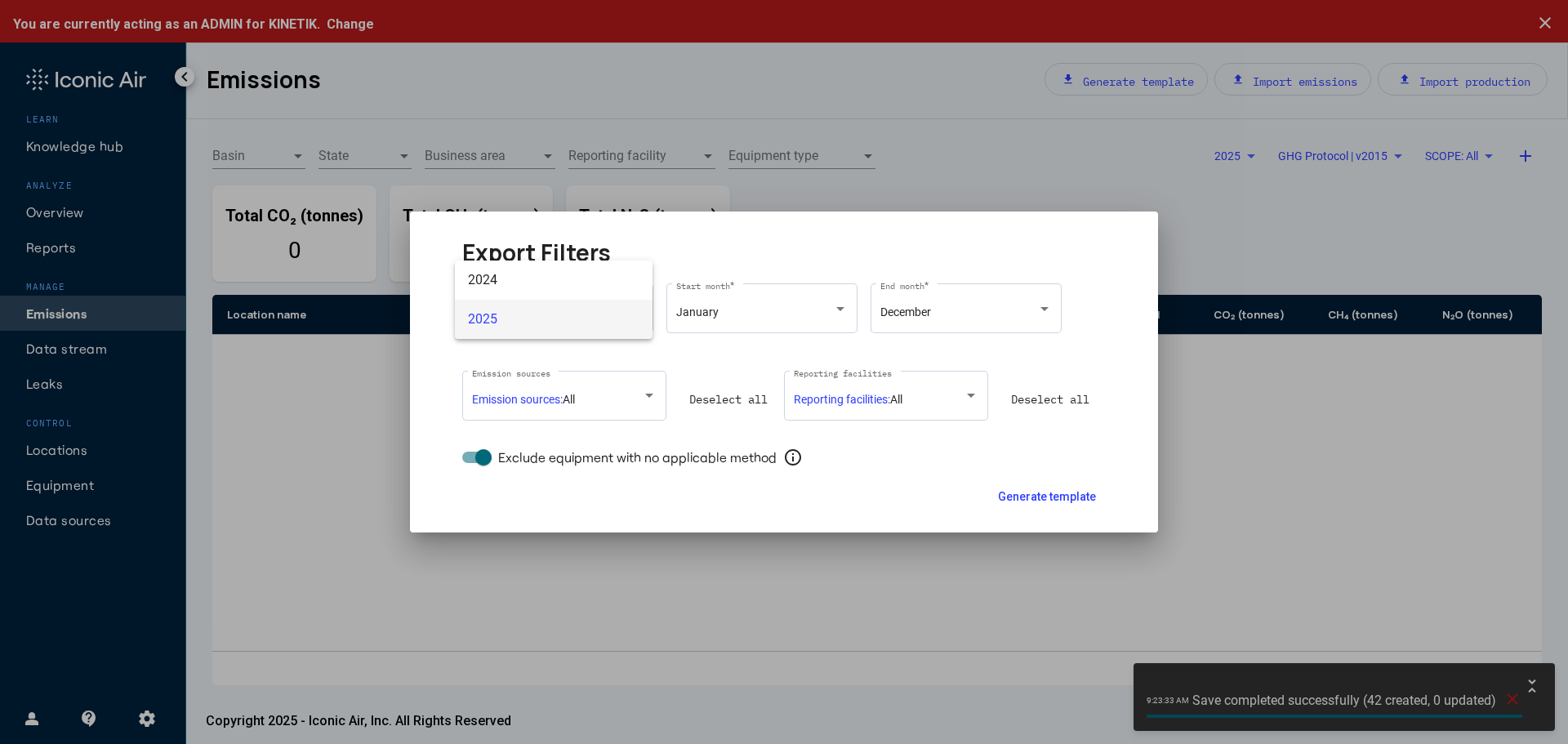 click at bounding box center (784, 372) 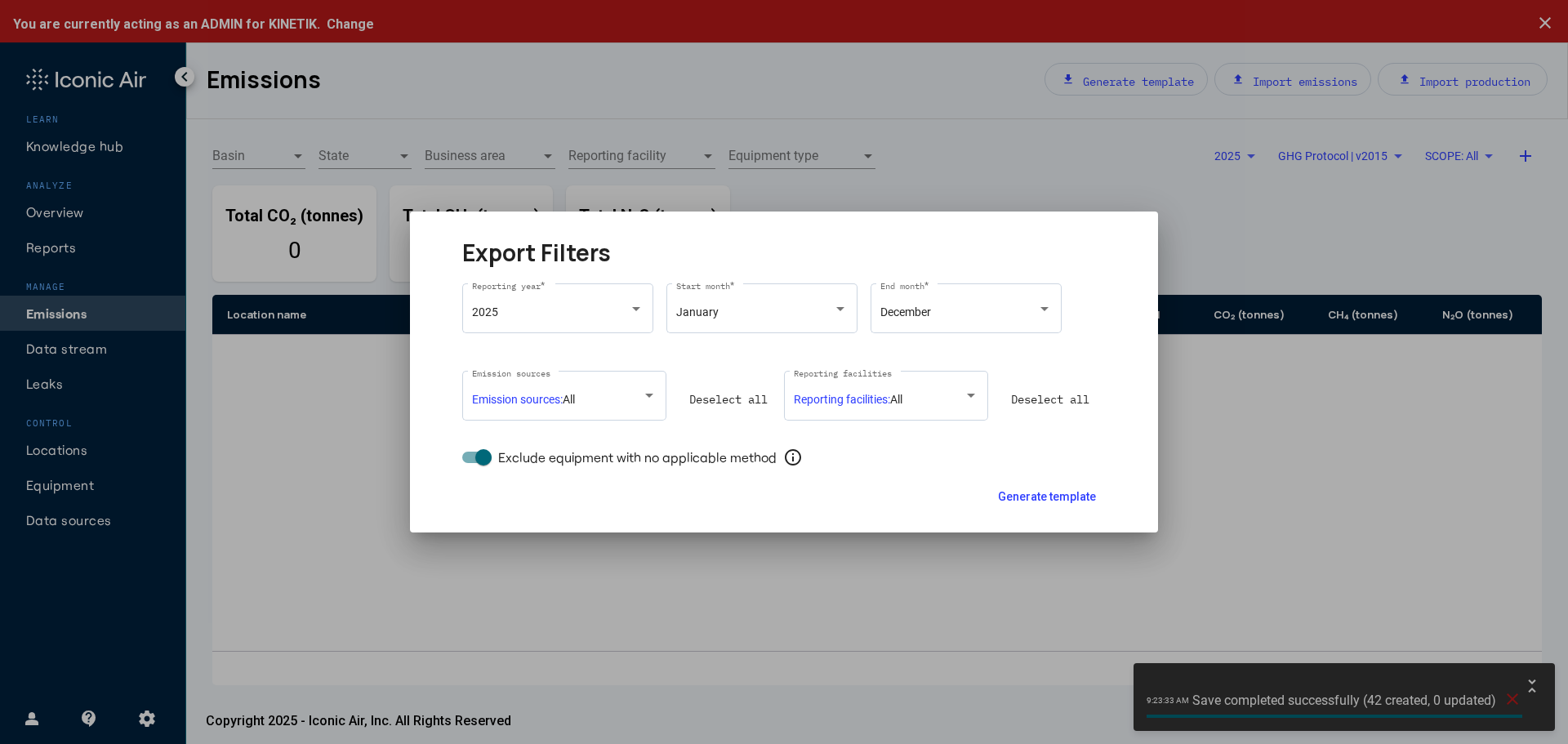 click on "Deselect all" at bounding box center [728, 399] 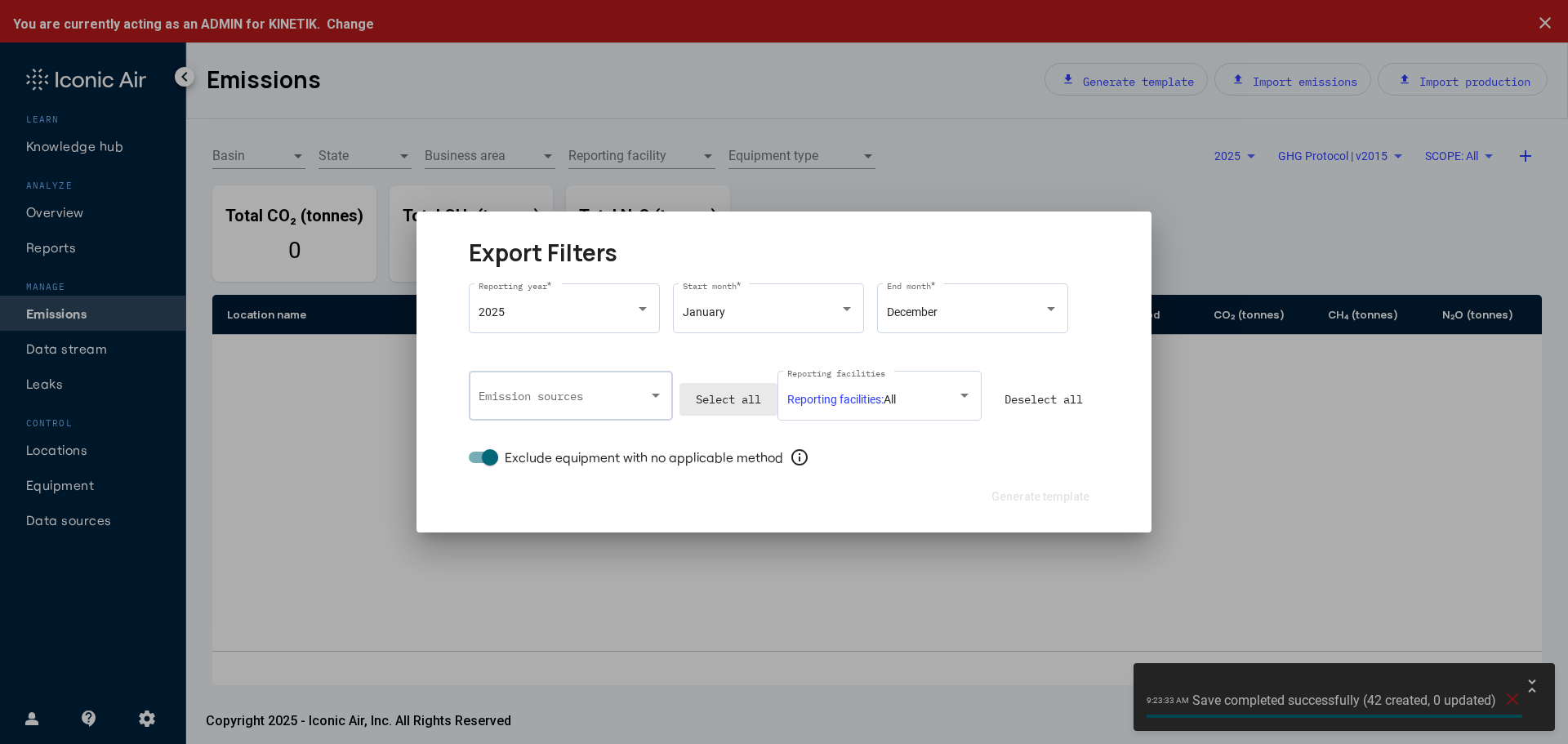 click at bounding box center (657, 396) 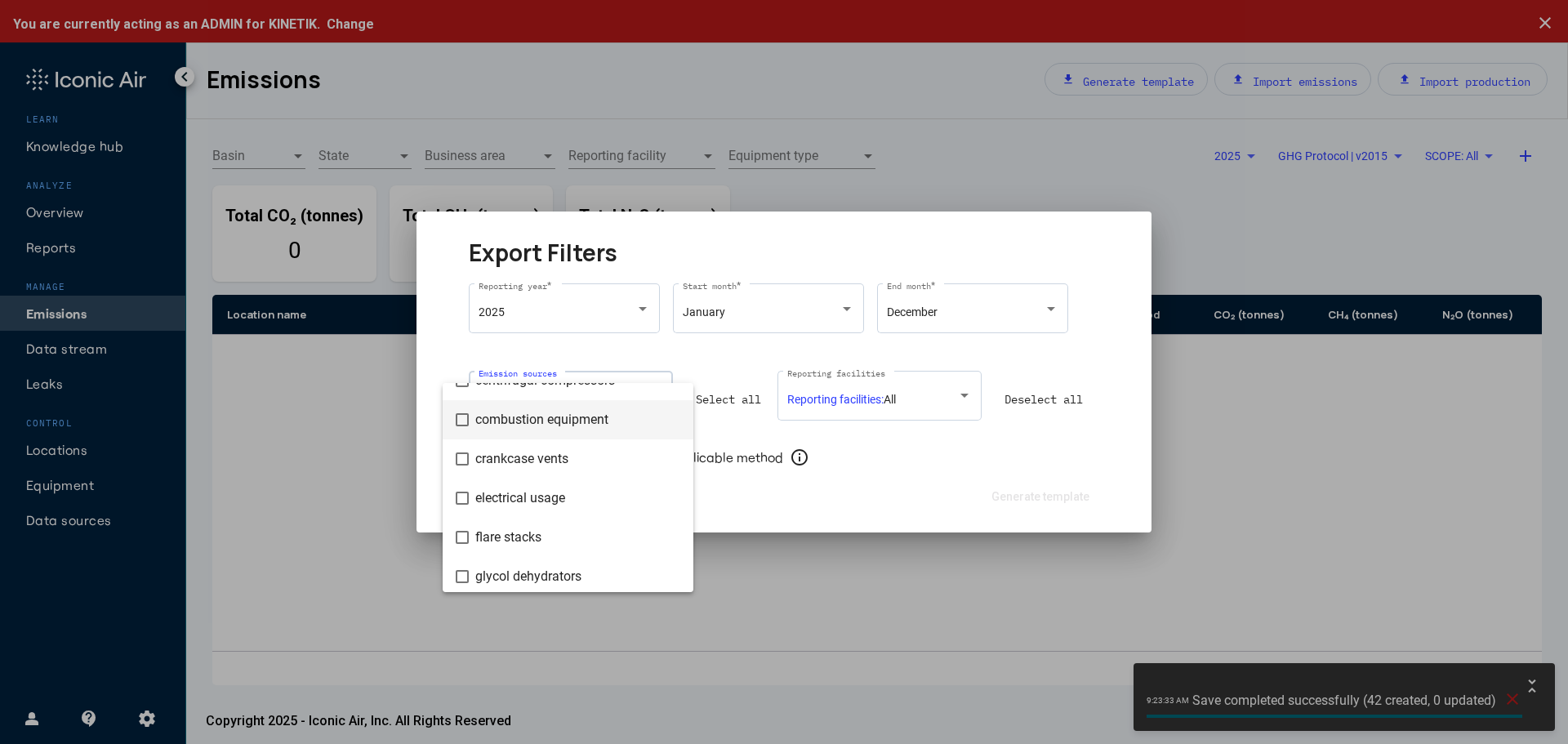 scroll, scrollTop: 163, scrollLeft: 0, axis: vertical 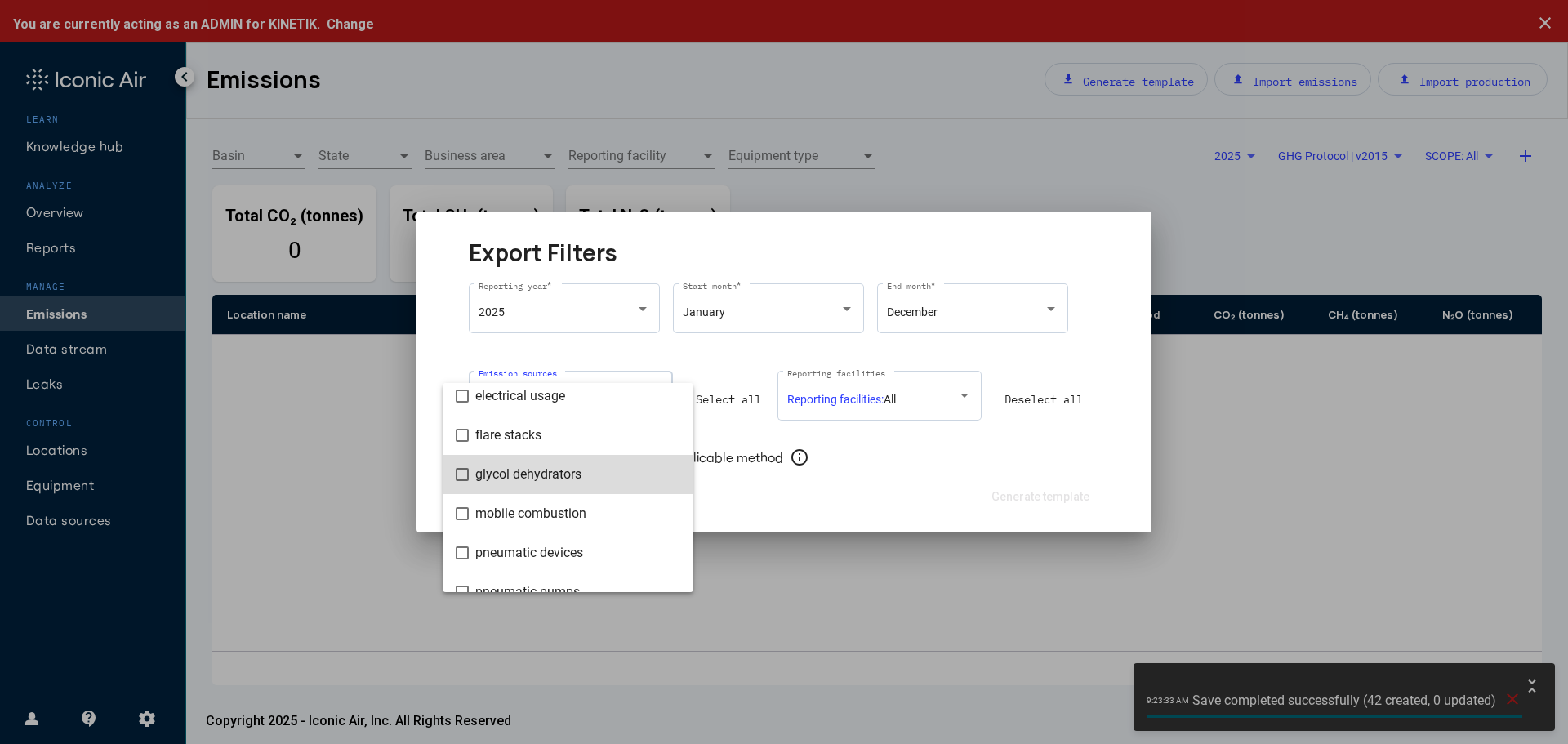click on "glycol dehydrators" at bounding box center (577, 474) 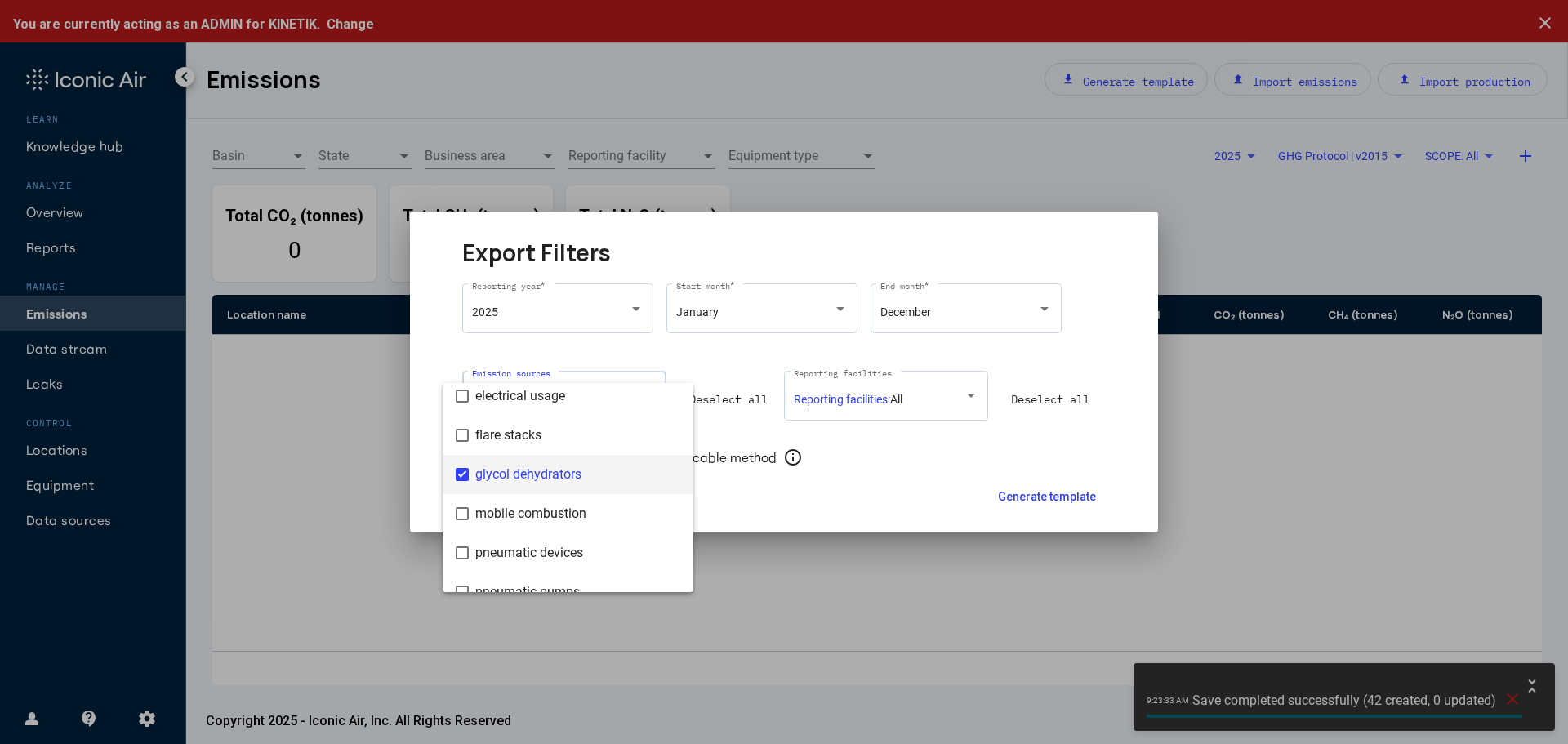 click at bounding box center [784, 372] 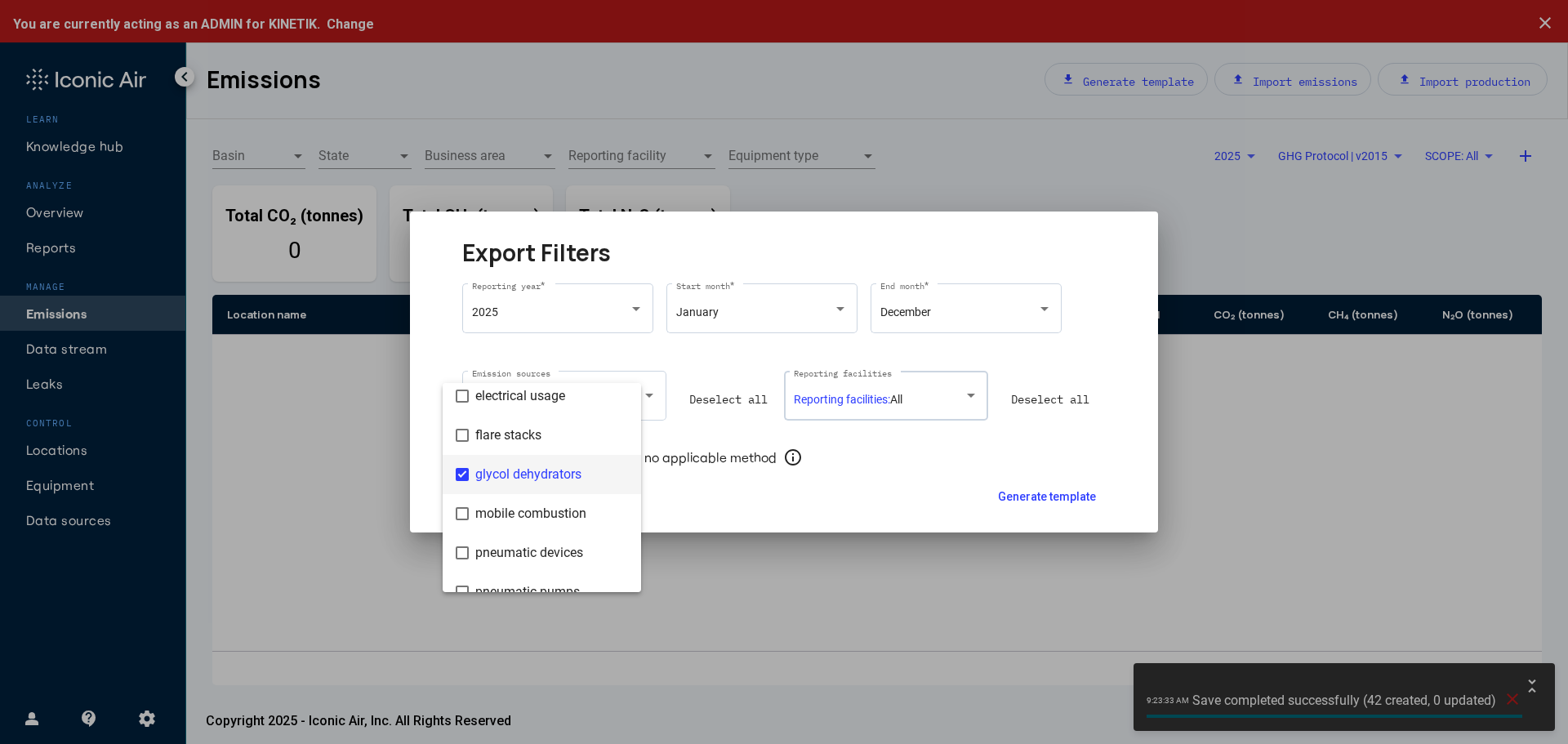 click on "Reporting facilities:   All" at bounding box center (848, 399) 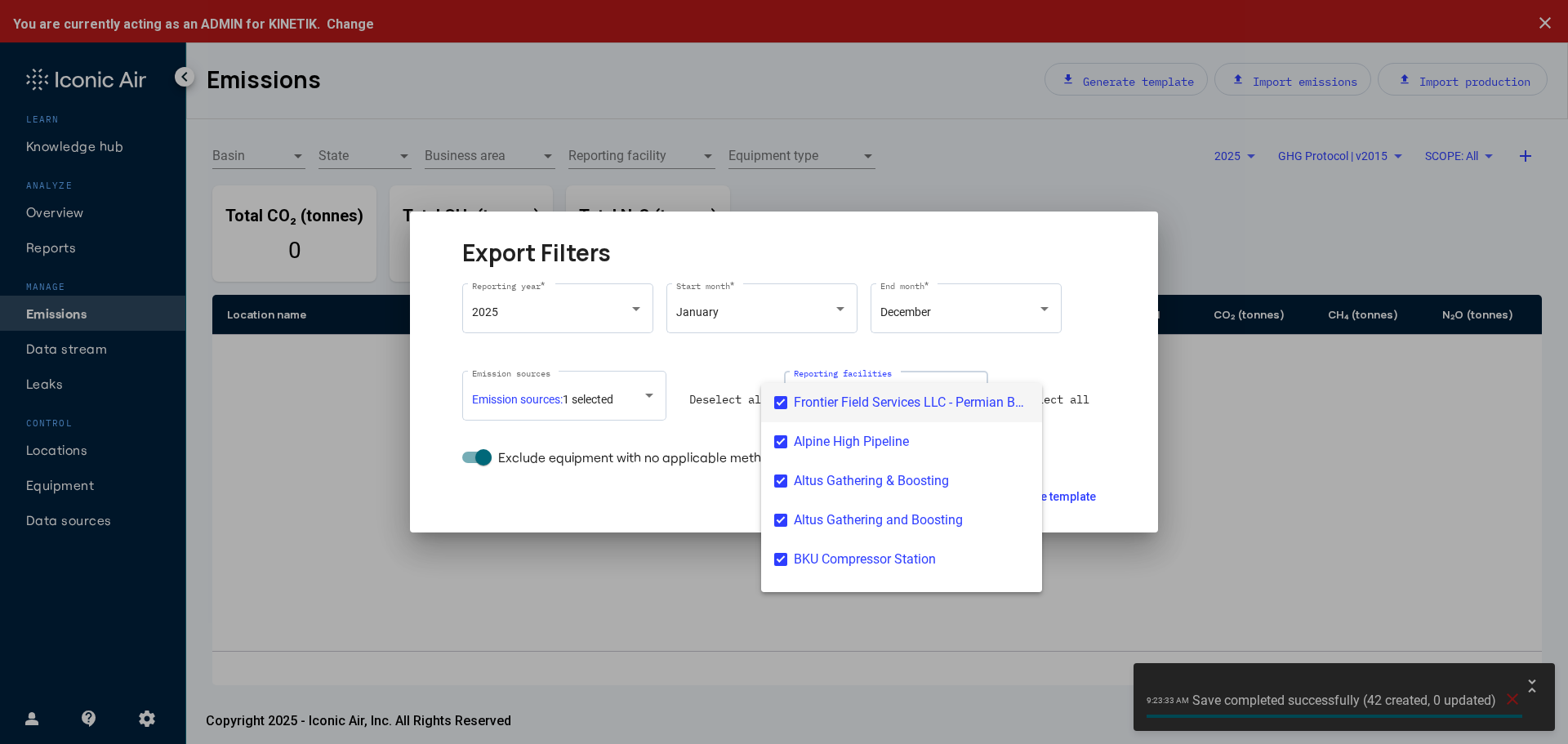 click at bounding box center (784, 372) 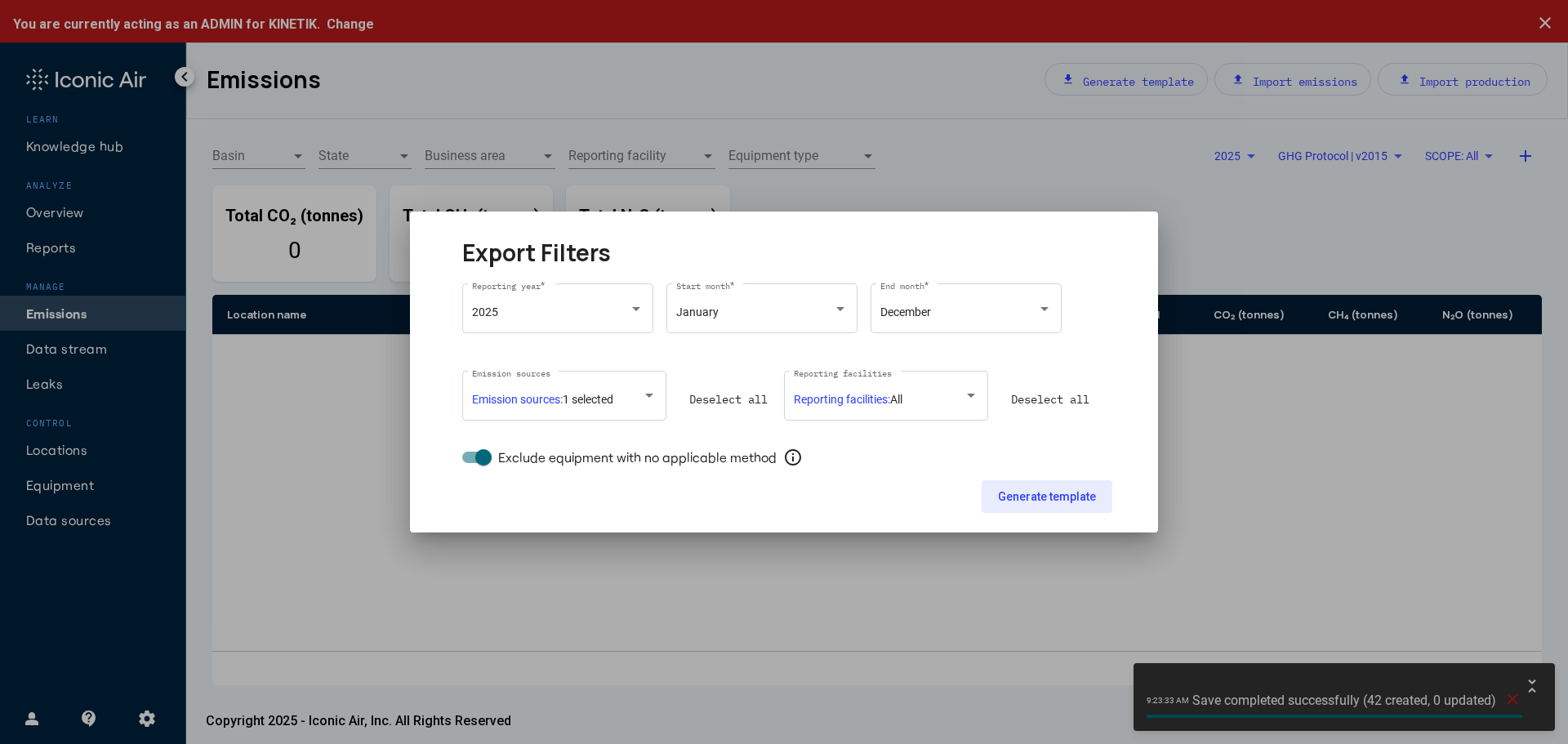 click on "Generate template" at bounding box center [1047, 497] 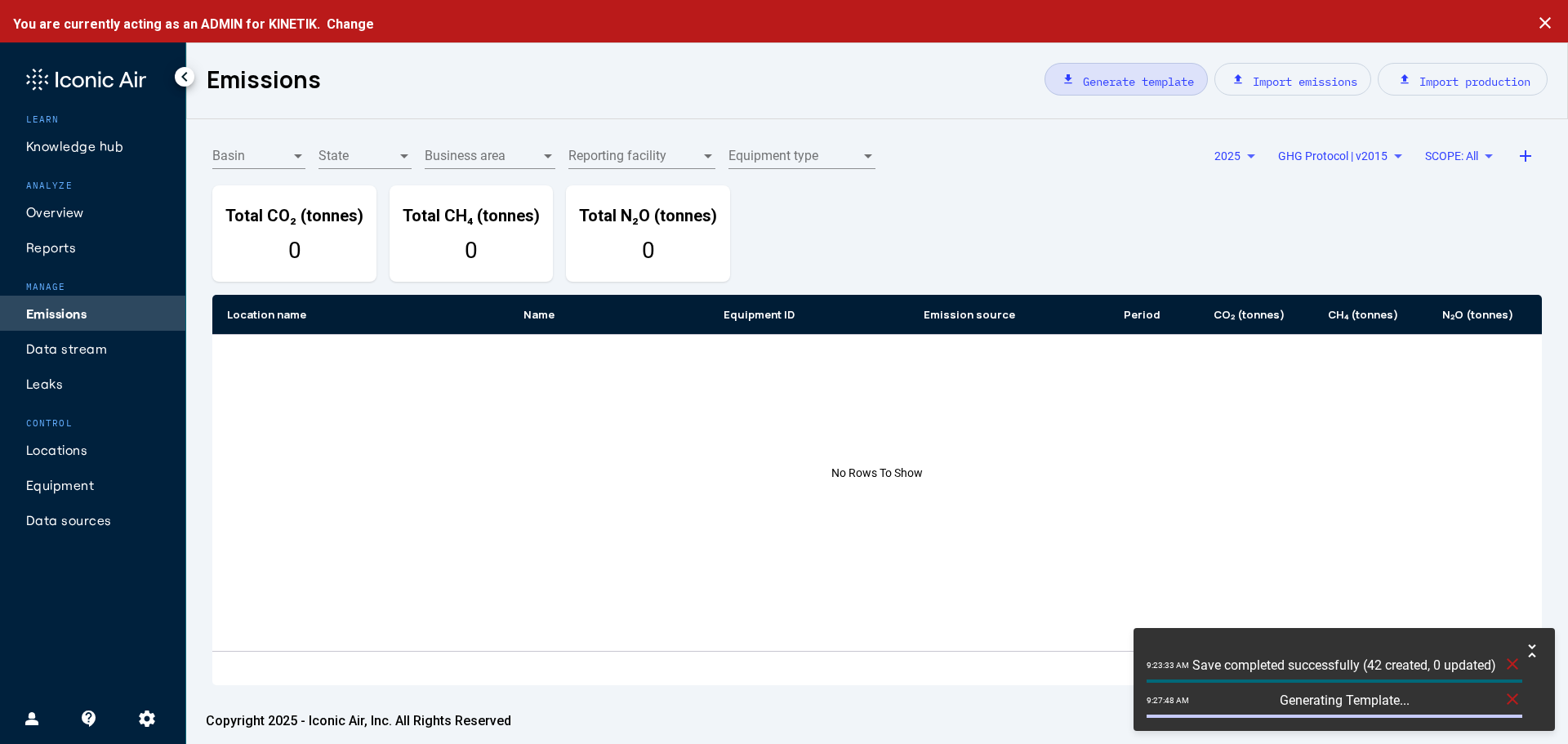 click on "close" 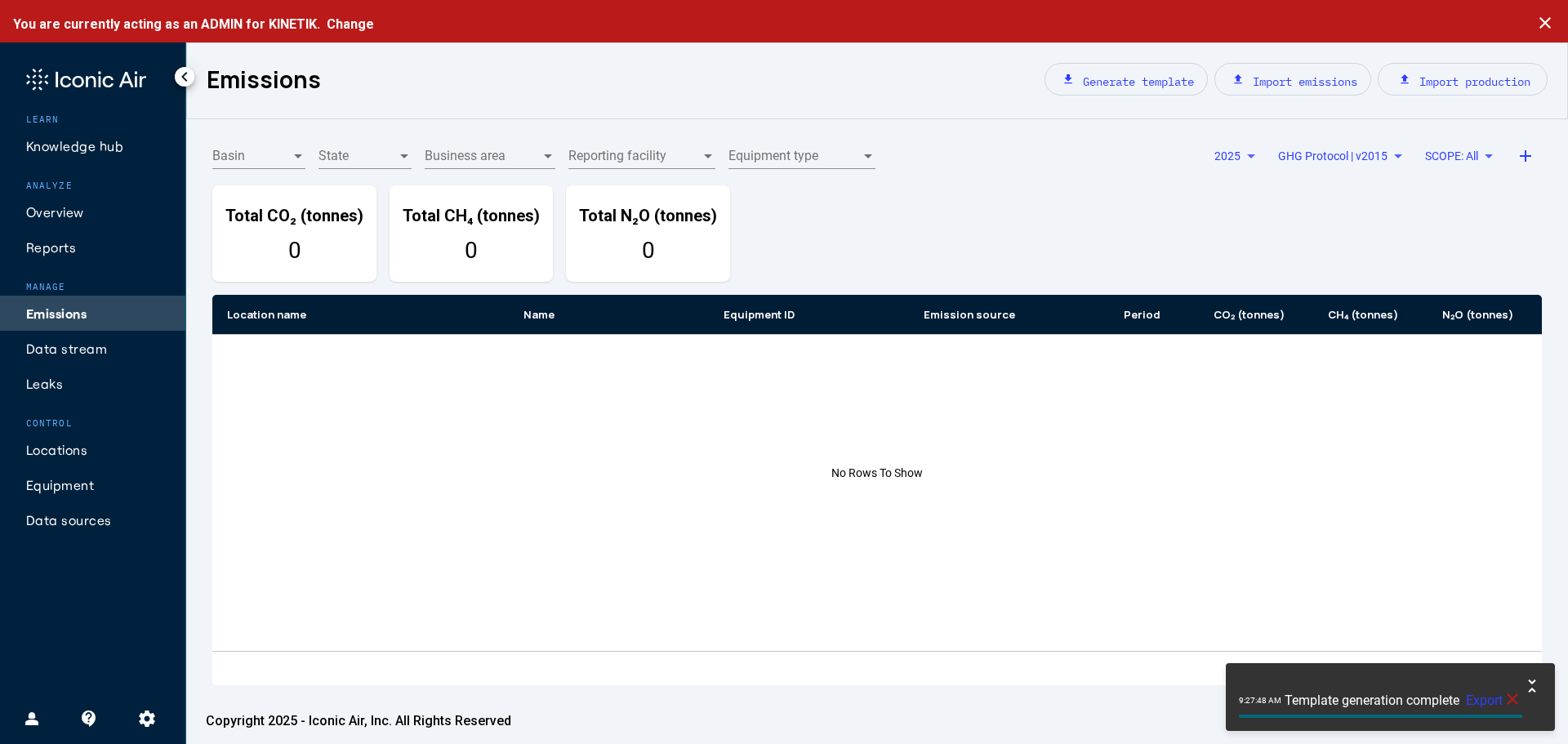 click on "Export" 